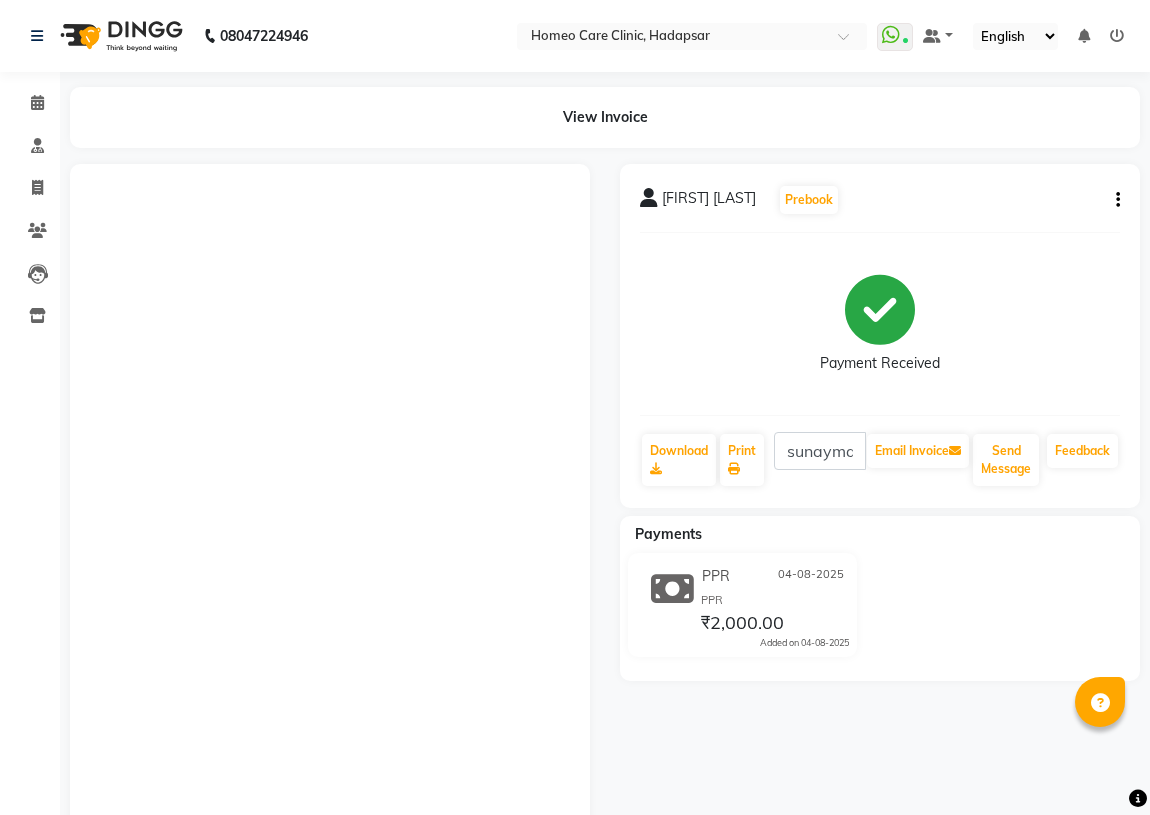 scroll, scrollTop: 0, scrollLeft: 0, axis: both 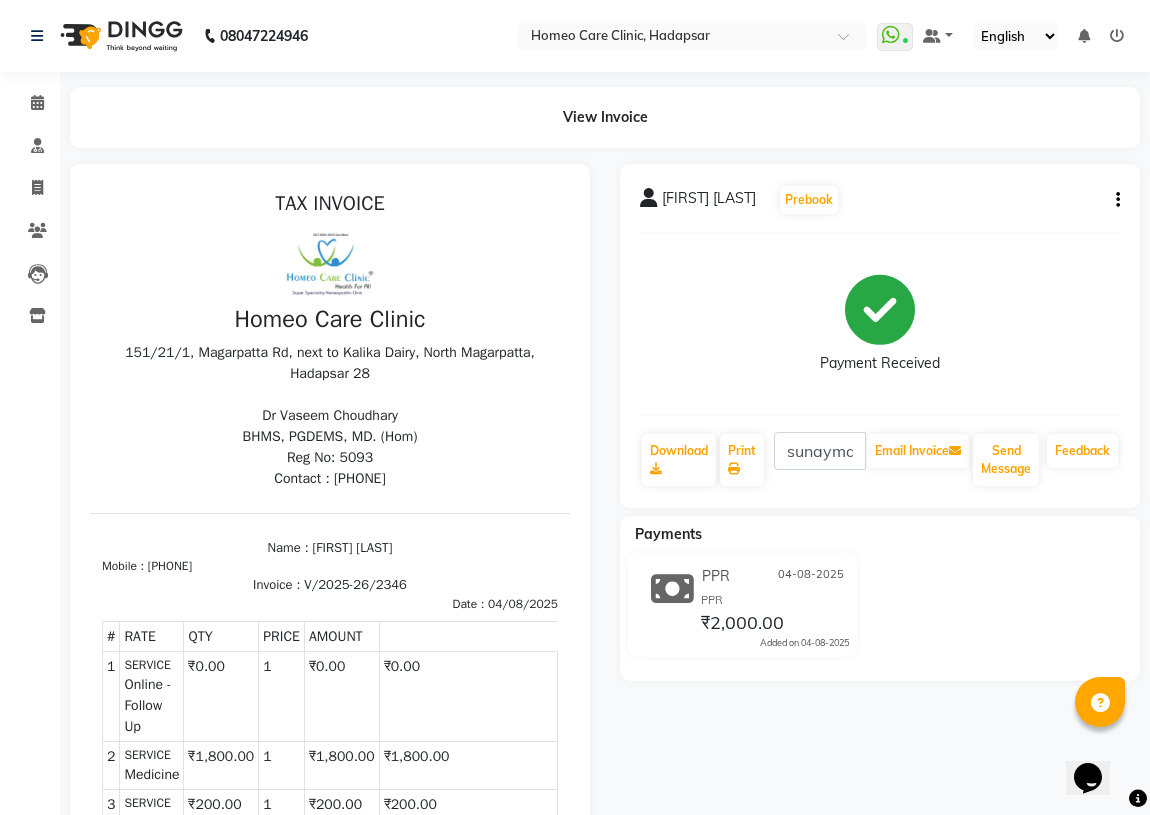 select on "service" 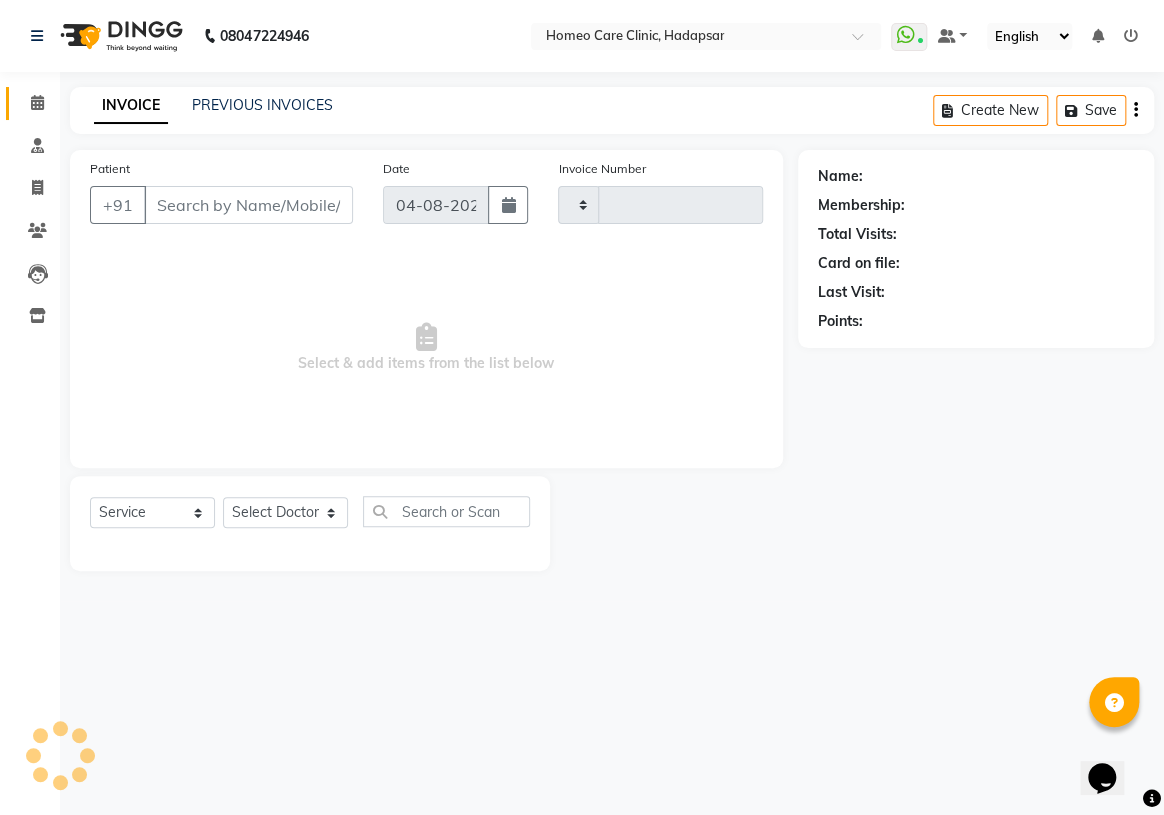 type on "2349" 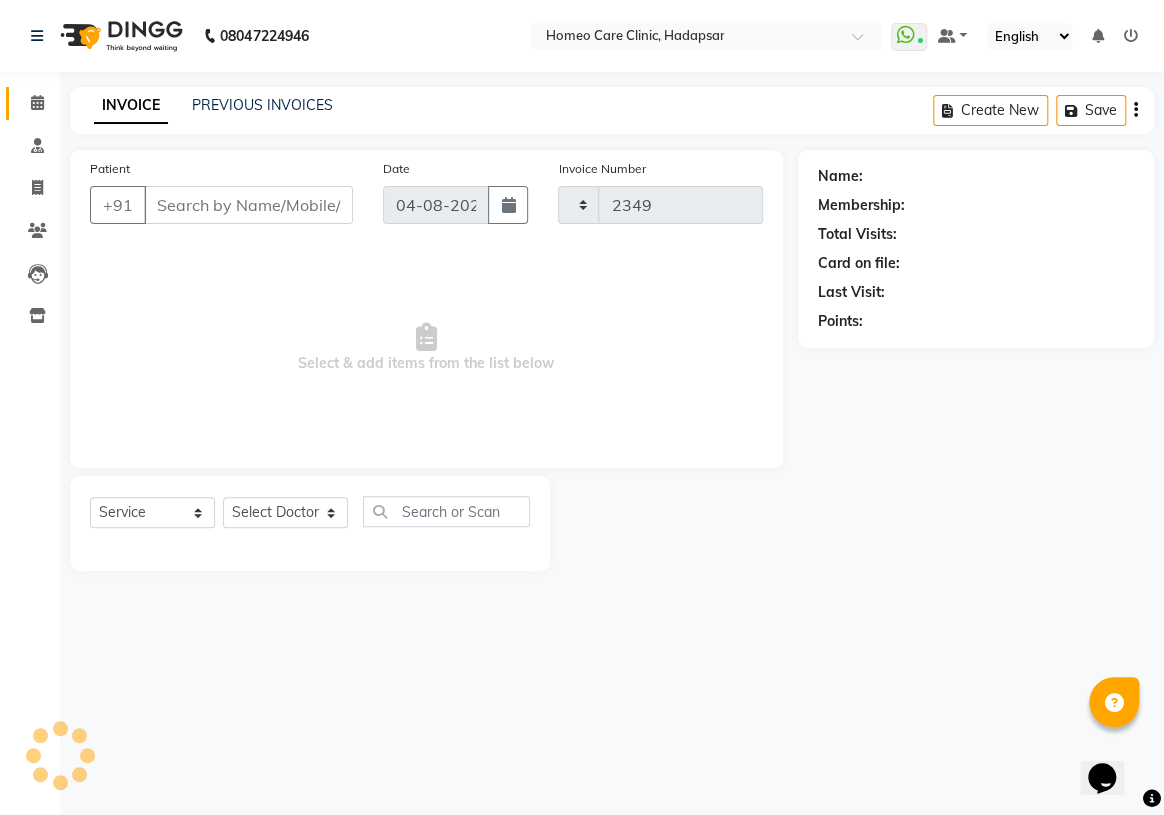 select on "7485" 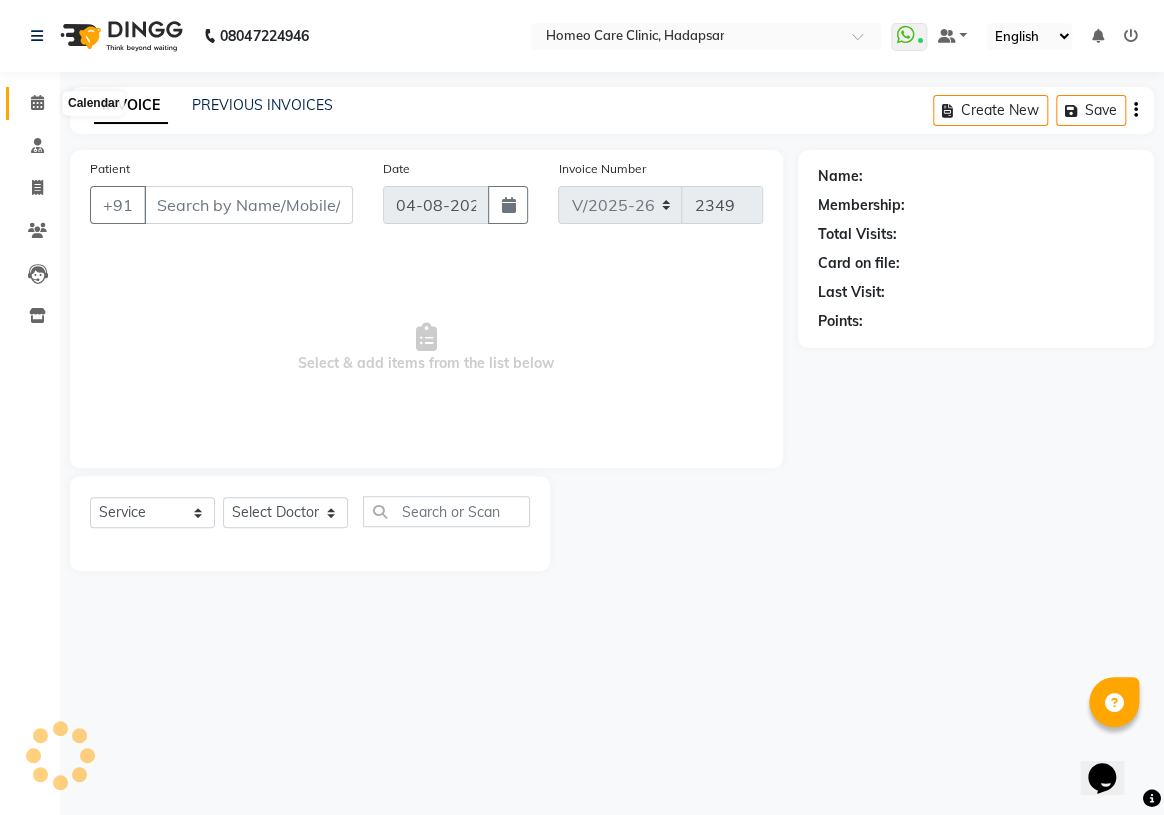 click 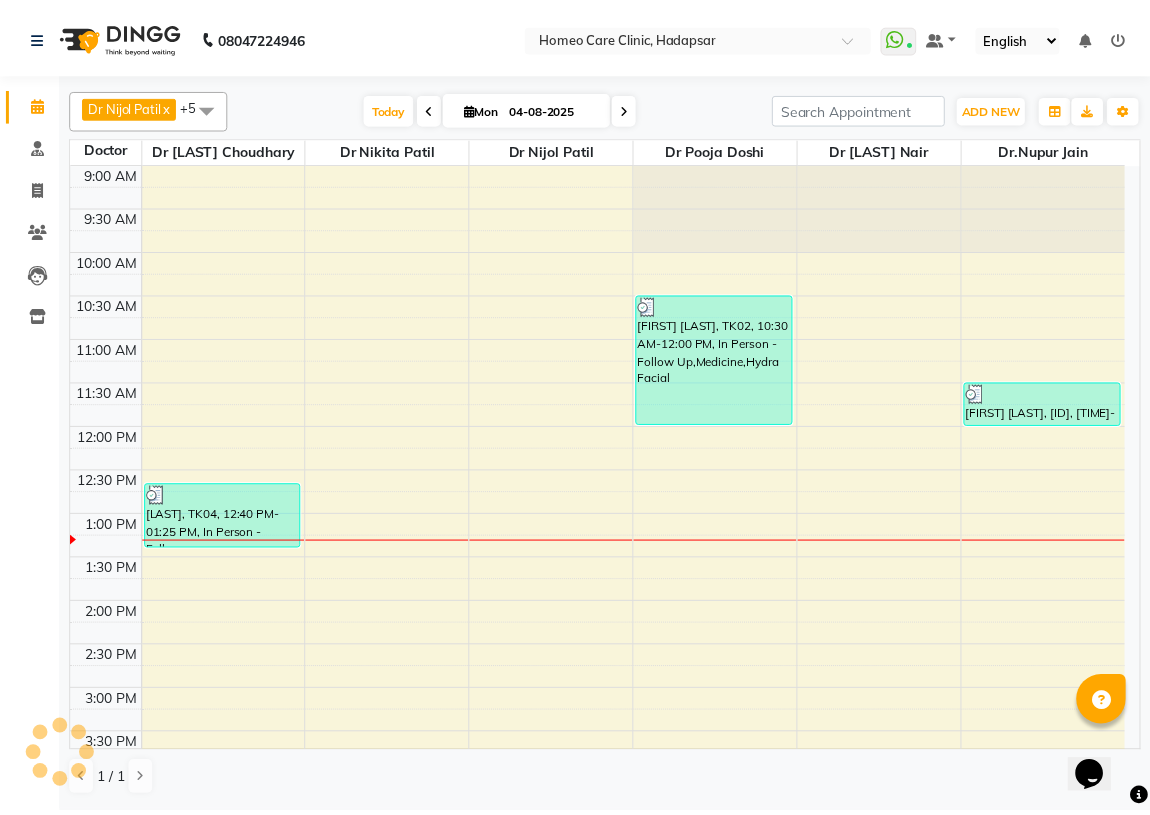 scroll, scrollTop: 0, scrollLeft: 0, axis: both 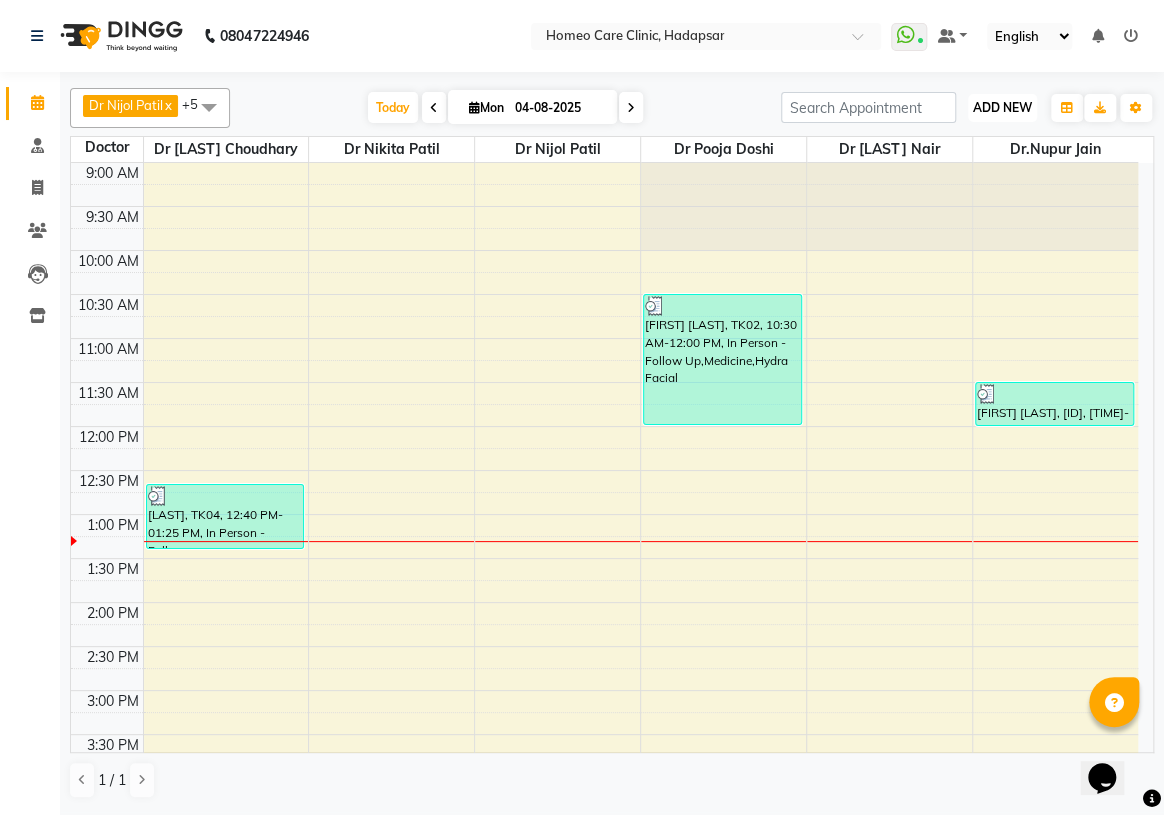 click on "ADD NEW" at bounding box center [1002, 107] 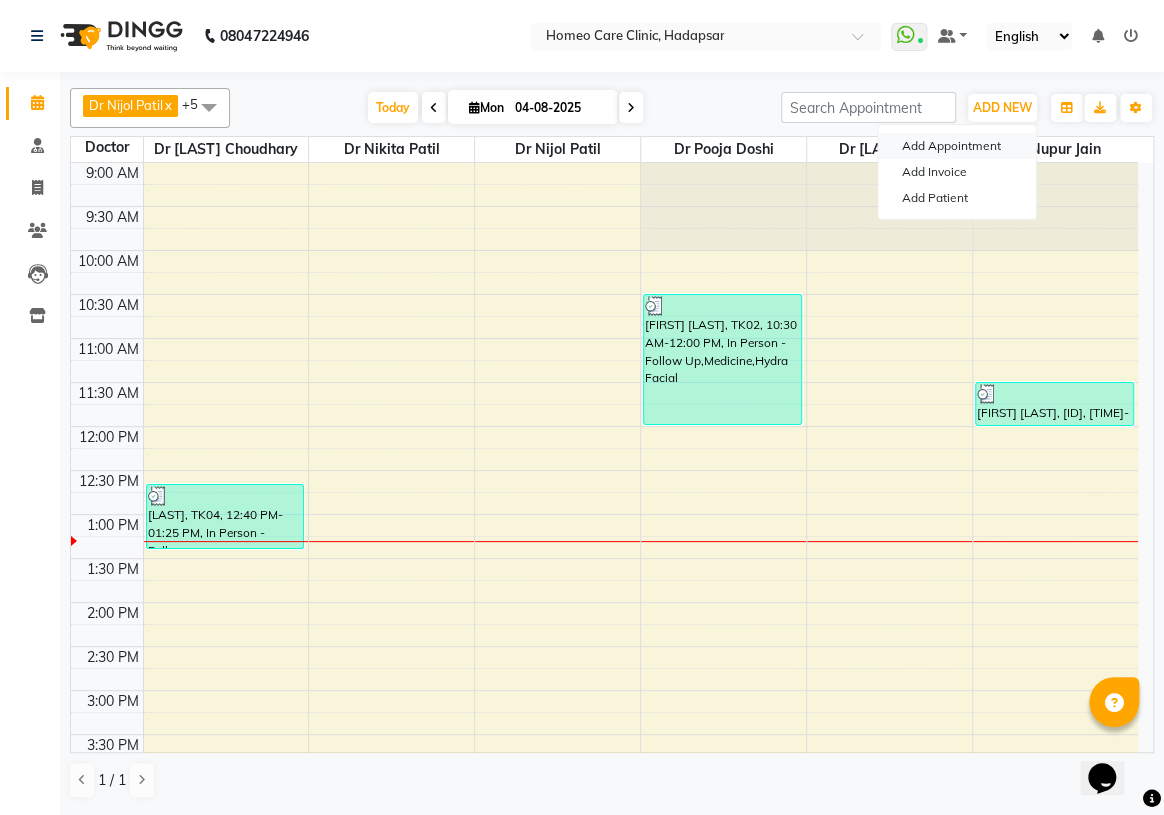 click on "Add Appointment" at bounding box center [957, 146] 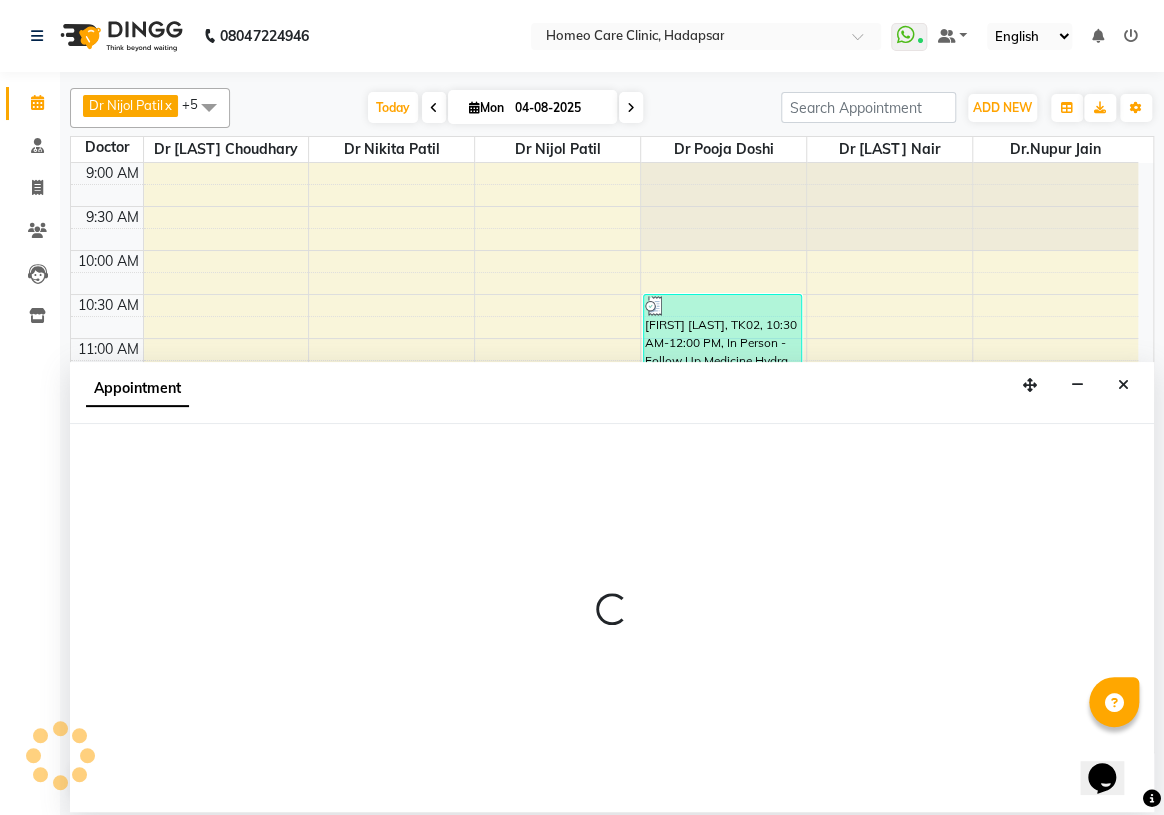 select on "600" 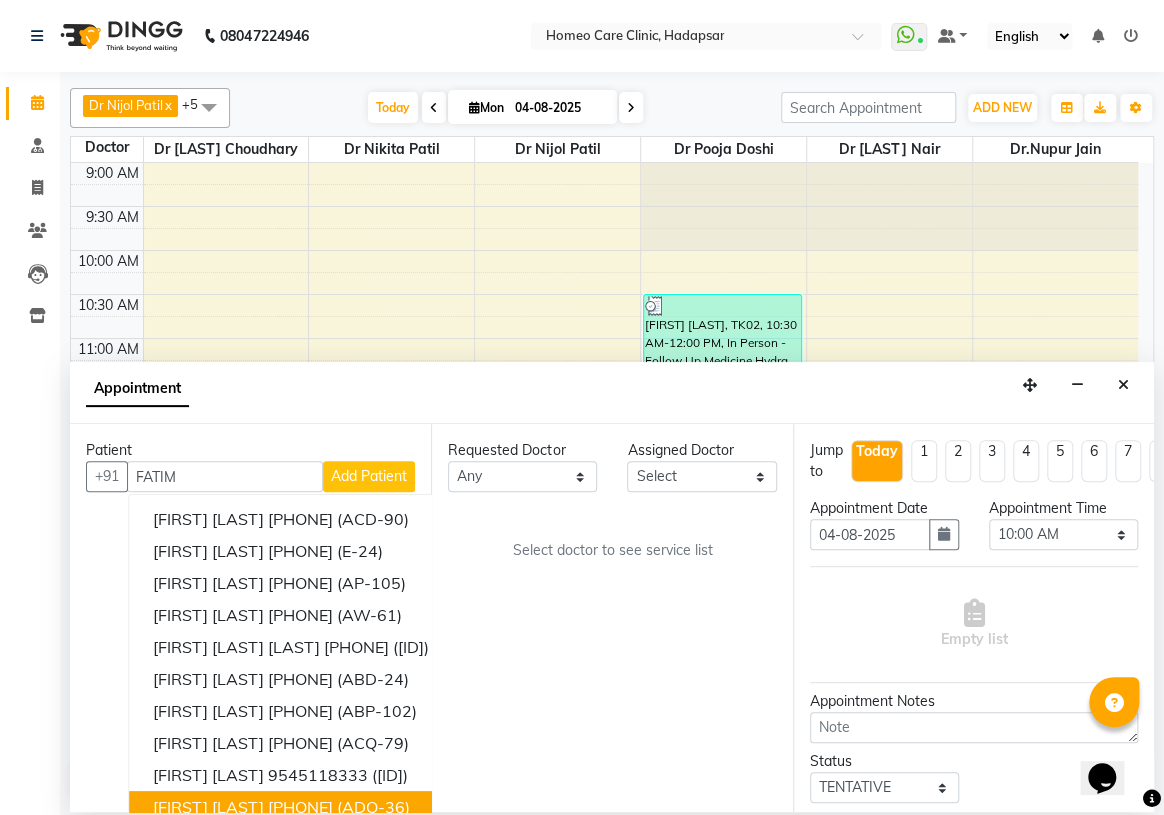 type on "FATIM" 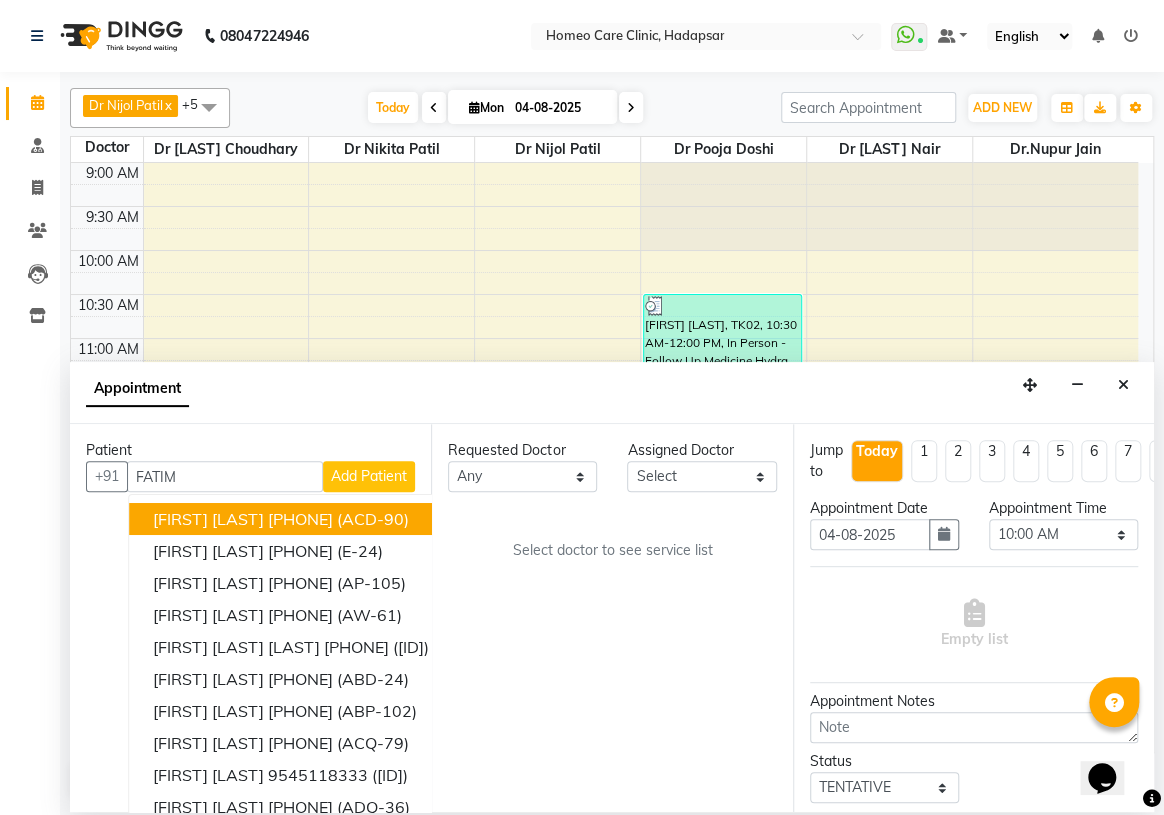 select on "7485" 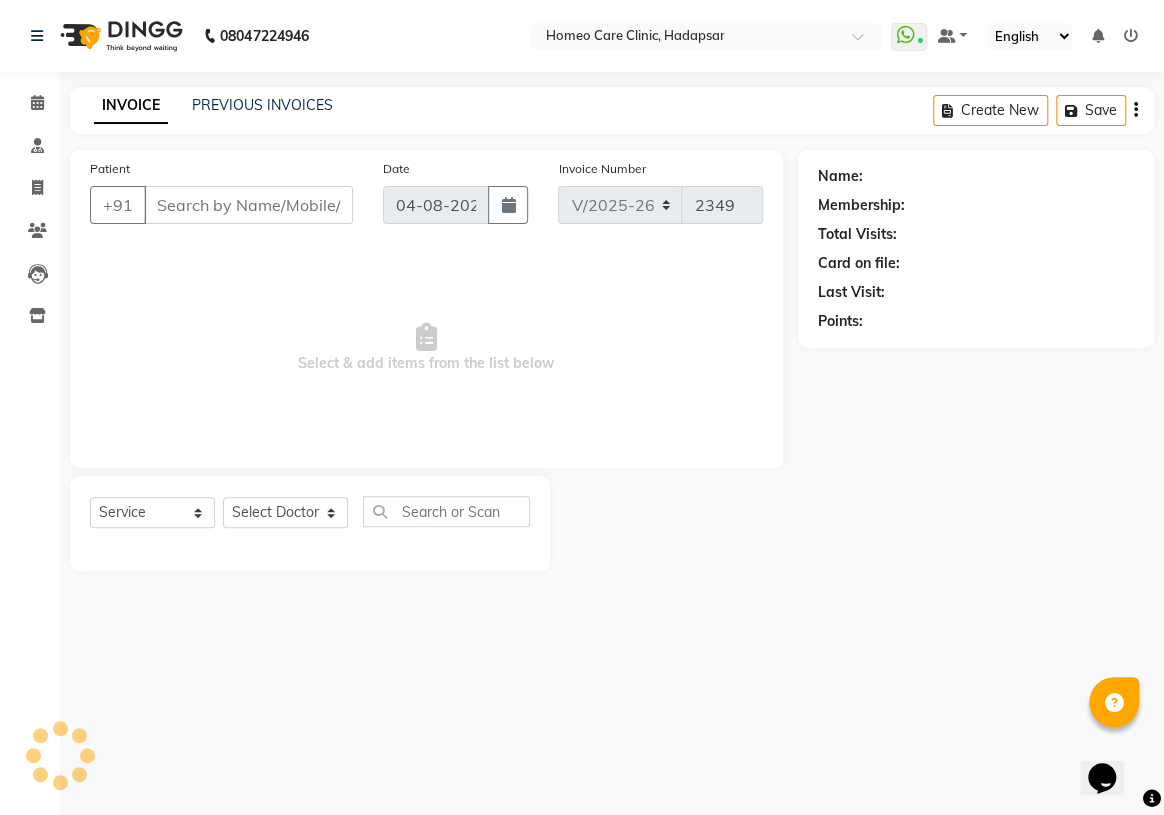 type on "7620098178" 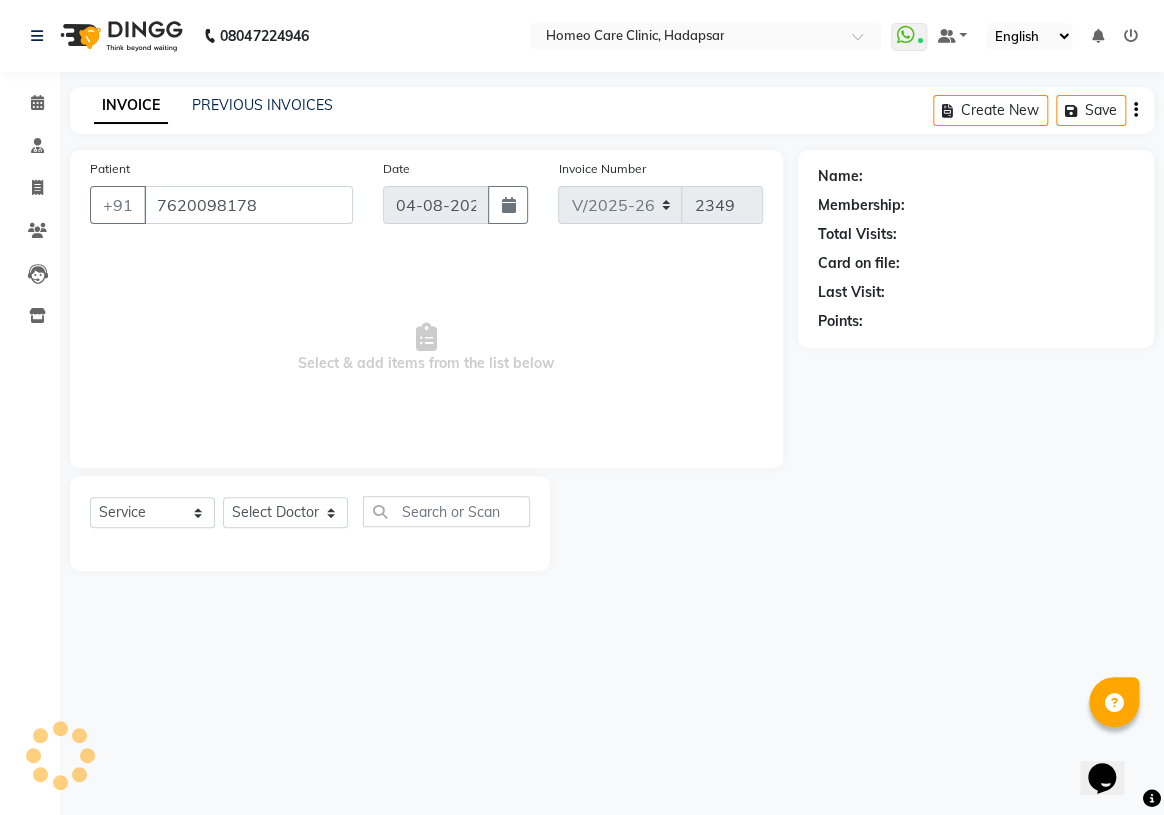 select on "70882" 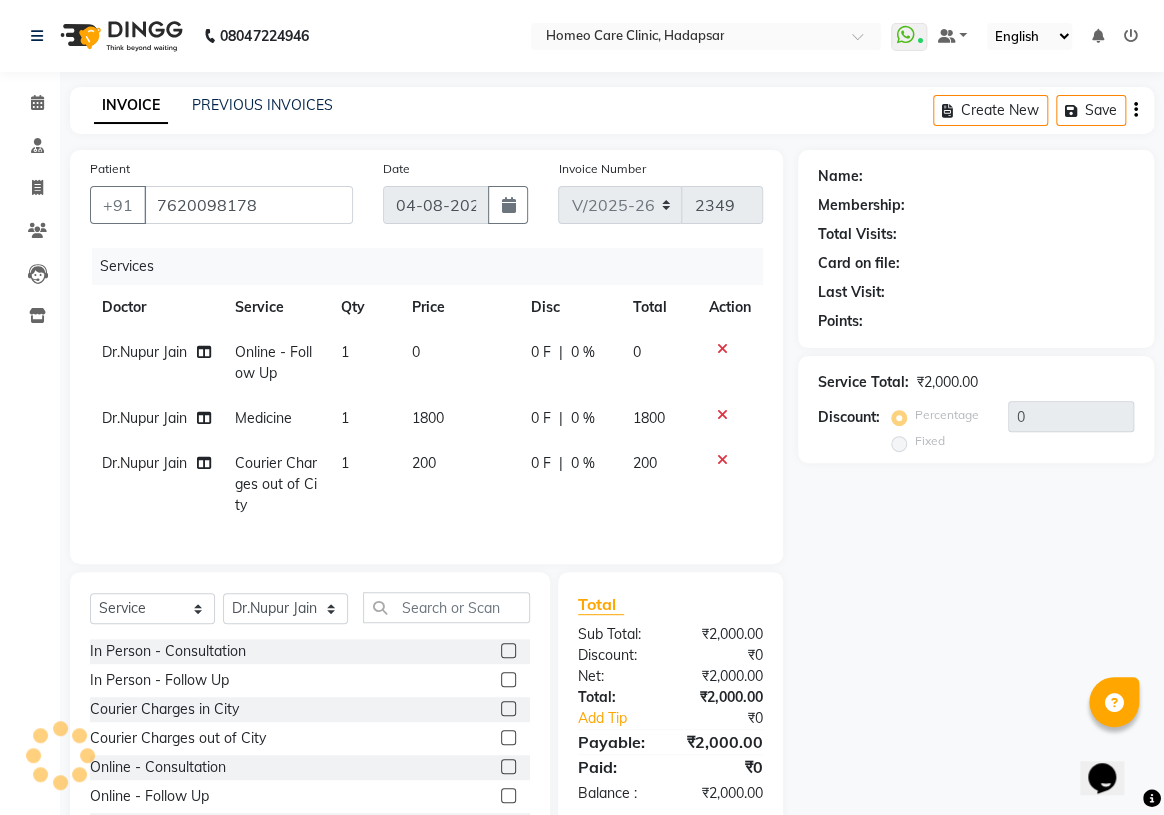 click on "Patient +[COUNTRY_CODE] [PHONE] Date [DATE] Invoice Number V/2025 V/2025-26 2349 Services Doctor Service Qty Price Disc Total Action Dr.[NAME] Online - Follow Up 1 0 0 F | 0 % 0 Dr.[NAME] Medicine 1 1800 0 F | 0 % 1800 Dr.[NAME] Courier Charges out of City 1 200 0 F | 0 % 200 Select  Service  Product  Membership  Package Voucher Prepaid Gift Card  Select Doctor Dingg Support Dr.[NAME] Choudhary Dr [NAME] Choudhary  Dr [NAME] Saste Dr [NAME] Patil Dr [NAME] Patil Dr.[NAME] Jain Dr [NAME] Doshi Dr [NAME] Nair Dr [NAME] Choudhary [NAME] Choudhary [NAME] Bhondave [NAME] Yadav In Person - Consultation  In Person - Follow Up  Courier Charges in City  Courier Charges out of City  Online - Consultation  Online - Follow Up  Medicine  Medicine 1  Hydra Facial  Medi Facial  Vampire Facial With Plasma  Oxygeno Facial  Anti Aging Facial  Korean Glass GLow Facial  Full Face  Upper Lip  Chin  Underarms  Full Legs & arms  Back-side  Chest  Abdomen  Yellow Peel  Black Peel  Party Peel  Glow Peel  Argi Peel  Under-arm Peel" 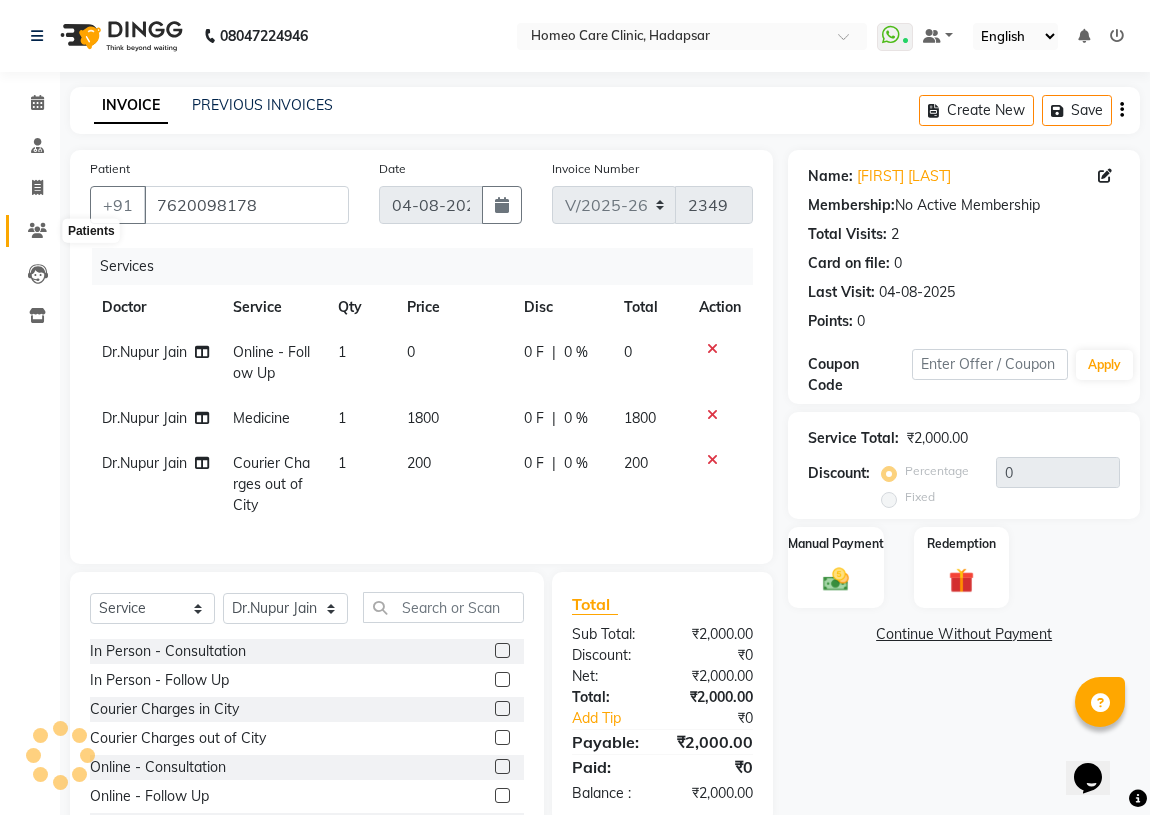 click 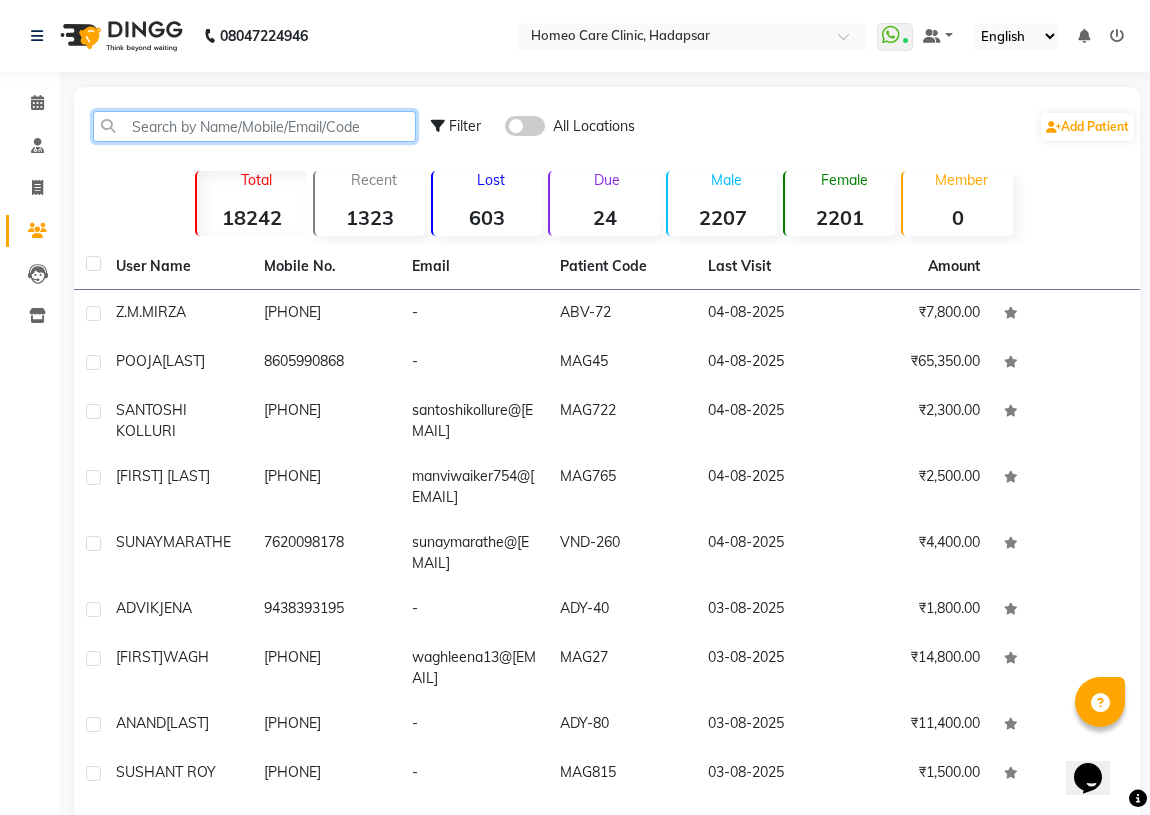 click 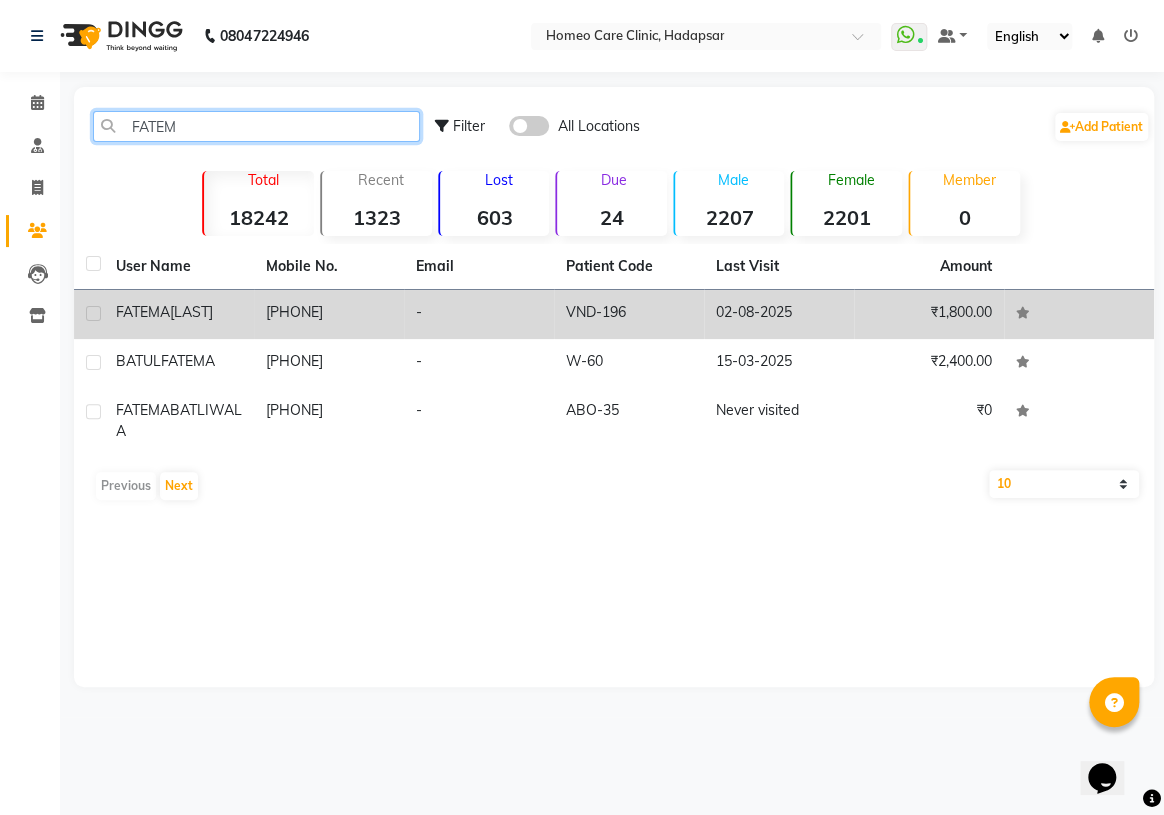 type on "FATEM" 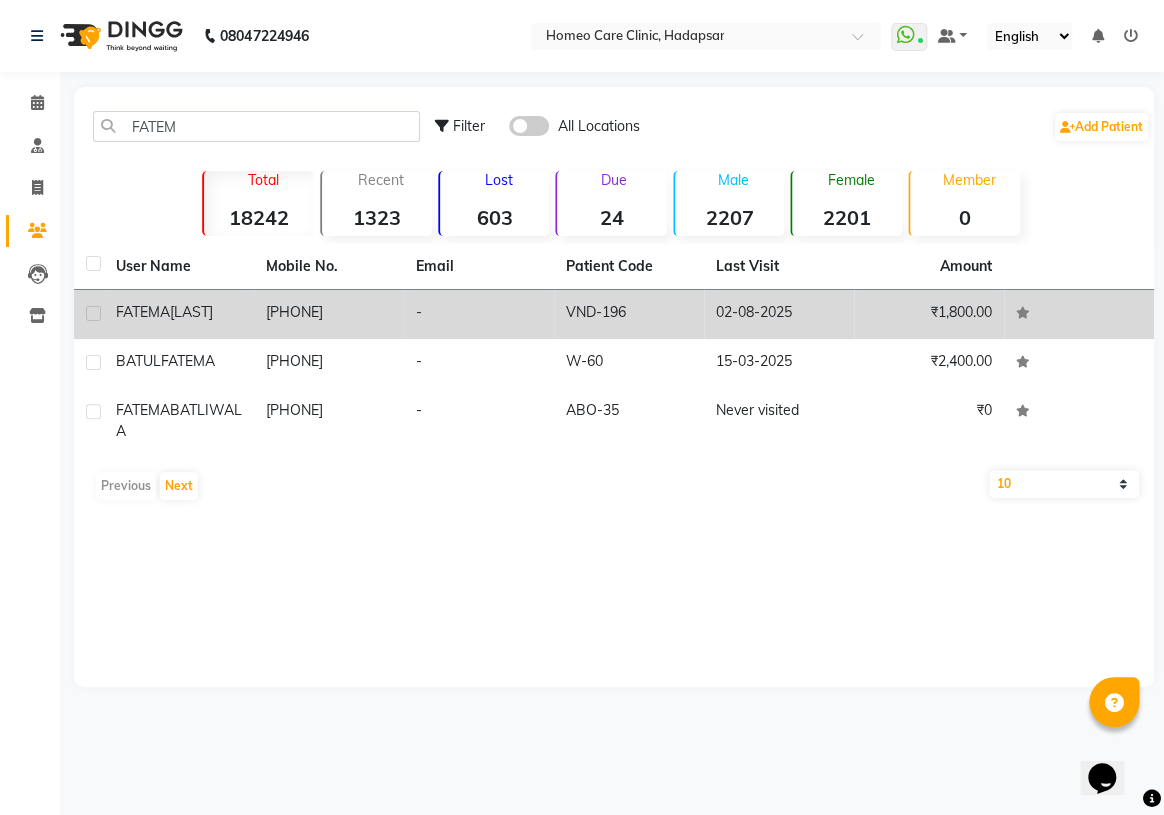 click on "[FIRST] [LAST]" 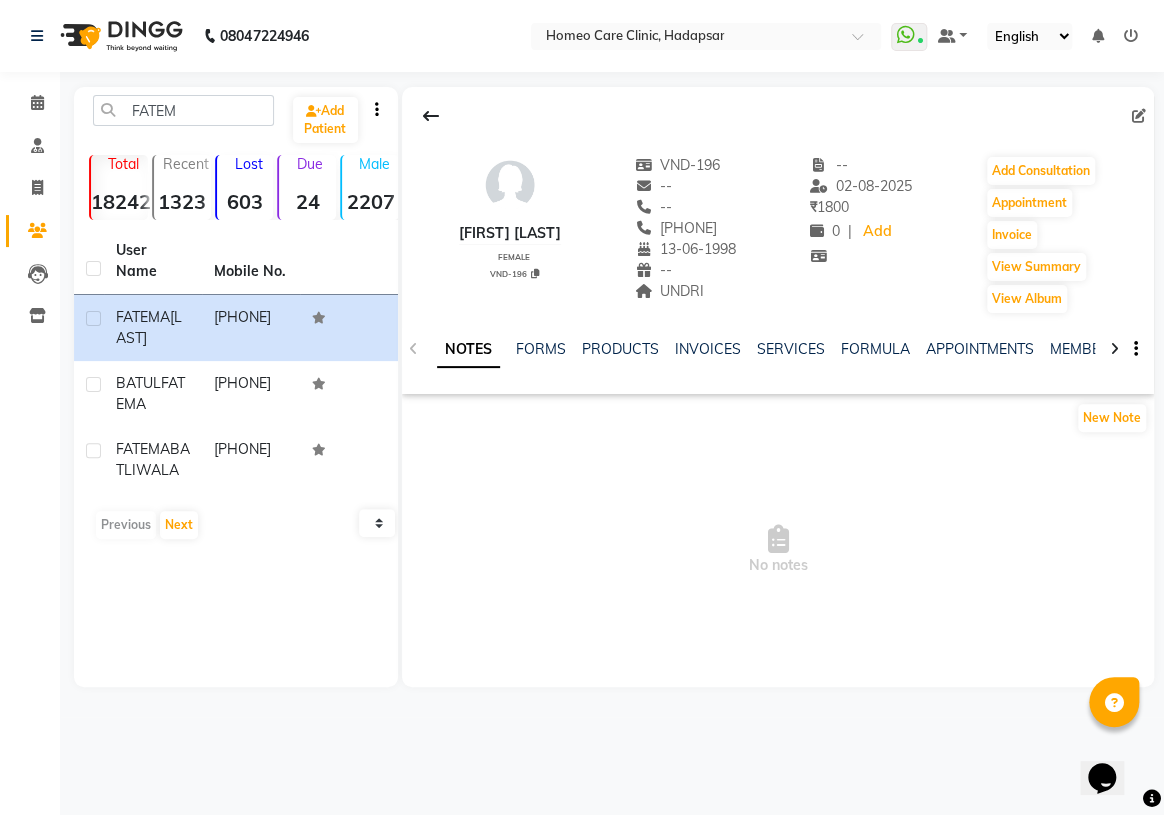 click on "NOTES FORMS PRODUCTS INVOICES SERVICES FORMULA APPOINTMENTS MEMBERSHIP PACKAGES VOUCHERS GIFTCARDS POINTS FAMILY CARDS WALLET" 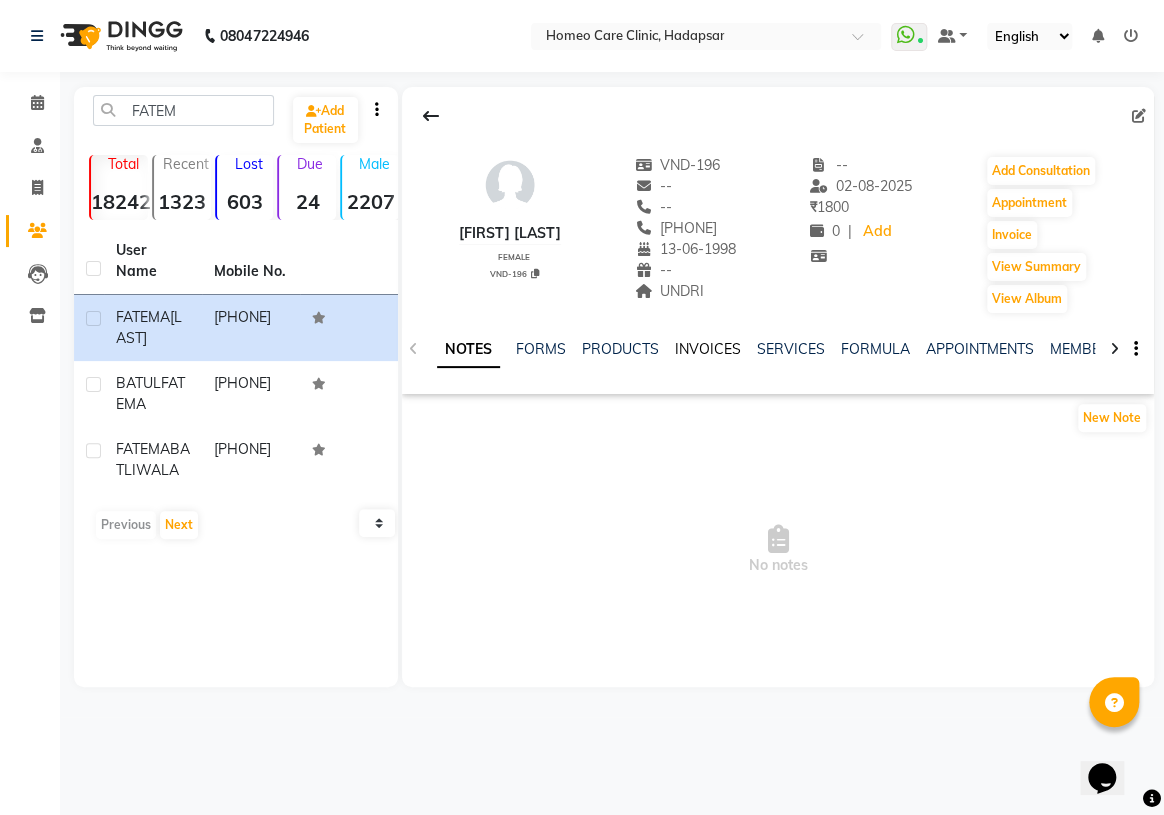 click on "INVOICES" 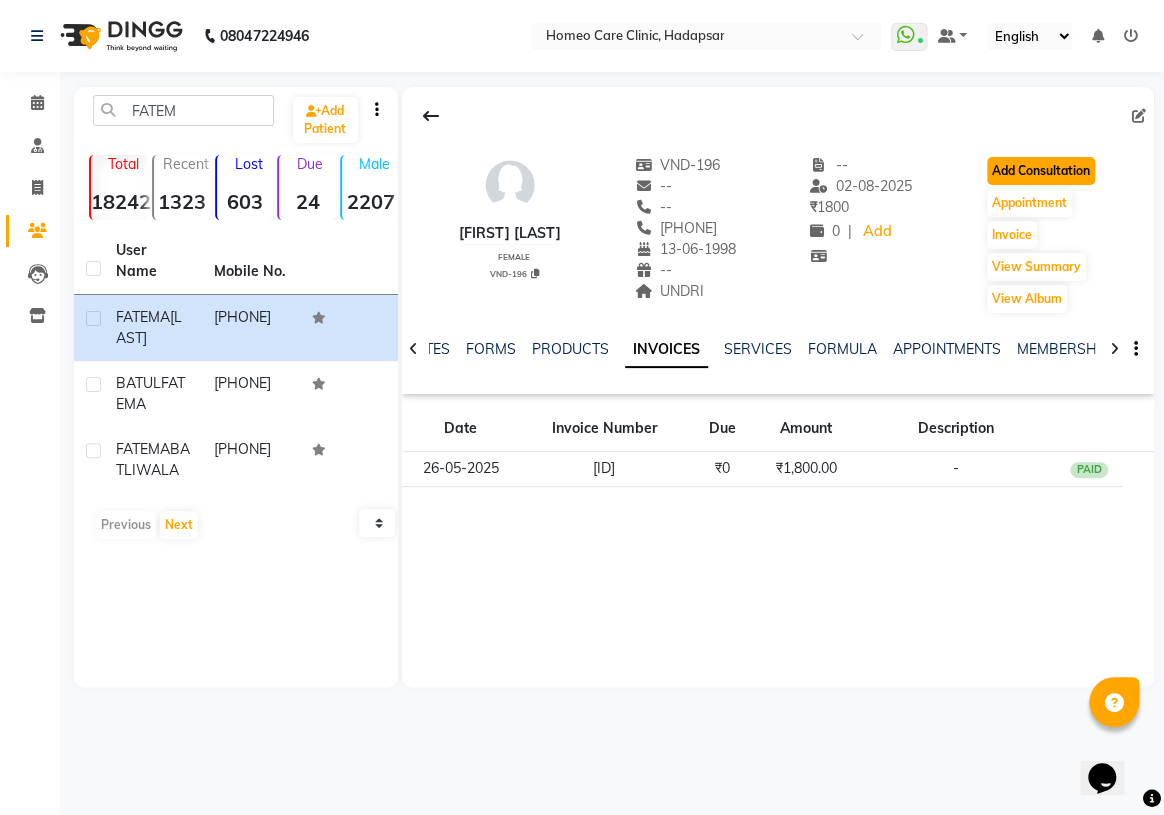 click on "Add Consultation" 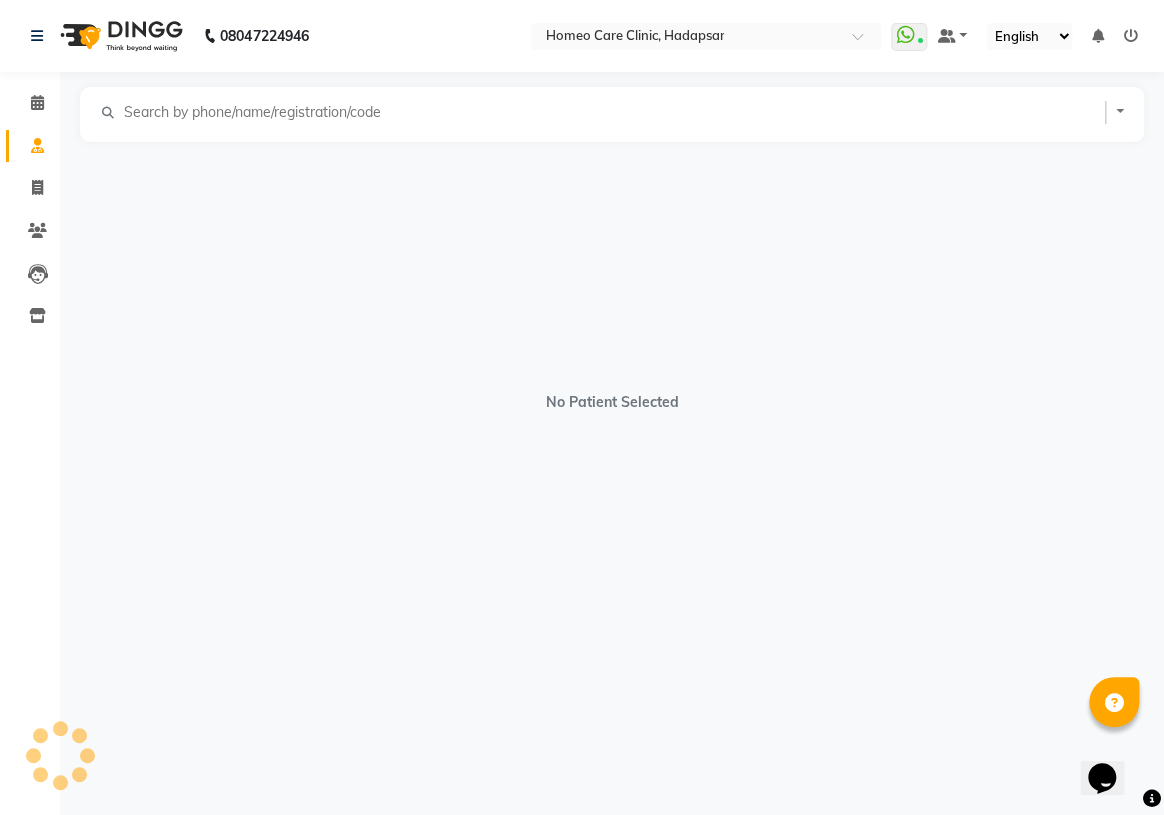 select on "female" 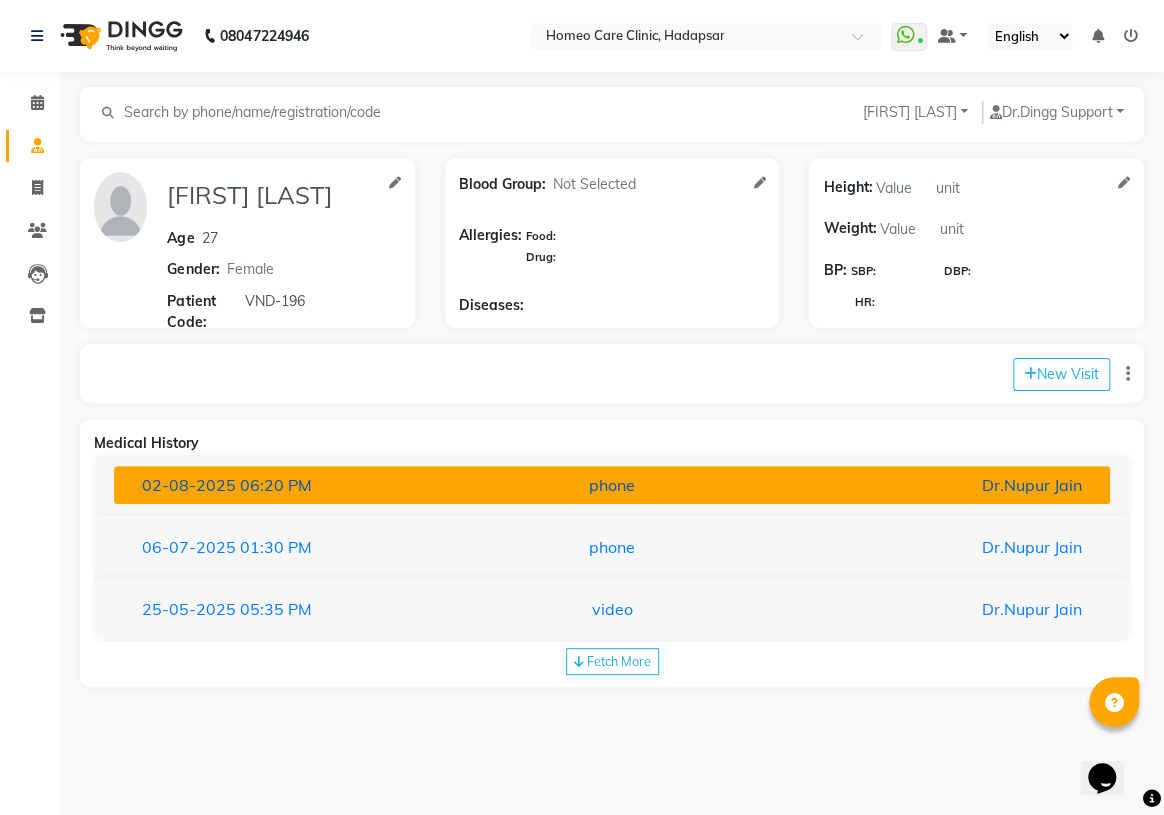 click on "phone" at bounding box center [611, 485] 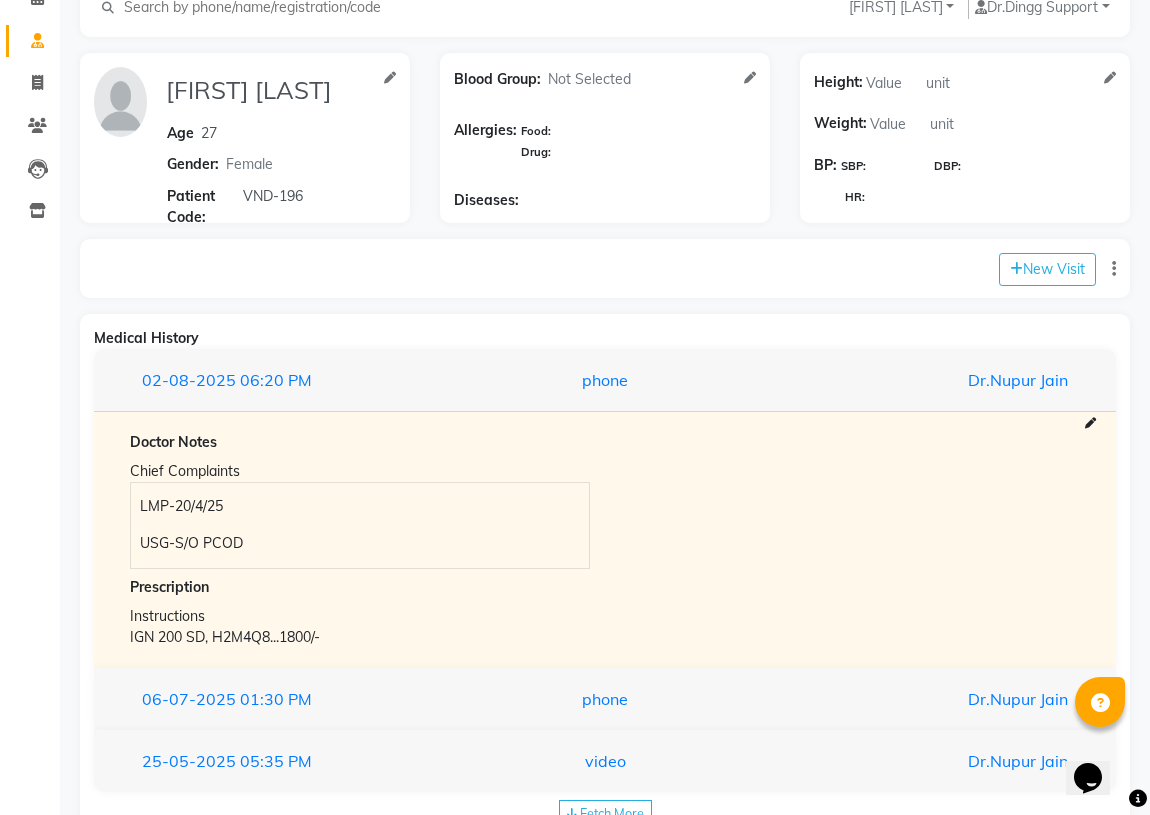scroll, scrollTop: 0, scrollLeft: 0, axis: both 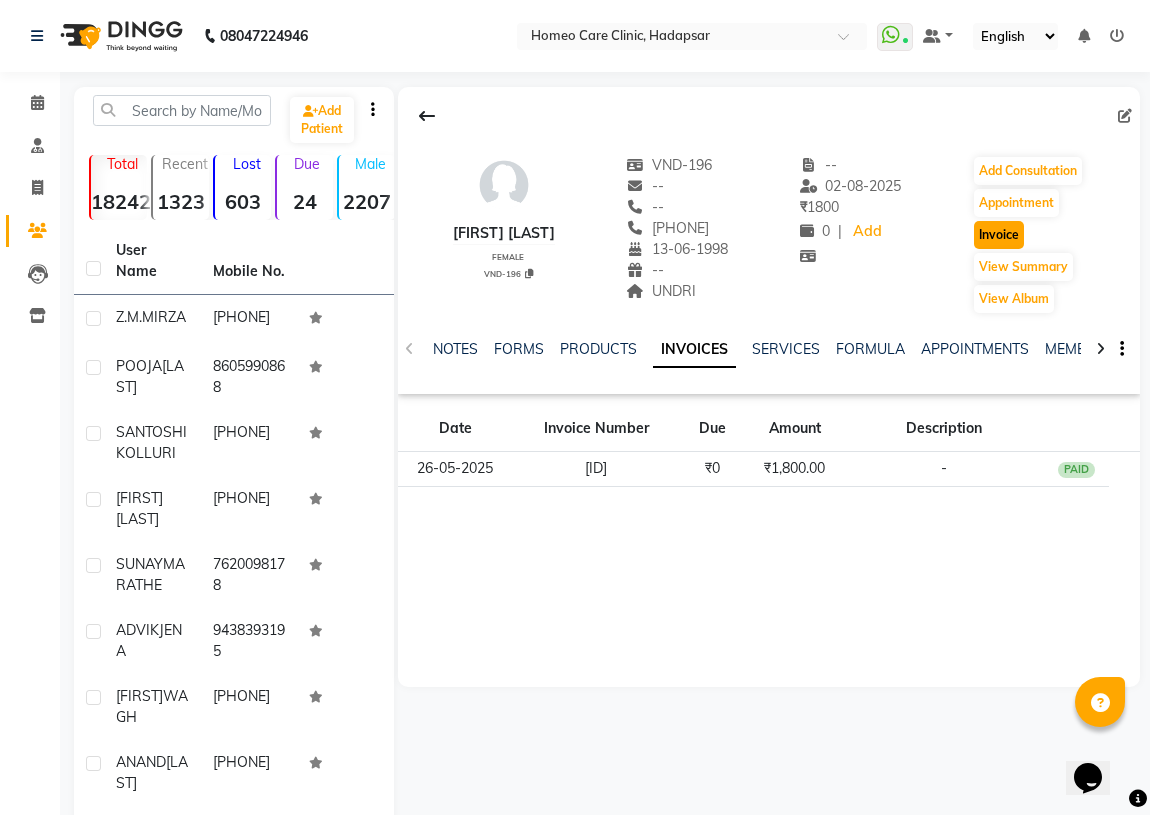 click on "Invoice" 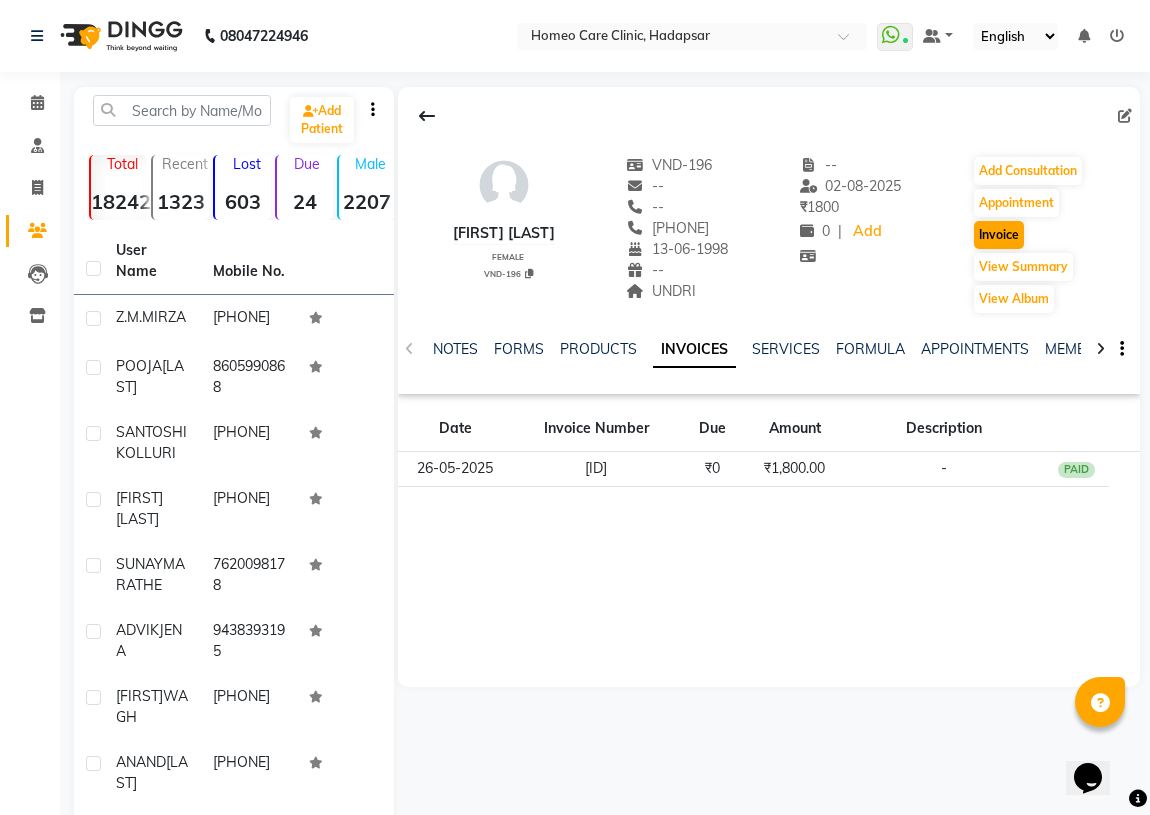 select on "service" 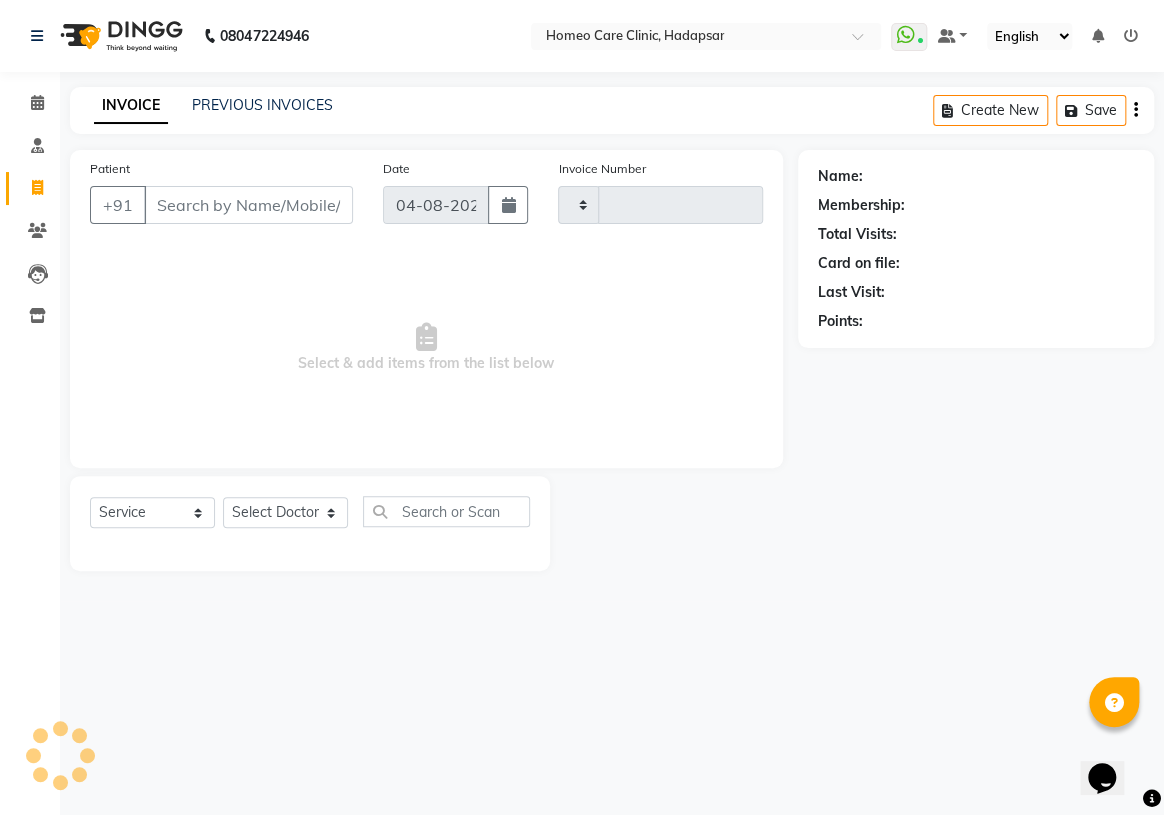 type on "2349" 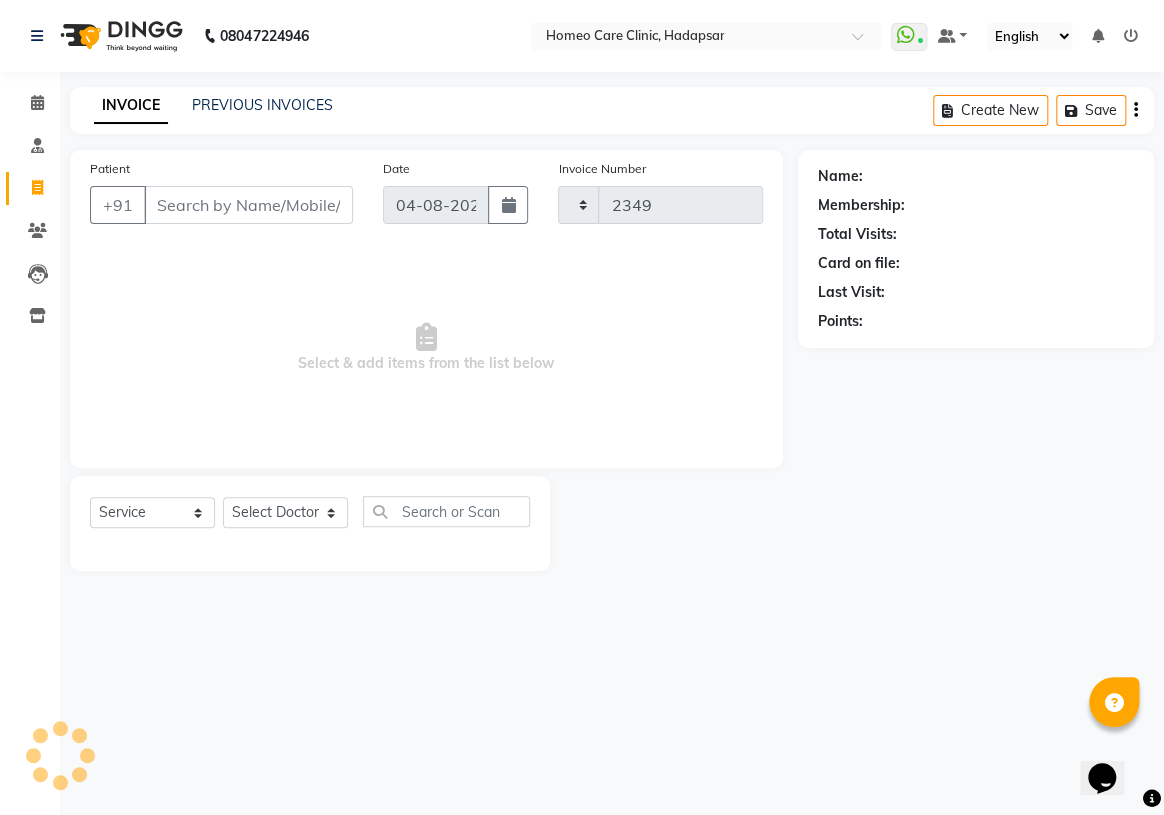 select on "7485" 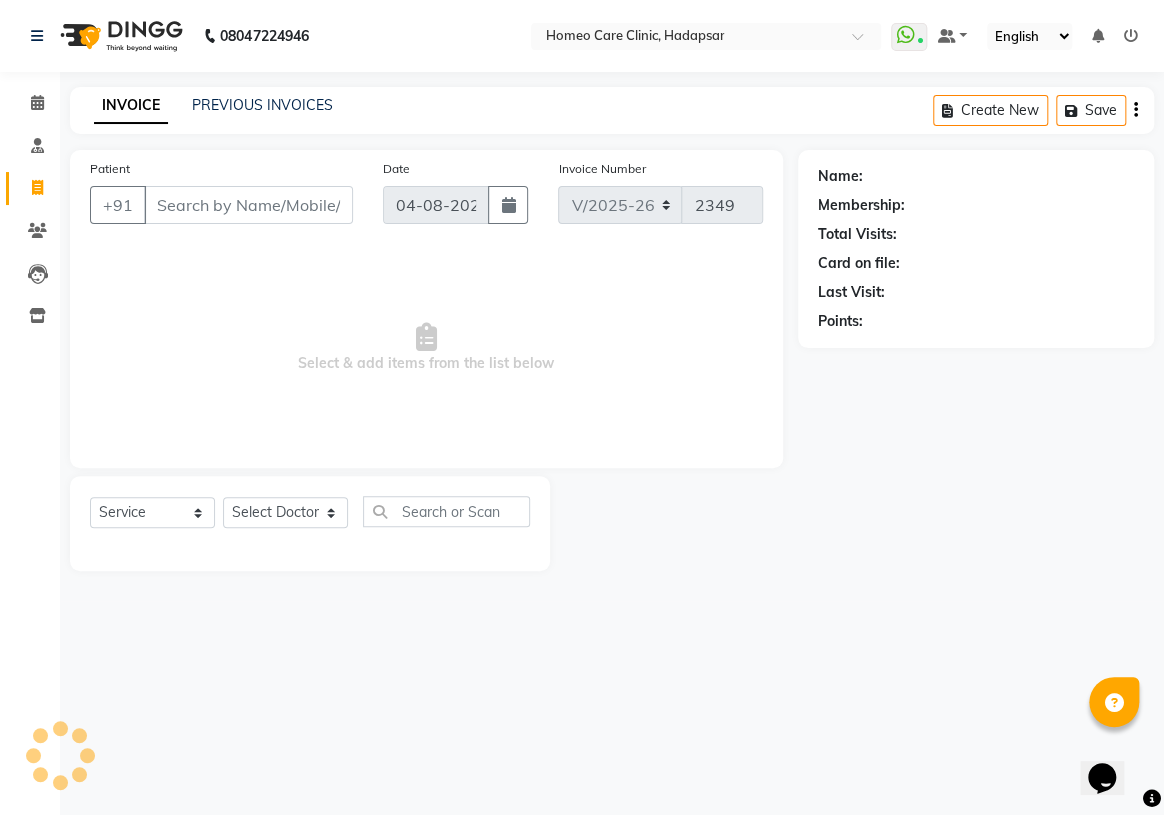 type on "[PHONE]" 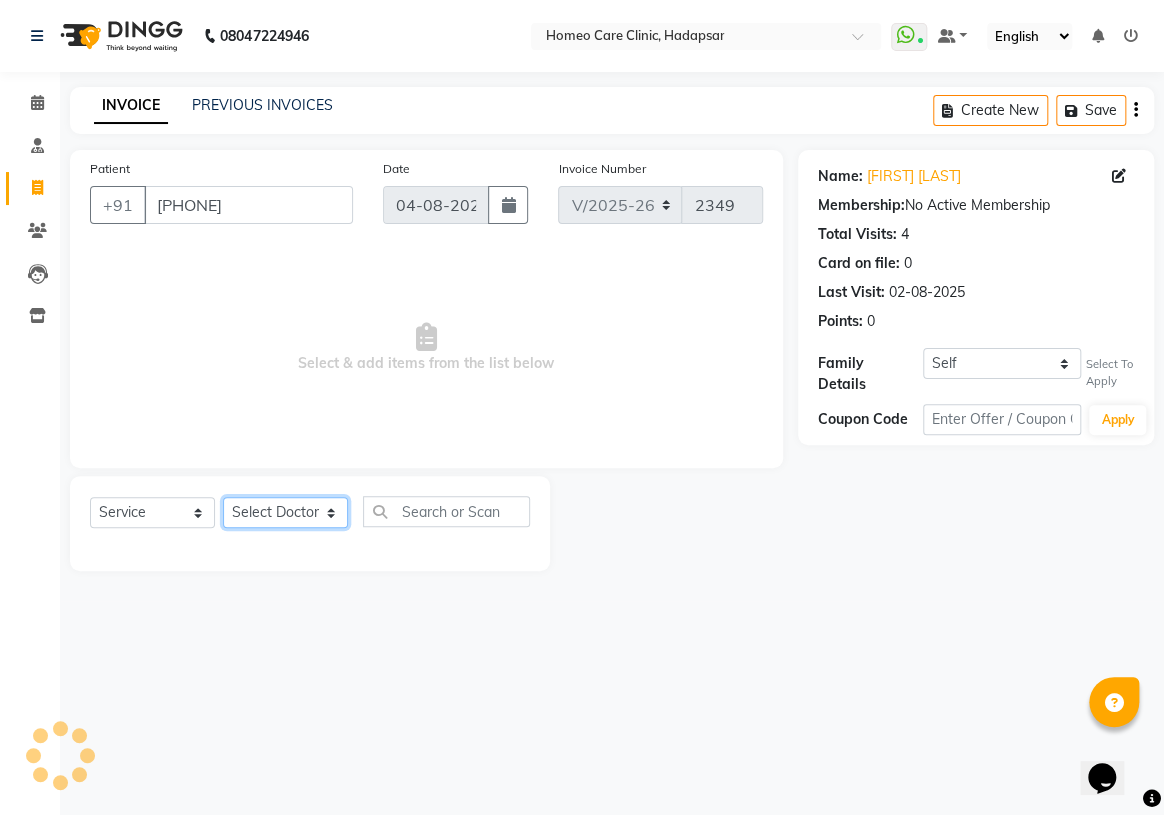 click on "Select Doctor Dingg Support Dr.[NAME] Choudhary Dr [NAME] Choudhary  Dr [NAME] Saste Dr [NAME] Patil Dr [NAME] Patil Dr.[NAME] Jain Dr [NAME] Doshi Dr [NAME] Nair Dr [NAME] Choudhary [NAME] Choudhary [NAME] Bhondave [NAME] Yadav" 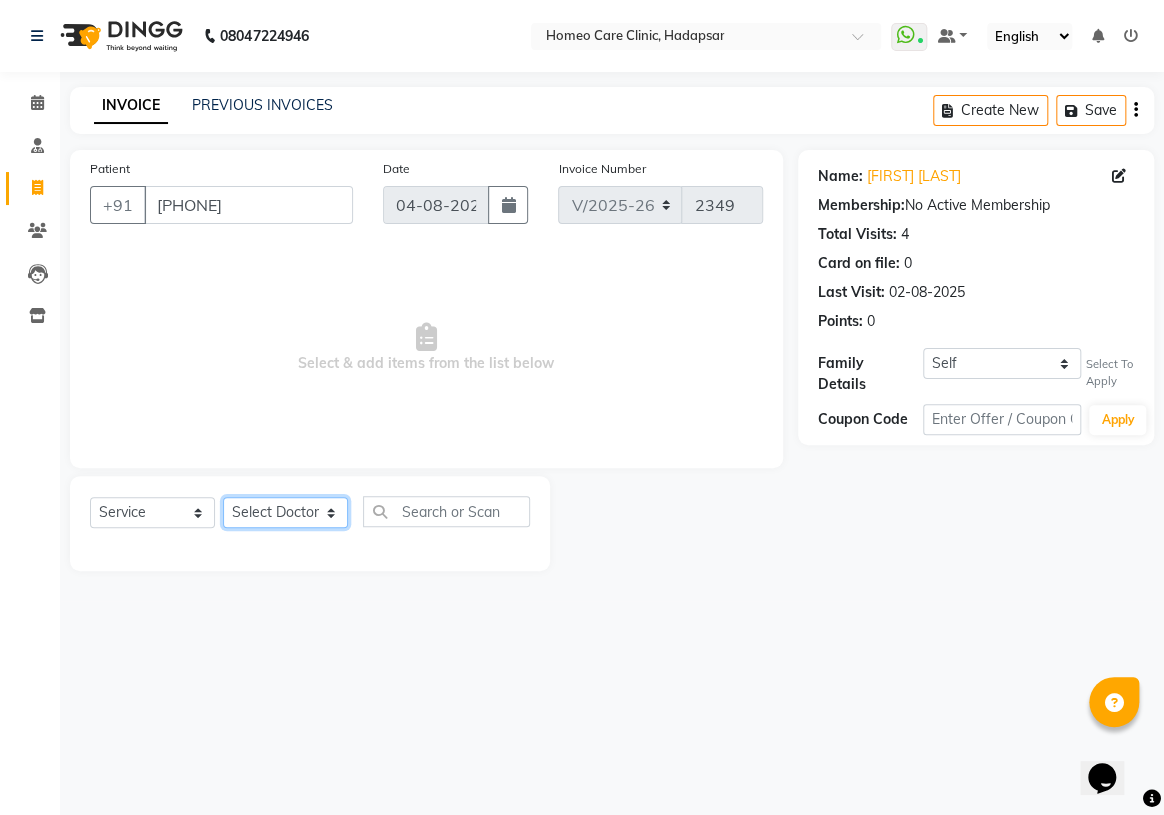 select on "70882" 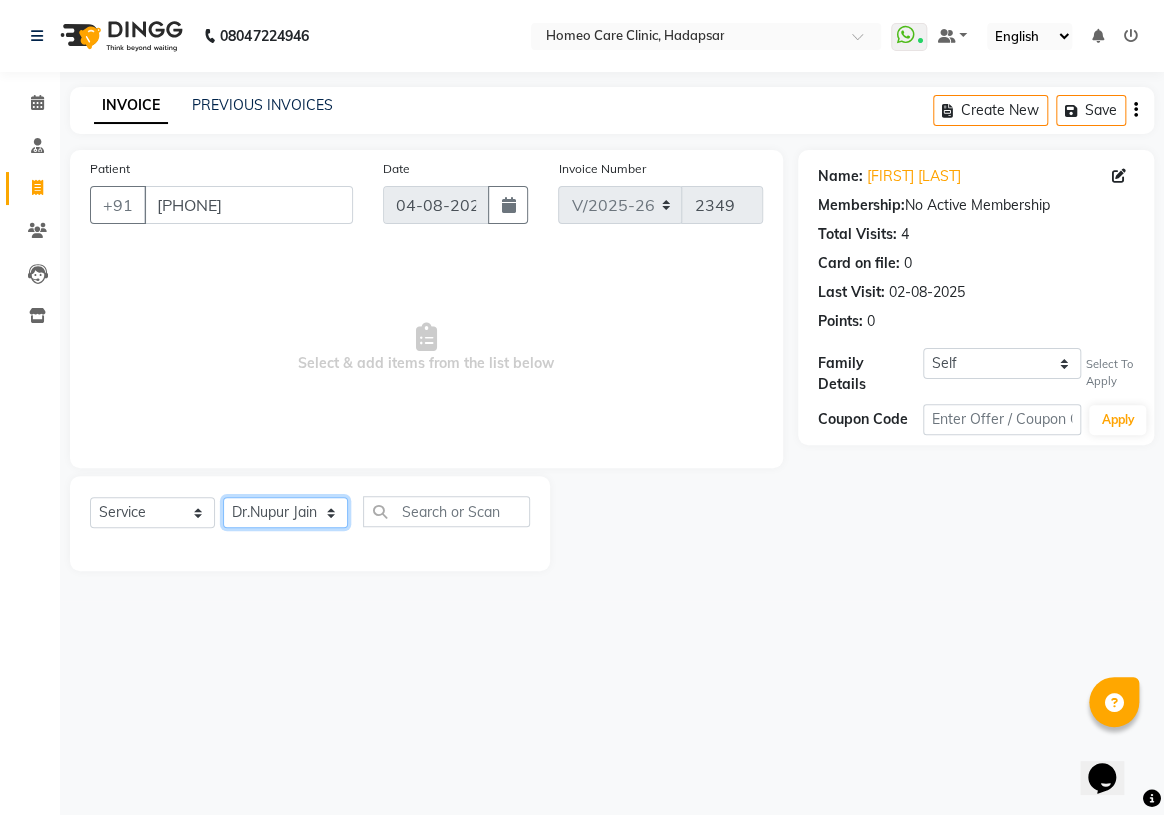 click on "Select Doctor Dingg Support Dr.[NAME] Choudhary Dr [NAME] Choudhary  Dr [NAME] Saste Dr [NAME] Patil Dr [NAME] Patil Dr.[NAME] Jain Dr [NAME] Doshi Dr [NAME] Nair Dr [NAME] Choudhary [NAME] Choudhary [NAME] Bhondave [NAME] Yadav" 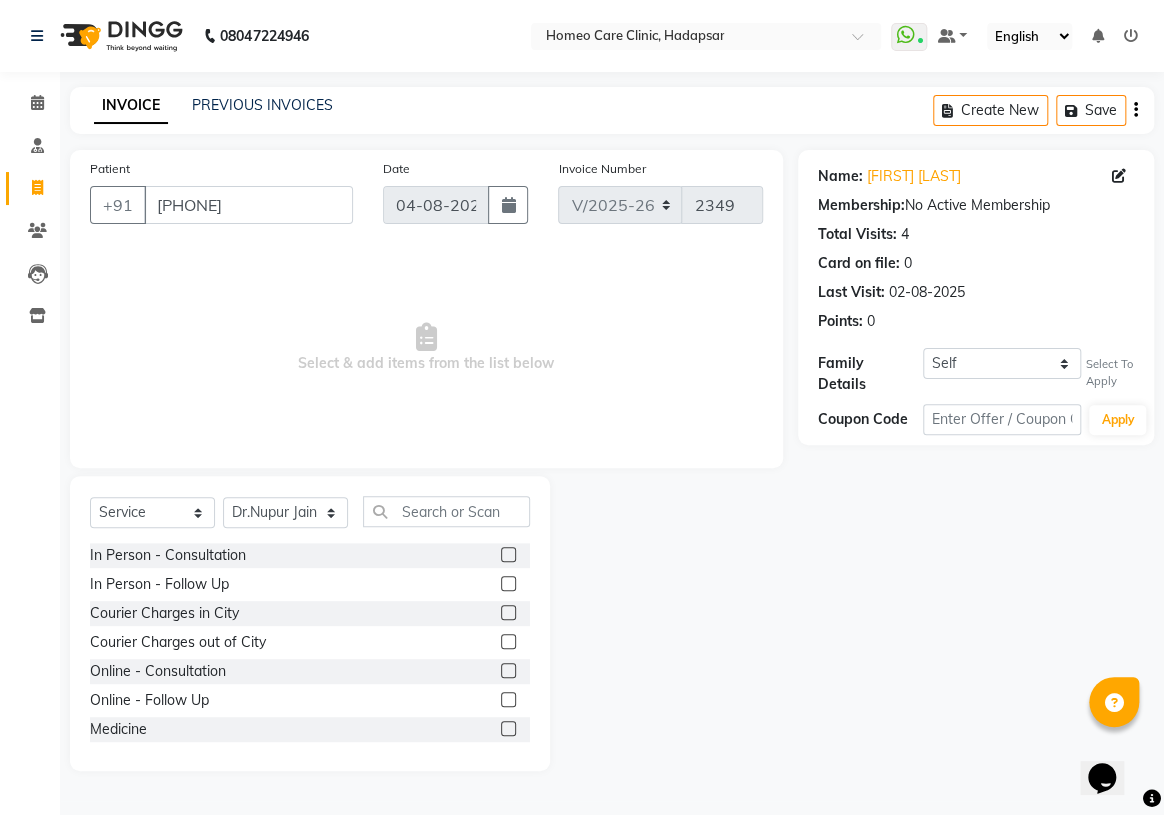 click 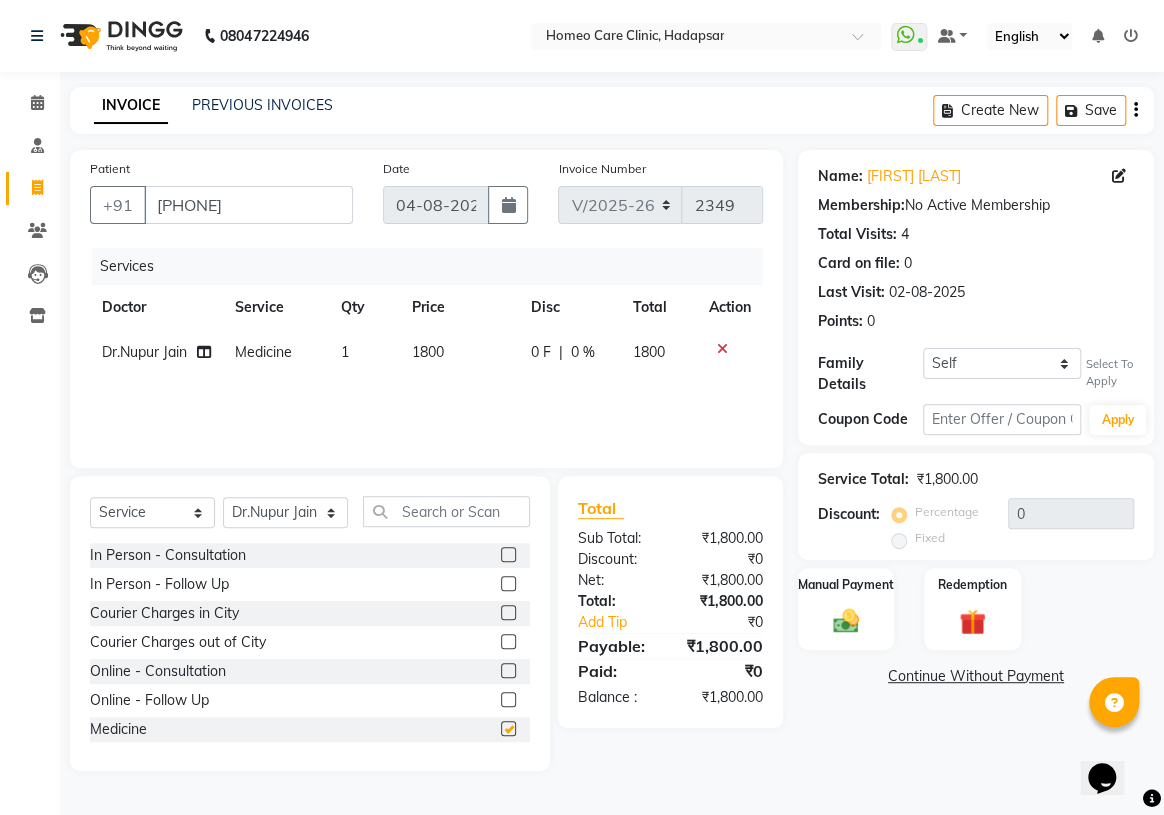 checkbox on "false" 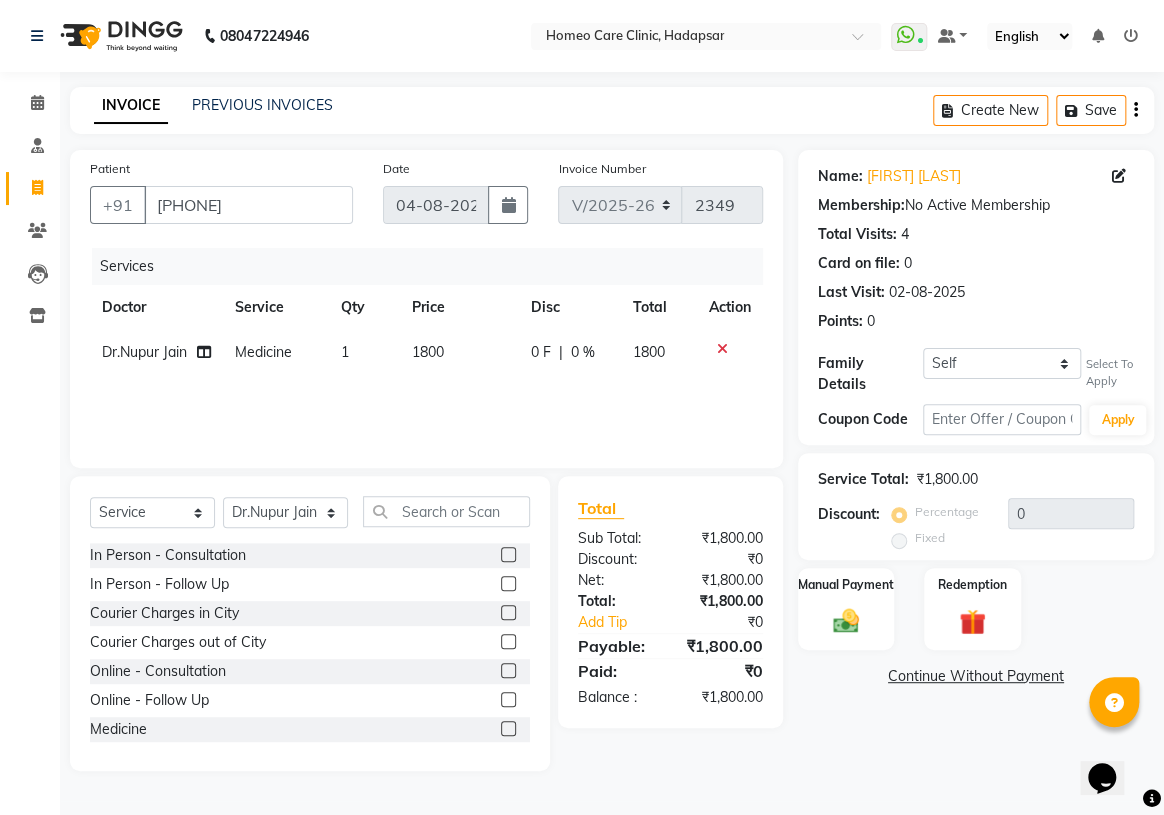 click on "1800" 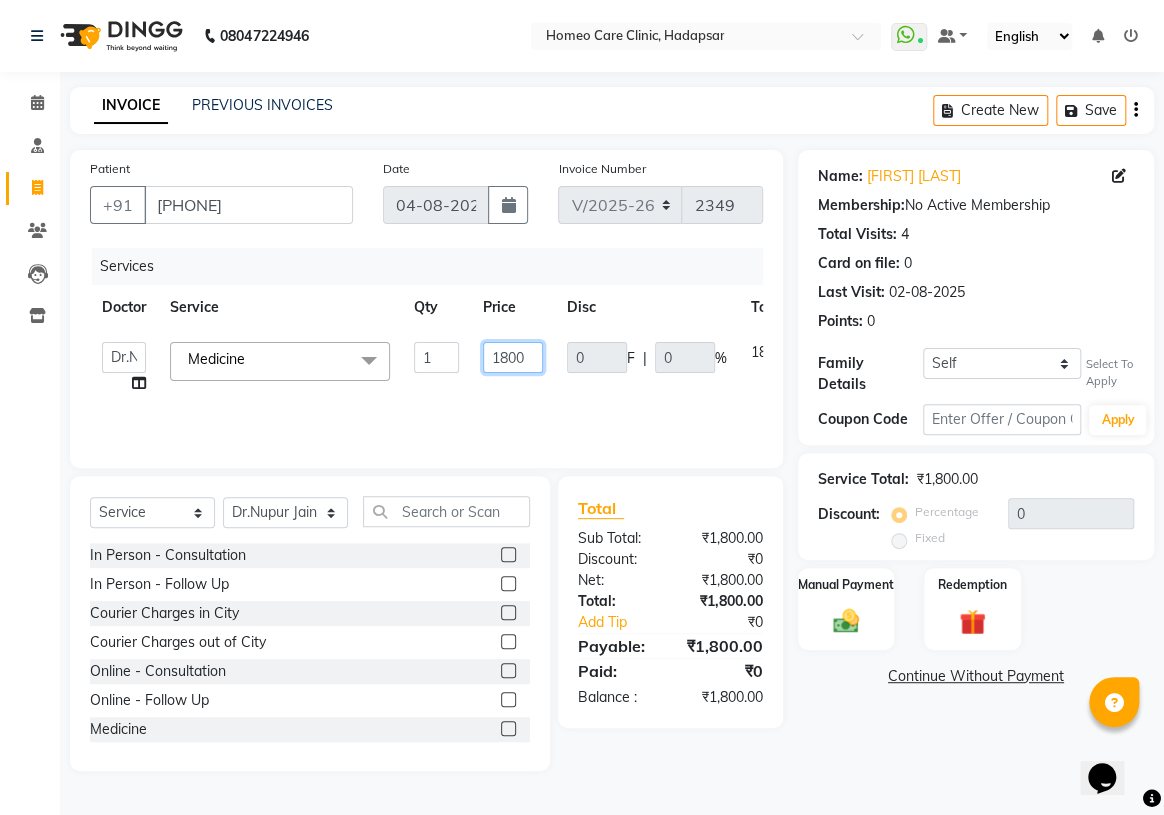 click on "1800" 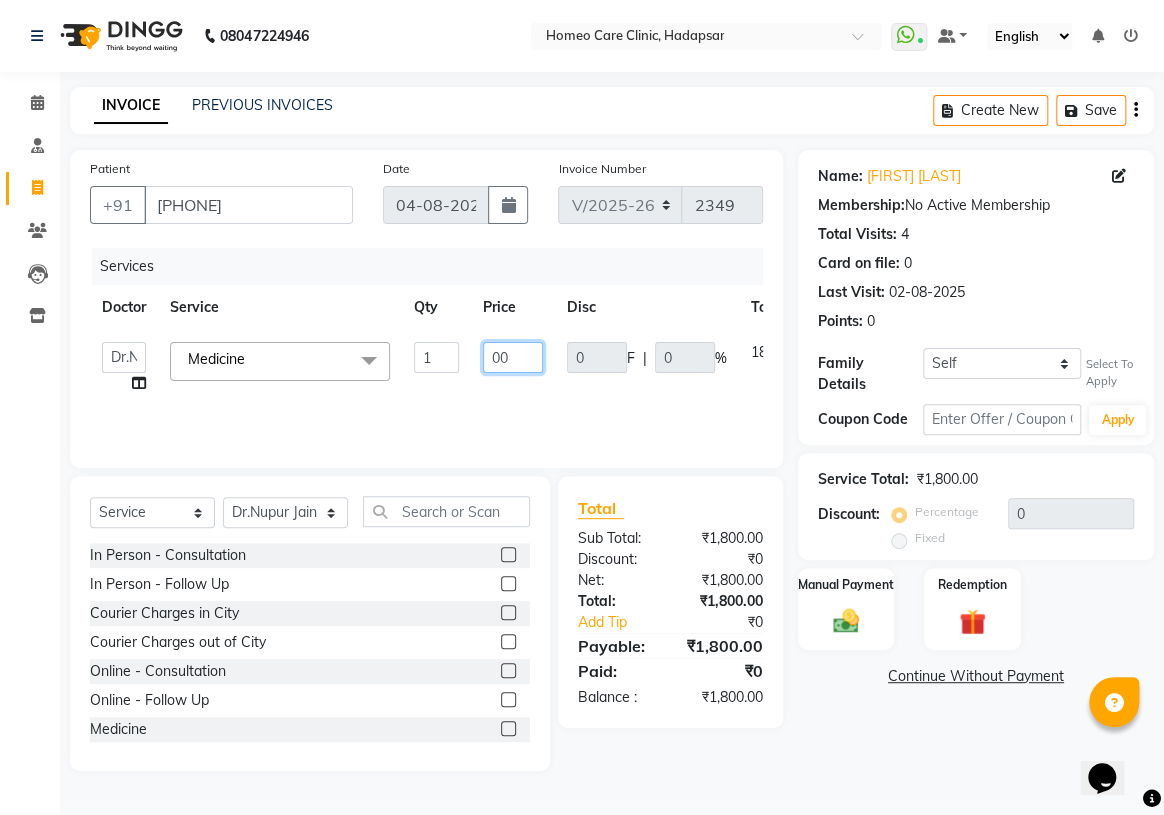 type on "900" 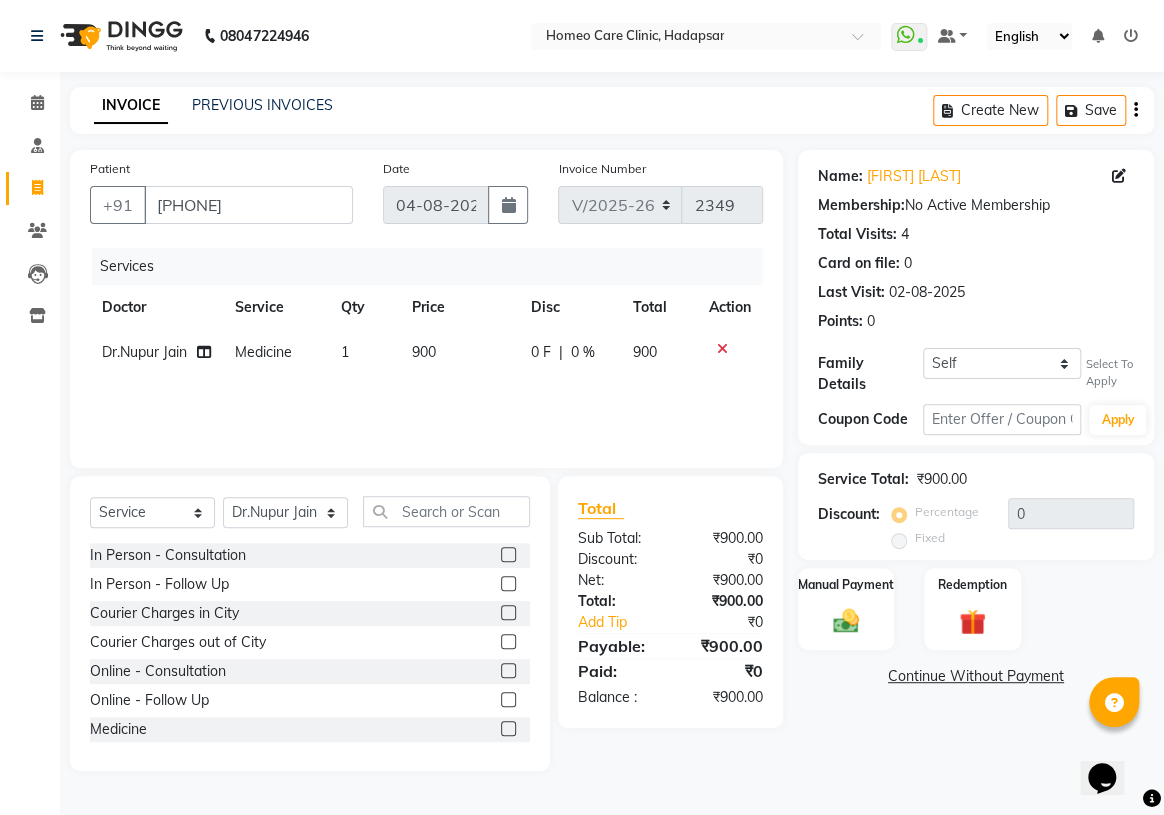 click on "Services Doctor Service Qty Price Disc Total Action Dr.[NAME] Medicine 1 900 0 F | 0 % 900" 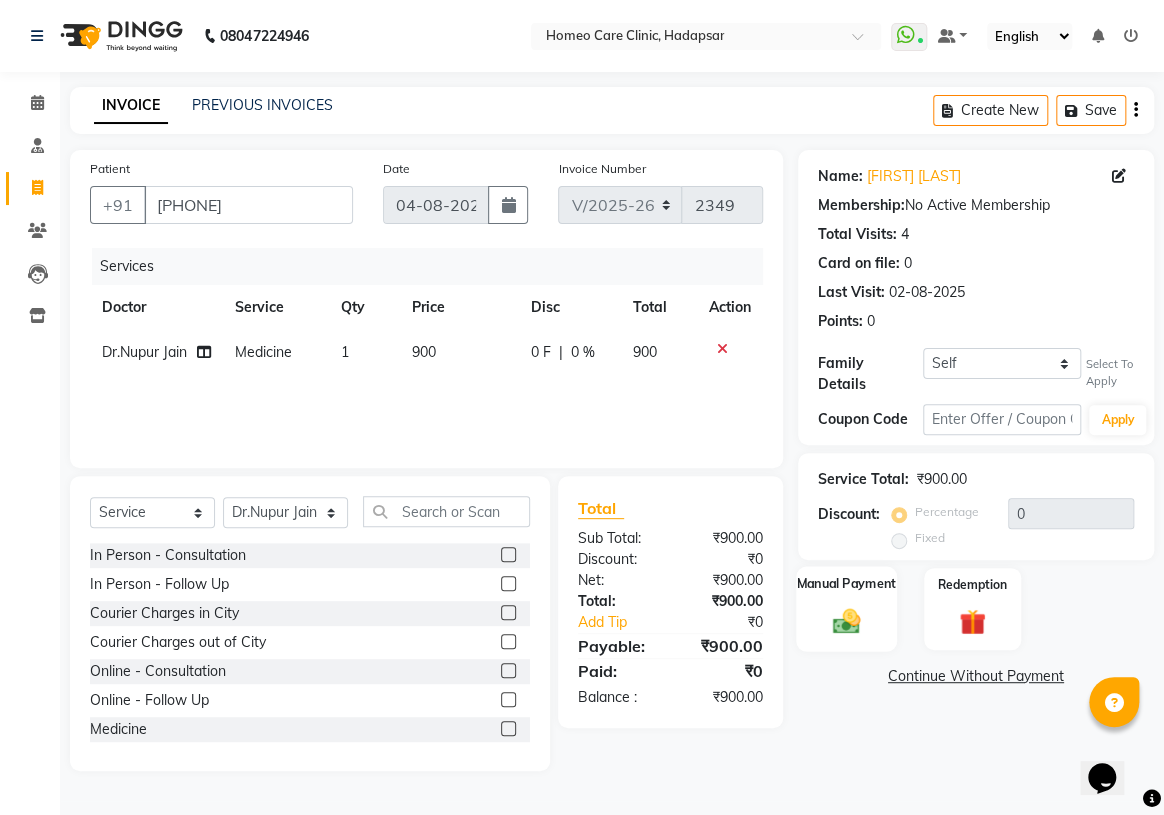 click 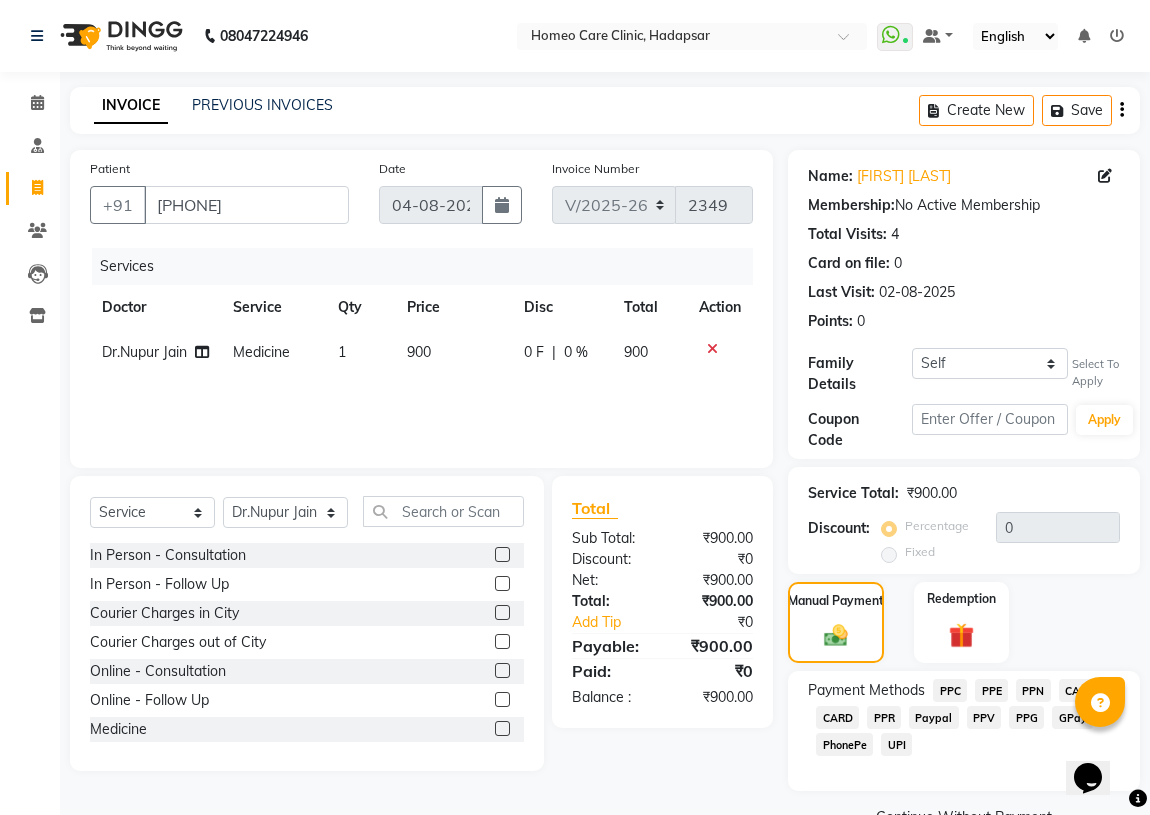 click on "PPR" 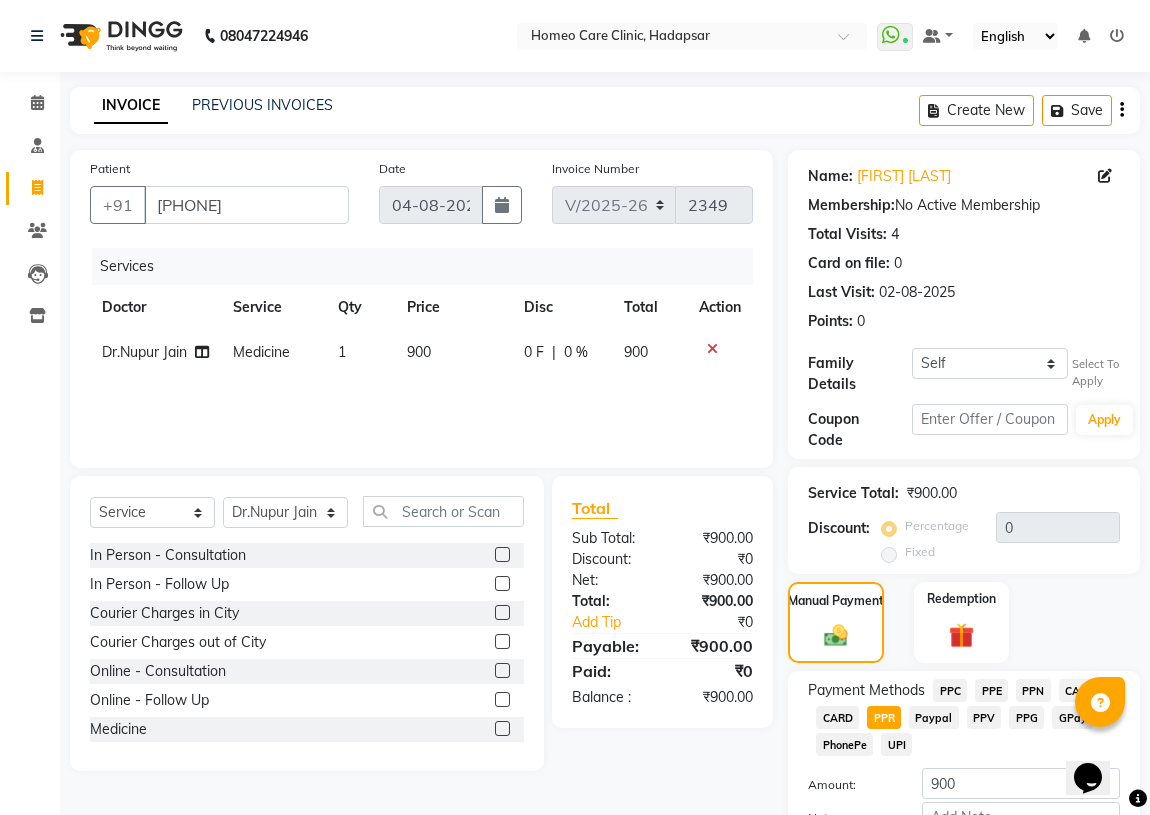 scroll, scrollTop: 129, scrollLeft: 0, axis: vertical 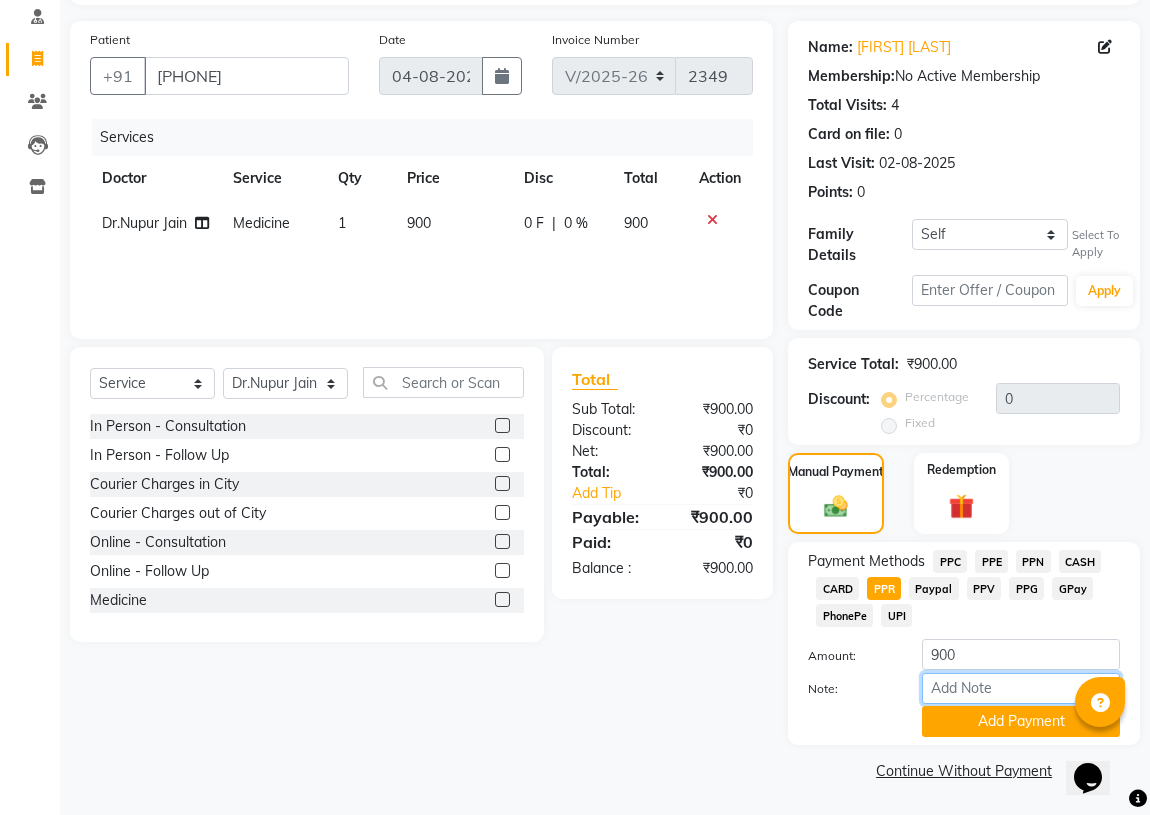 click on "Note:" at bounding box center (1021, 688) 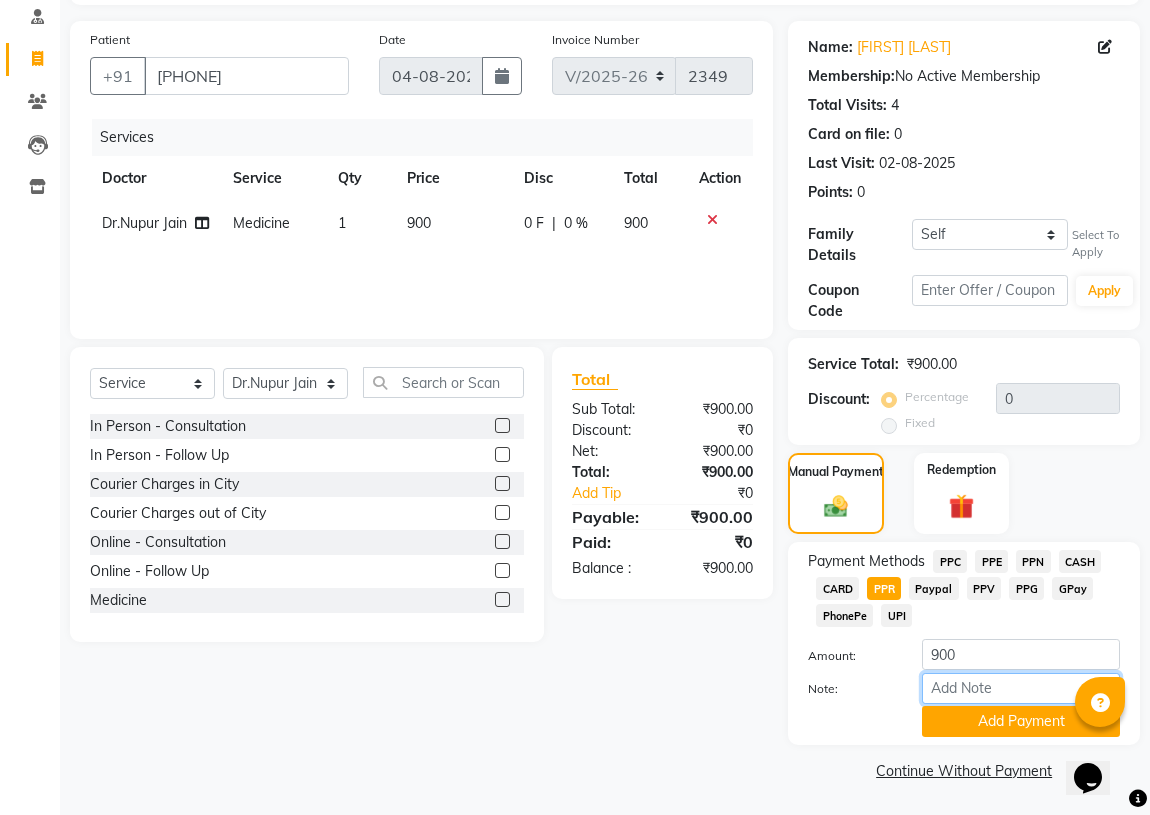 type on "PPR" 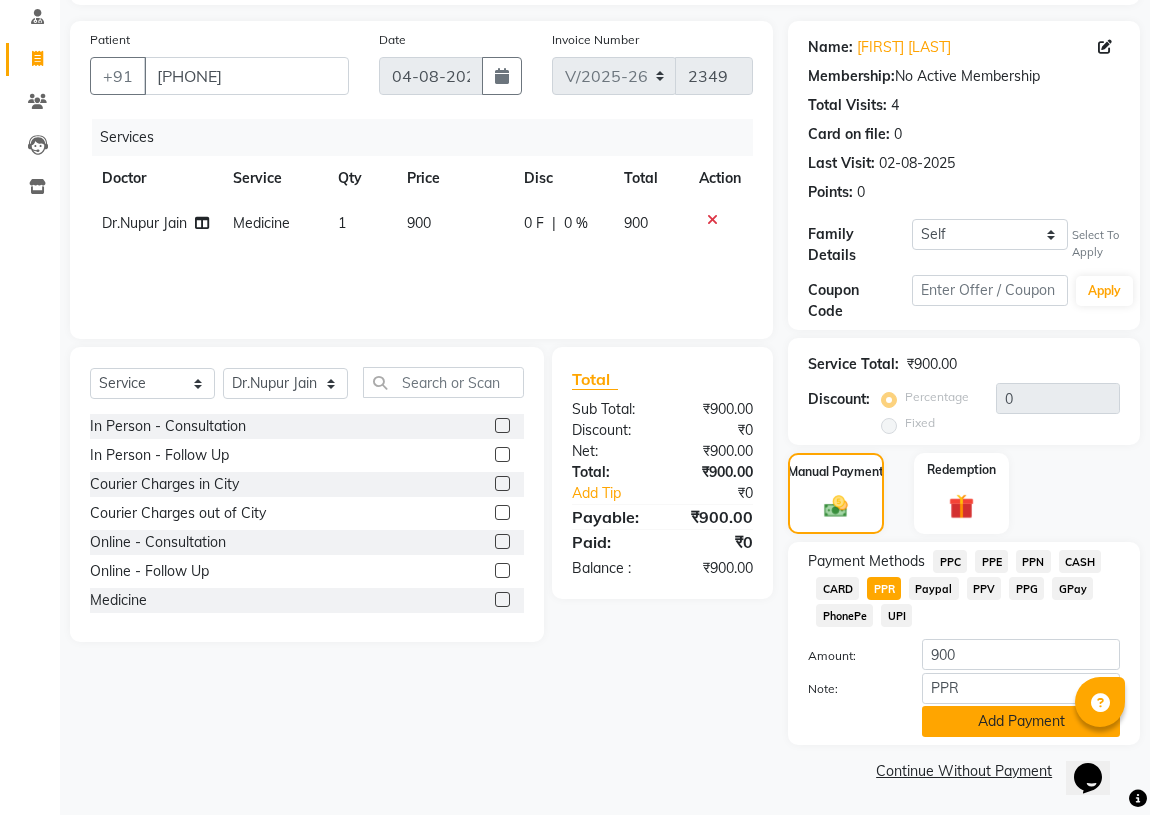 click on "Add Payment" 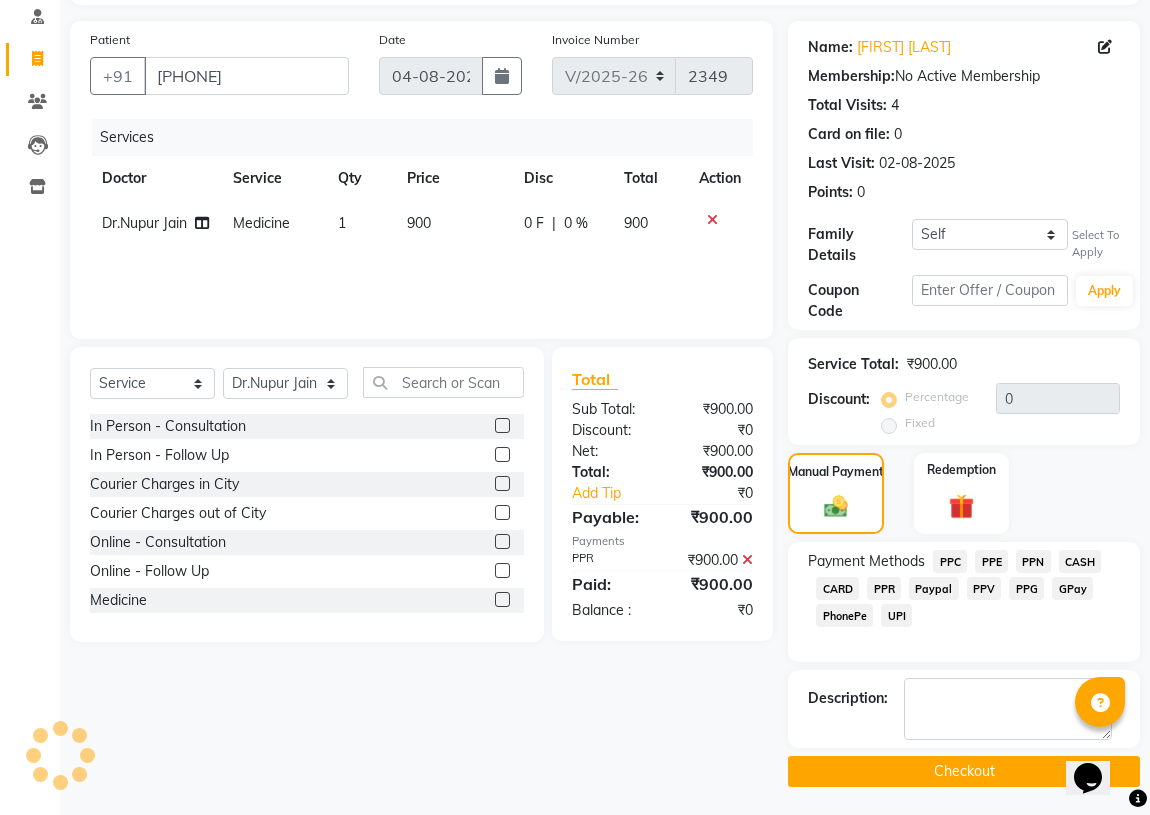 click on "Checkout" 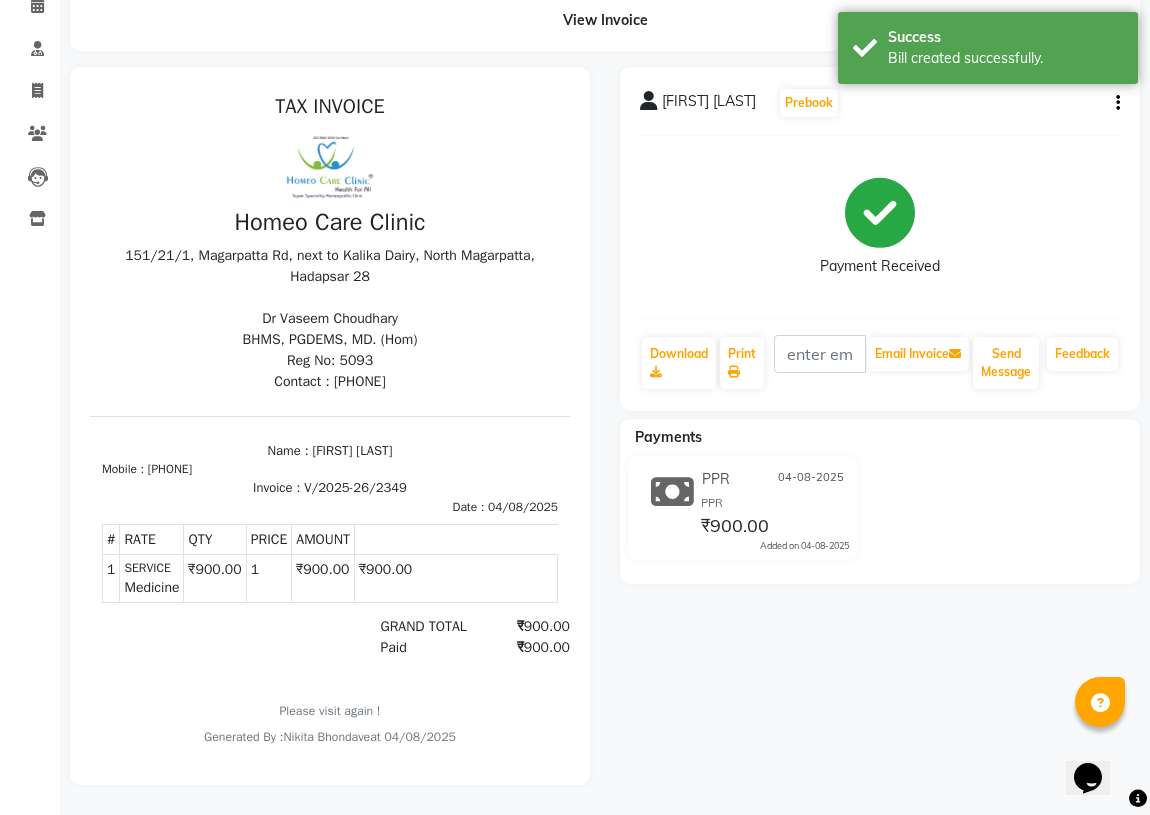 scroll, scrollTop: 110, scrollLeft: 0, axis: vertical 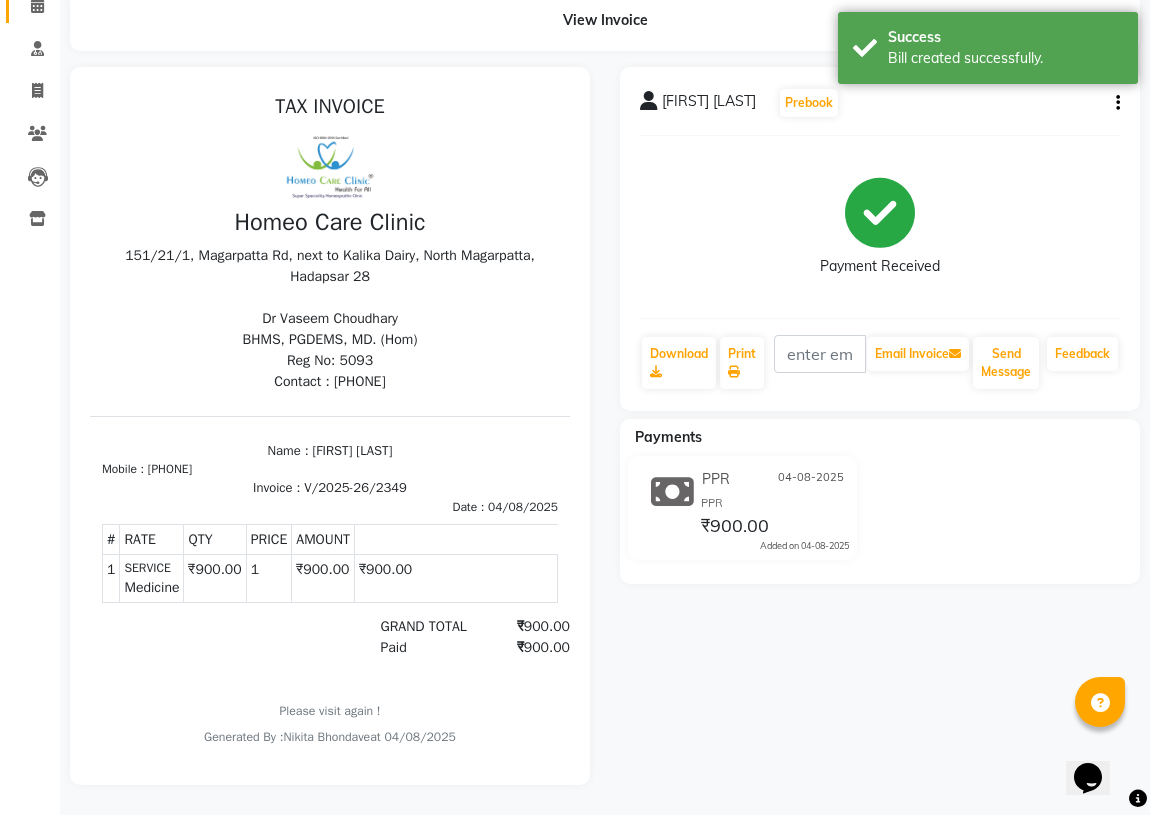 select on "service" 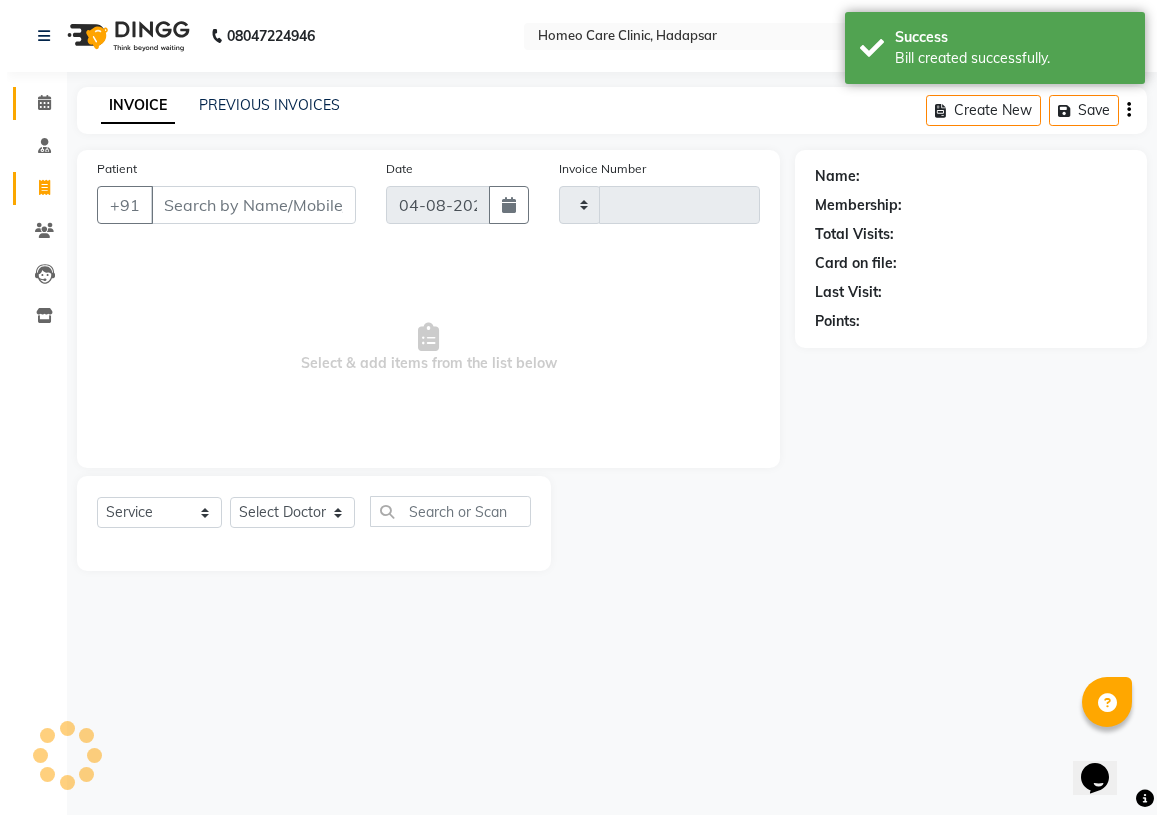 scroll, scrollTop: 0, scrollLeft: 0, axis: both 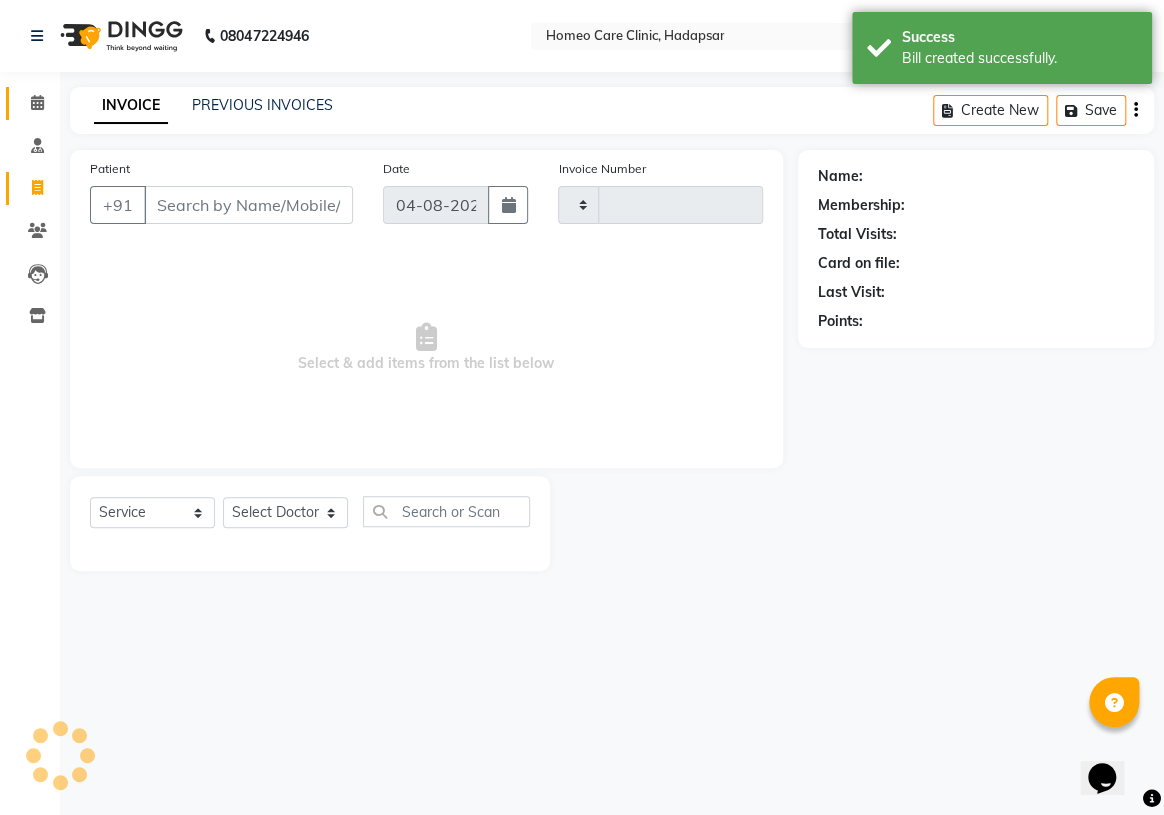 type on "2350" 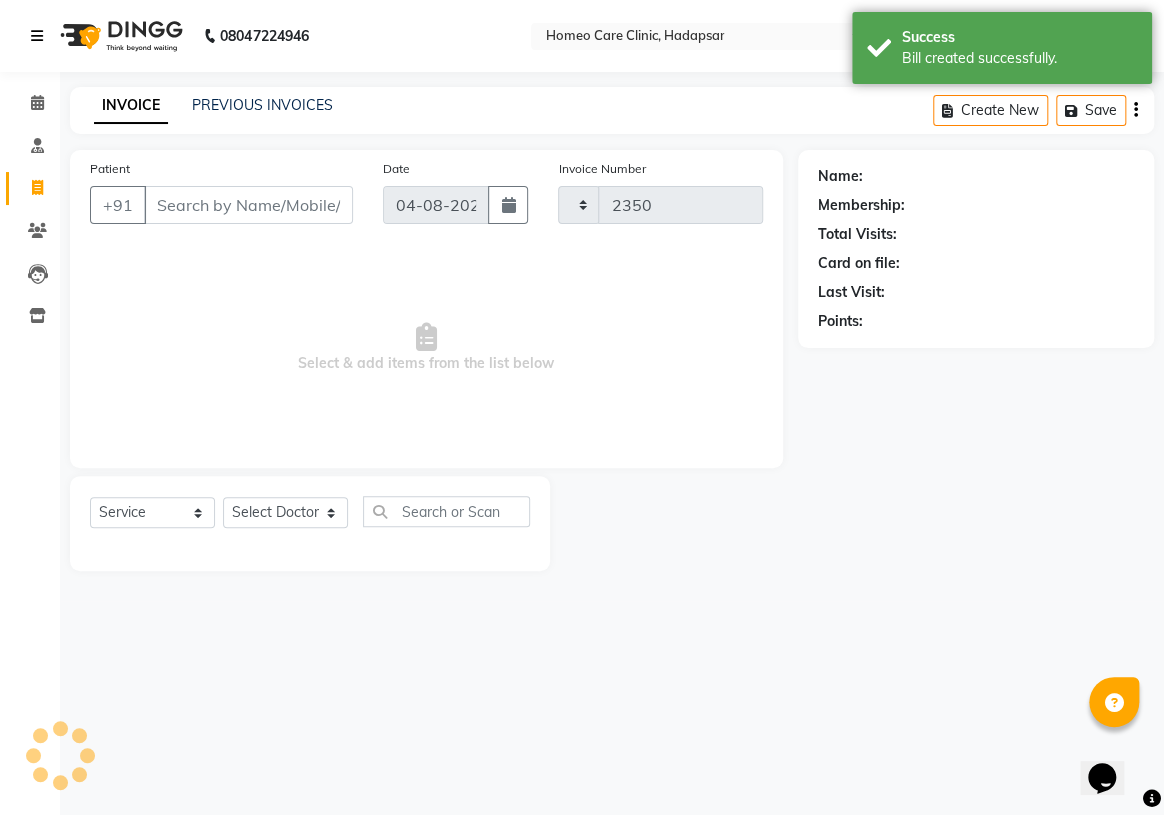select on "7485" 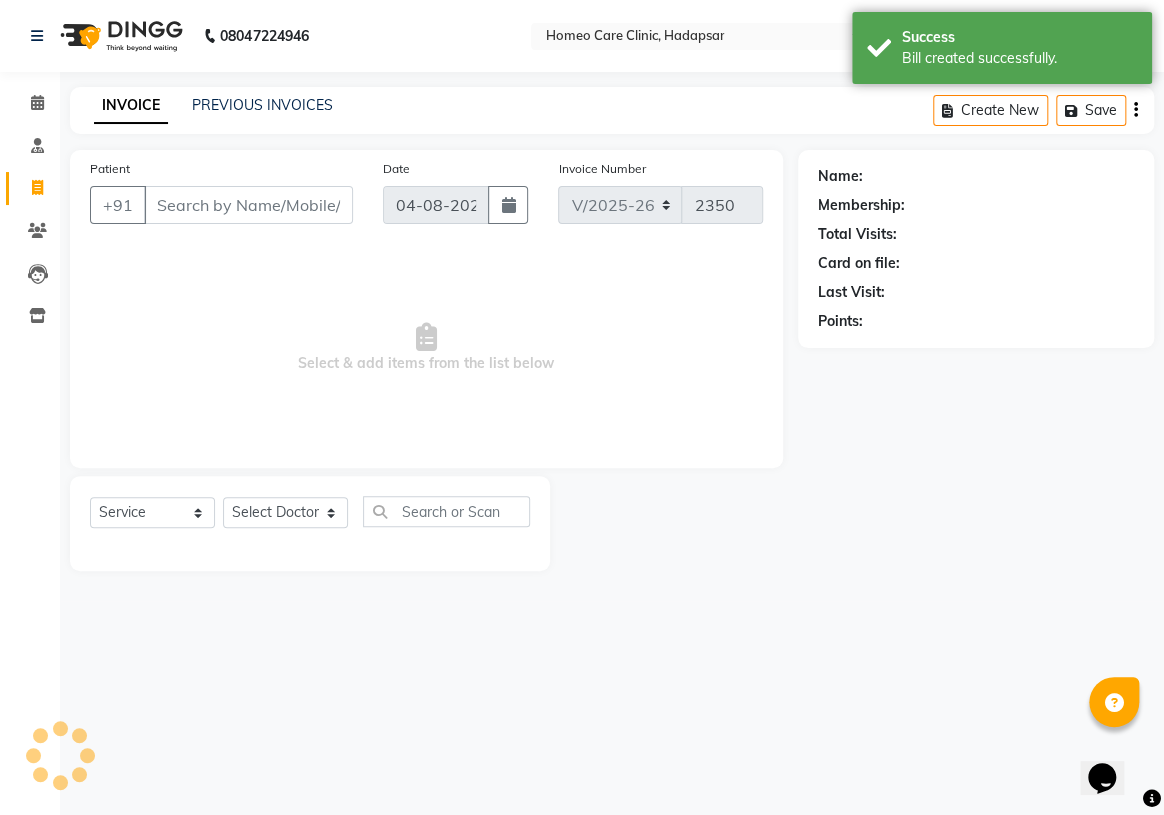 type on "[PHONE]" 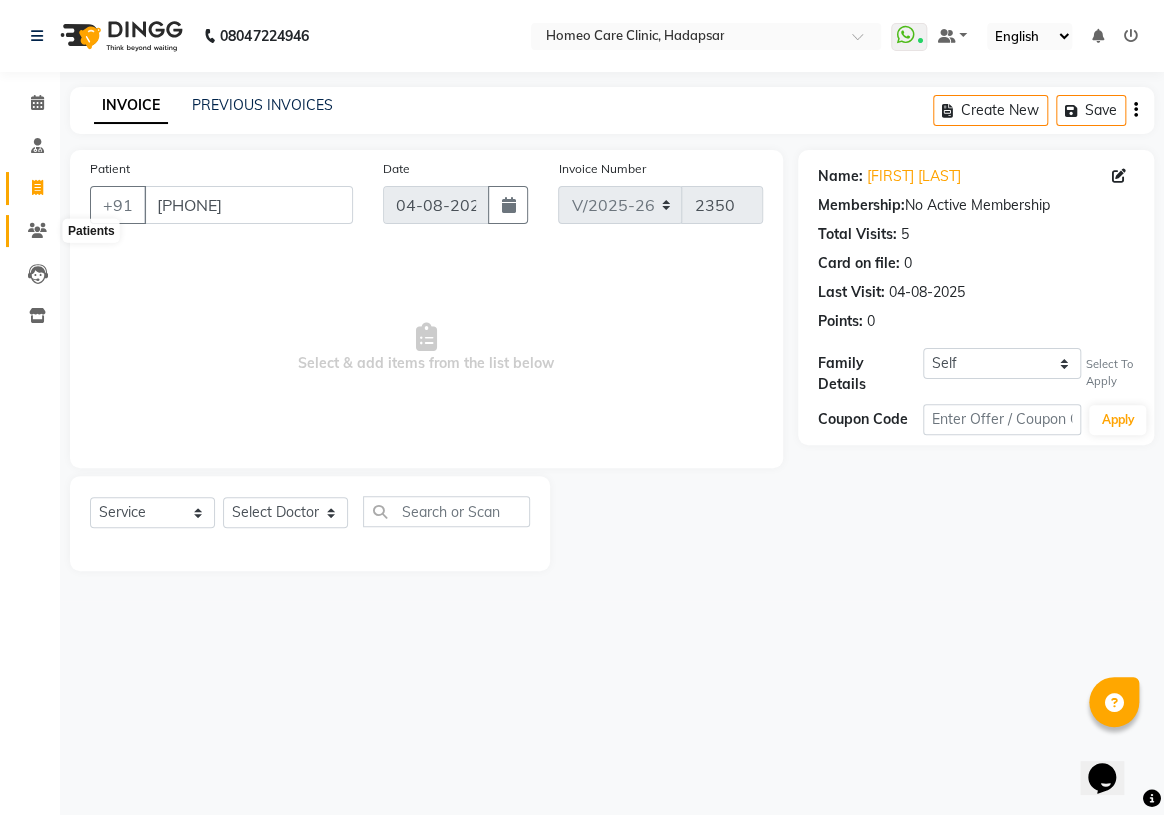 click 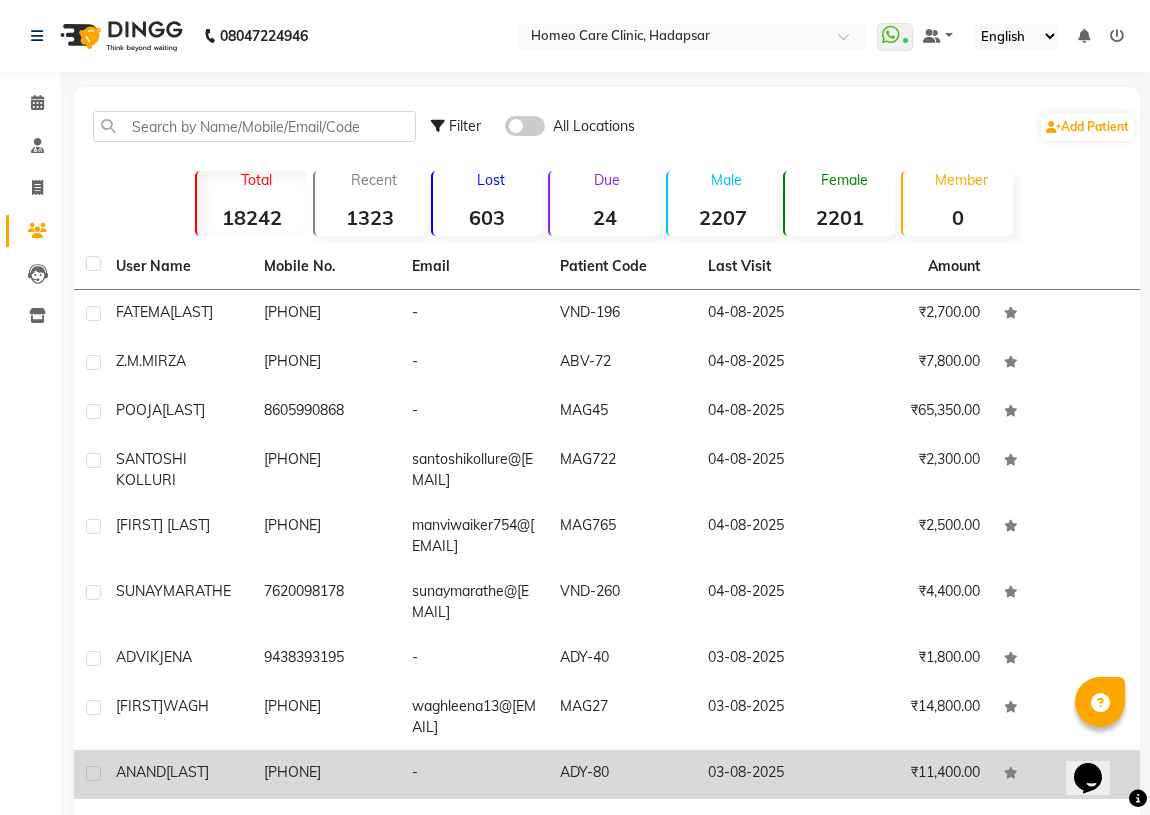 click on "ADY-80" 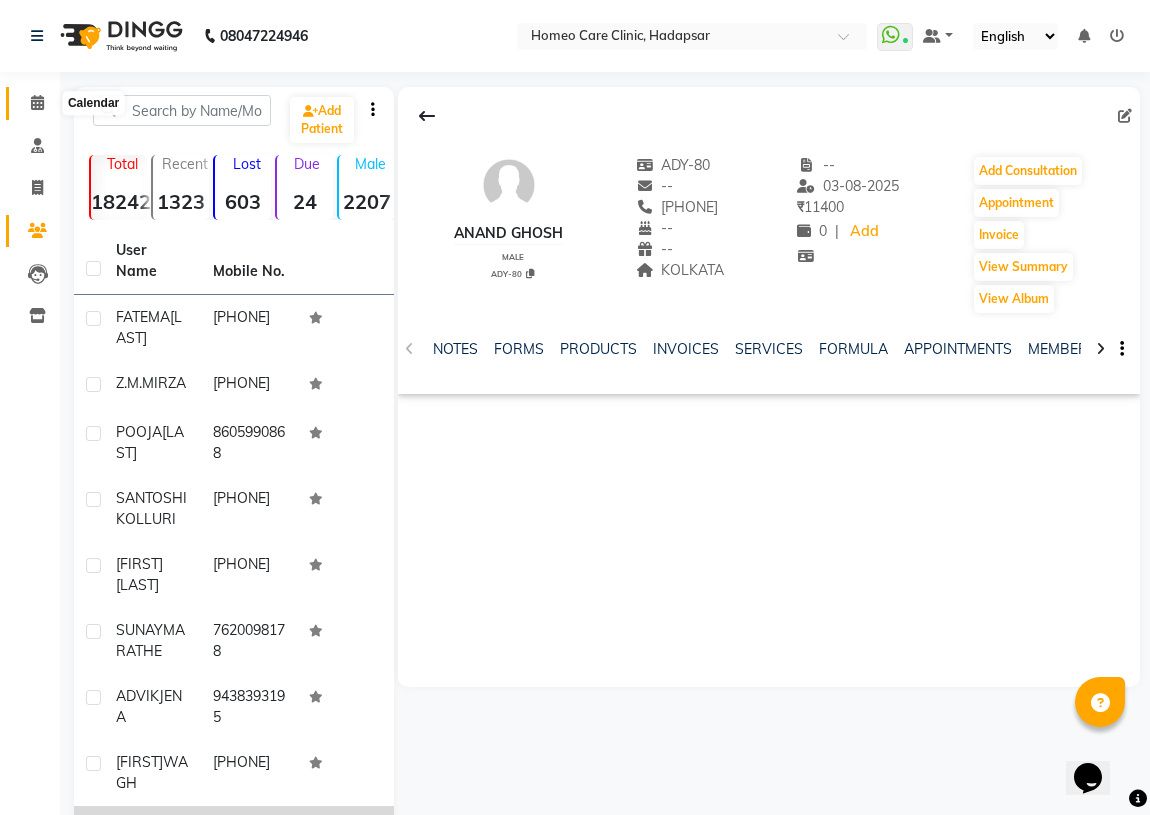 click 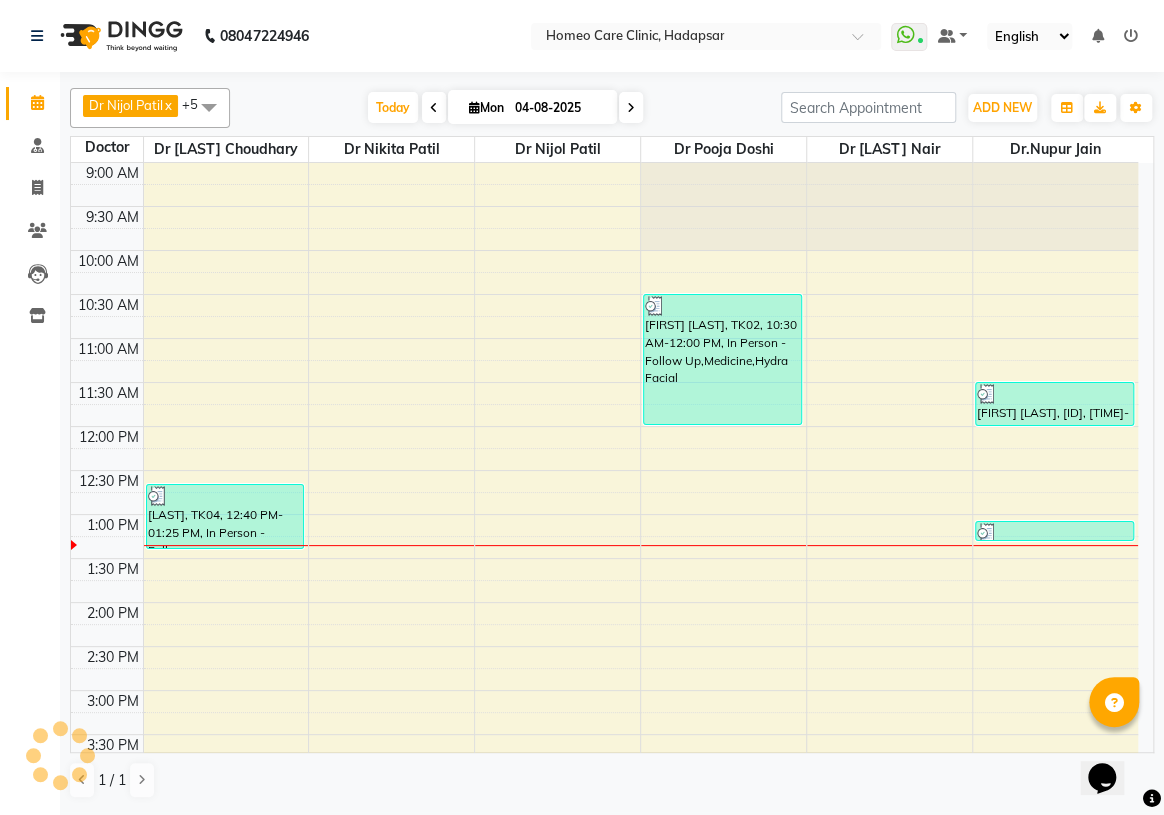 scroll, scrollTop: 0, scrollLeft: 0, axis: both 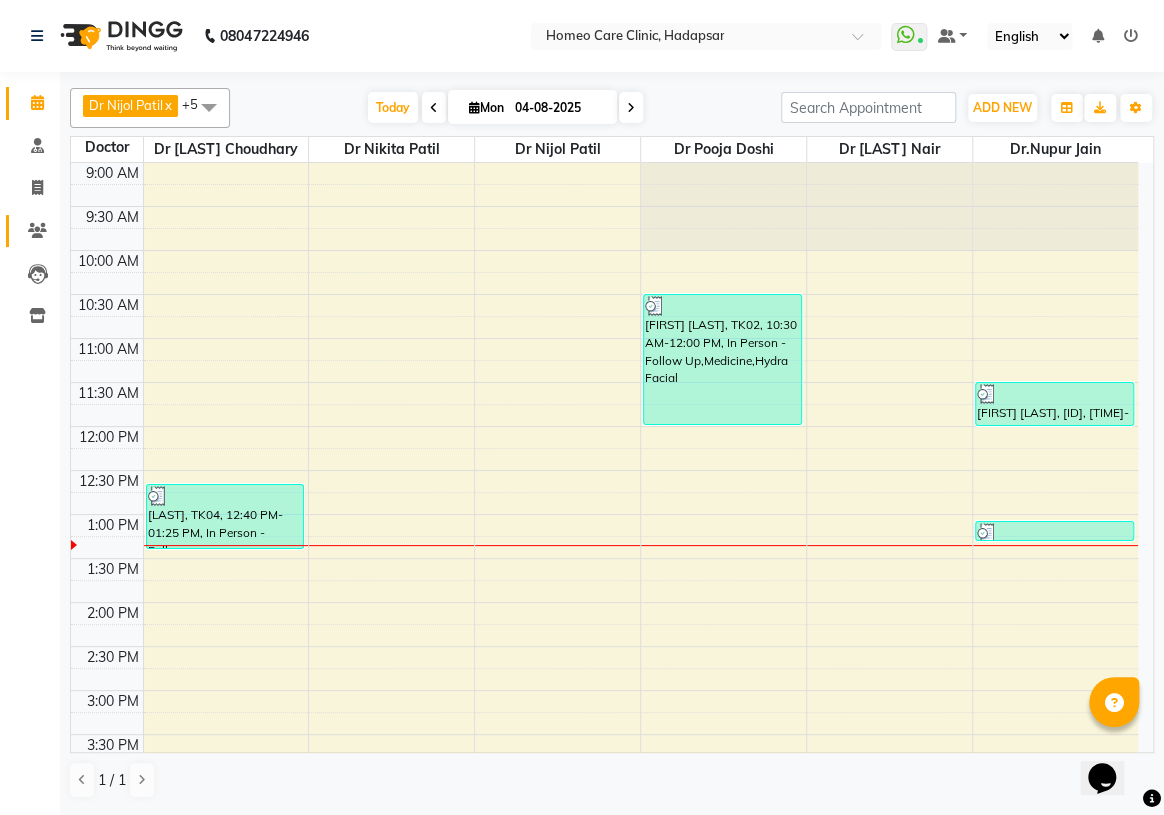 click on "Patients" 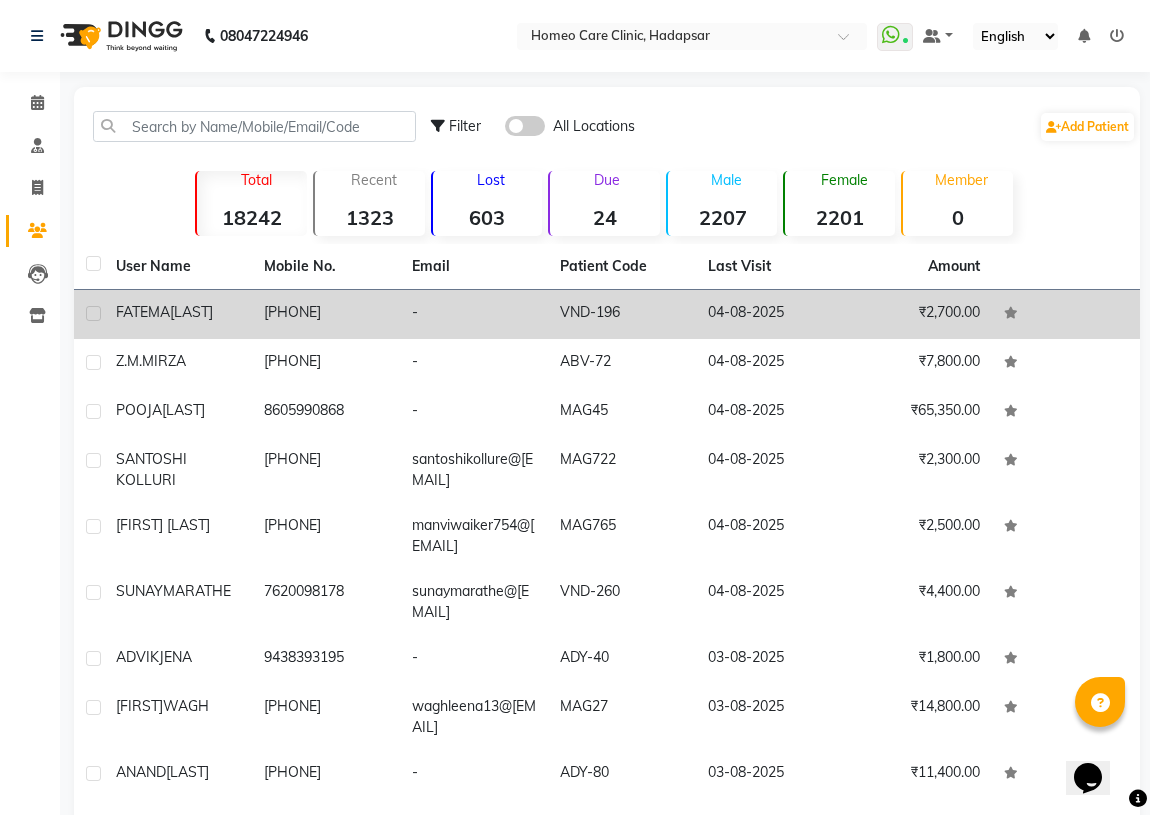 click on "[LAST]" 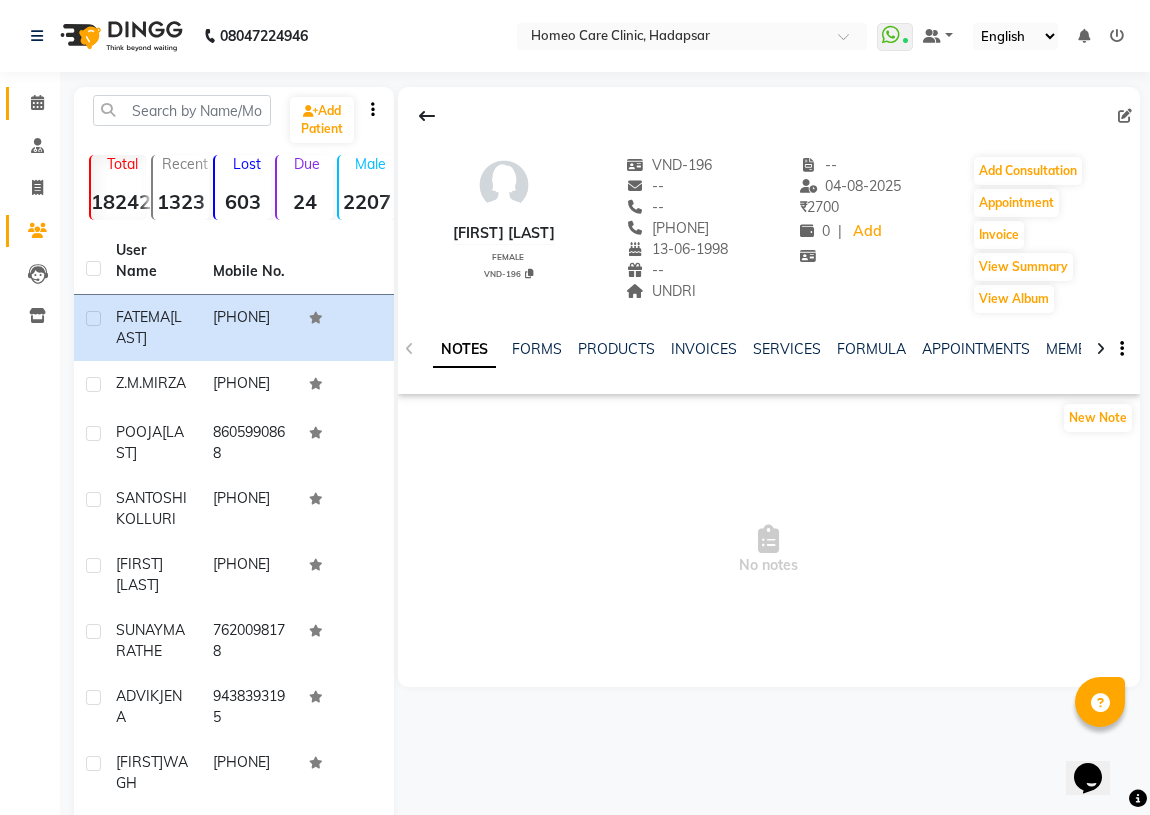 click 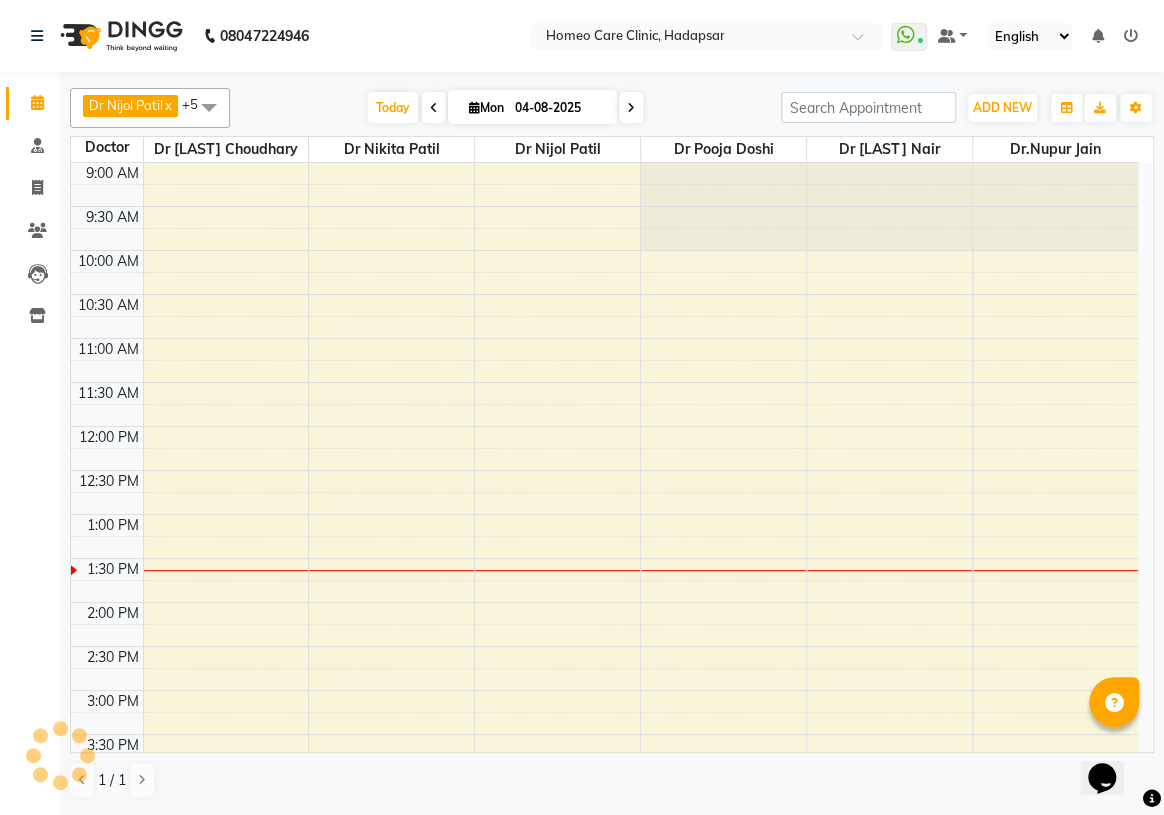 scroll, scrollTop: 0, scrollLeft: 0, axis: both 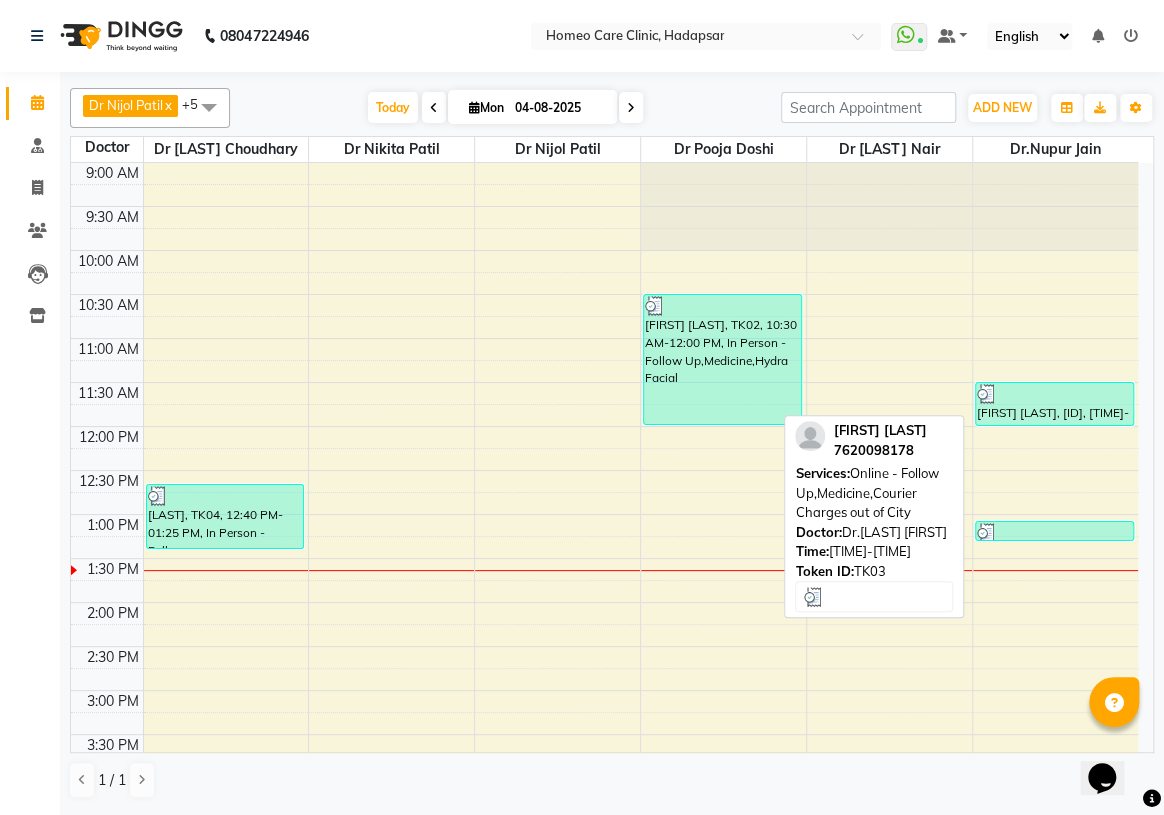 click on "[FIRST] [LAST], [ID], [TIME]-[TIME], [DEPARTMENT], [DEPARTMENT]" at bounding box center (1054, 404) 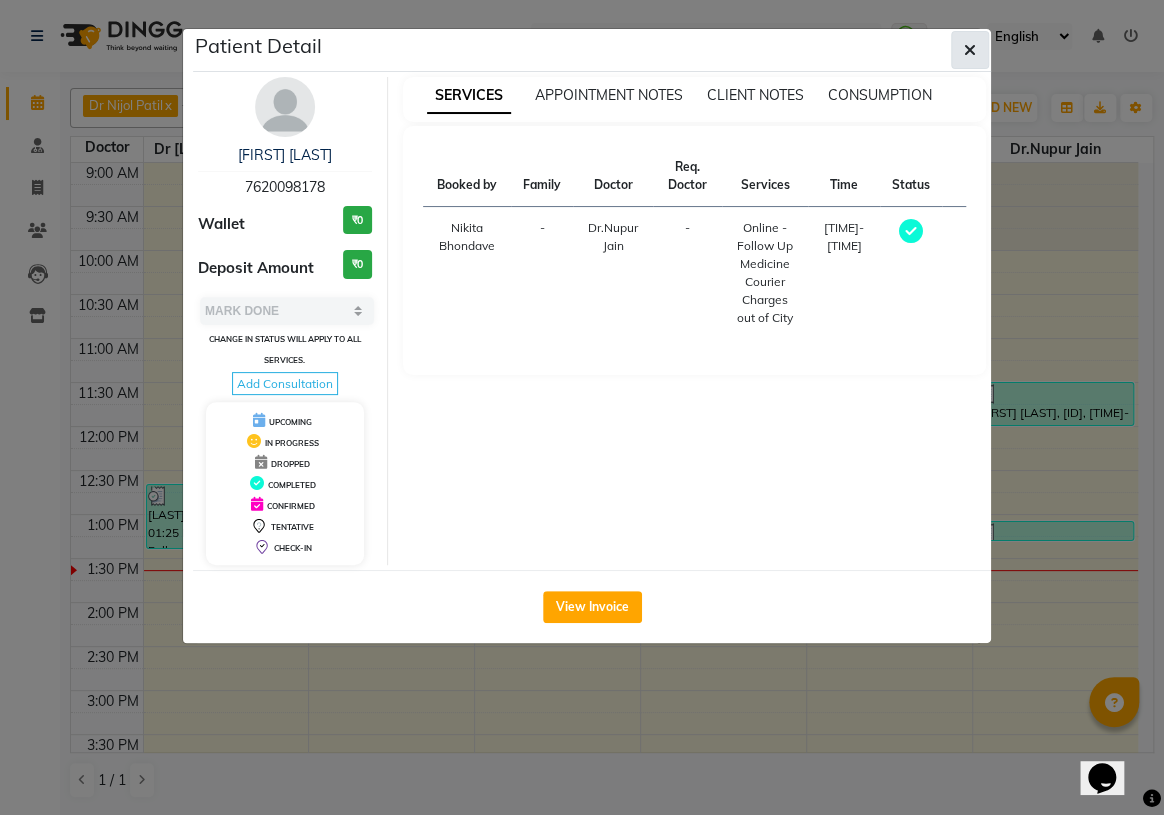 click 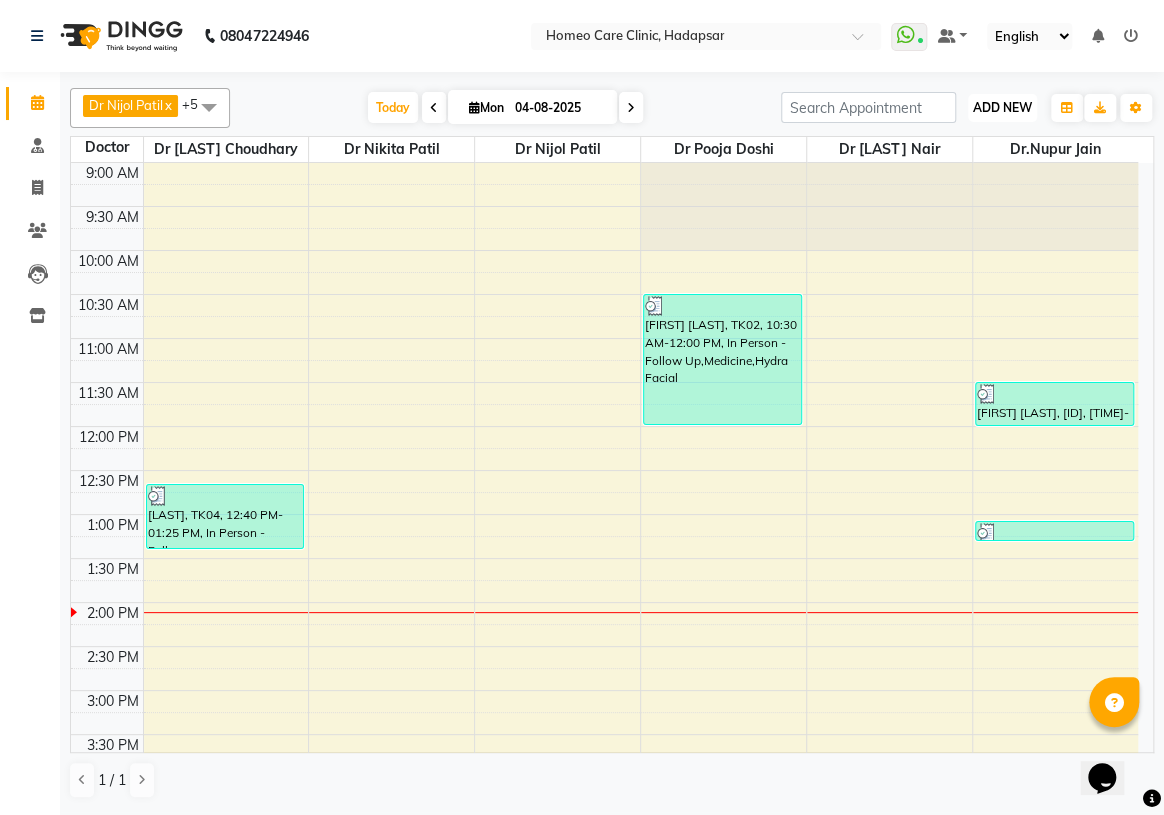 click on "ADD NEW" at bounding box center (1002, 107) 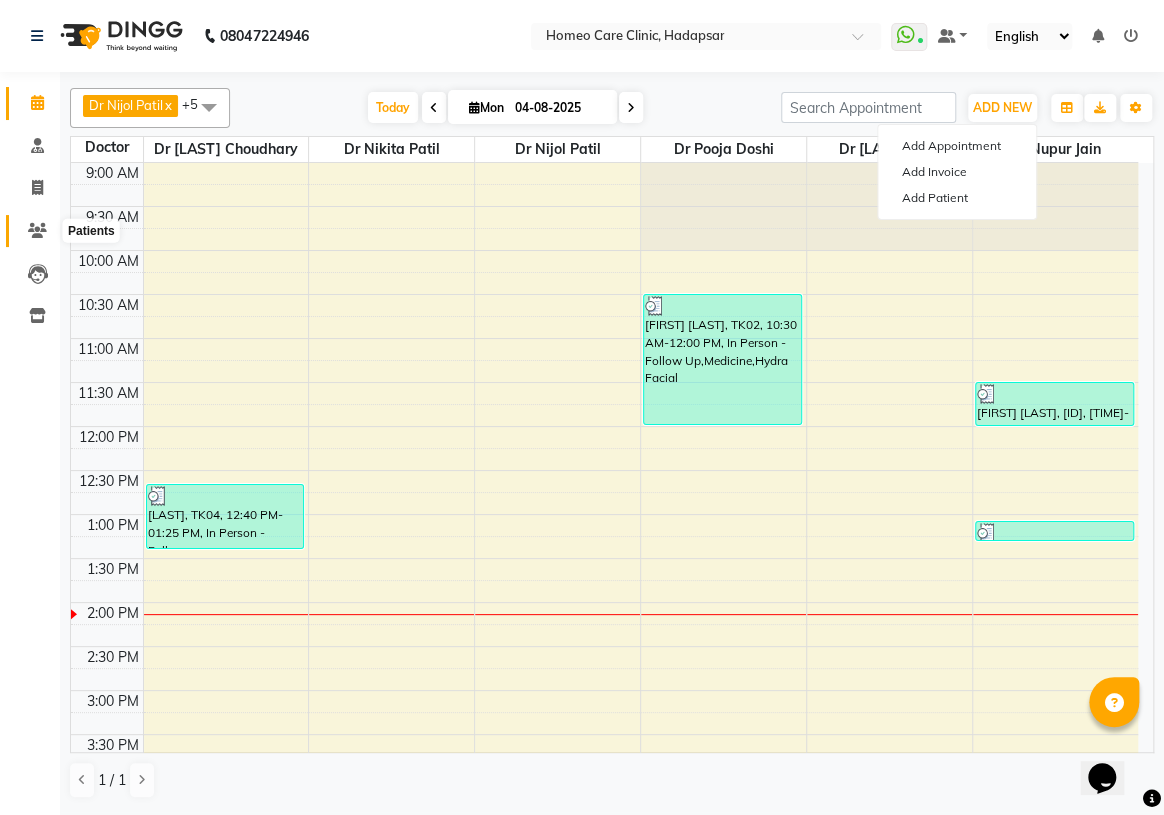 click 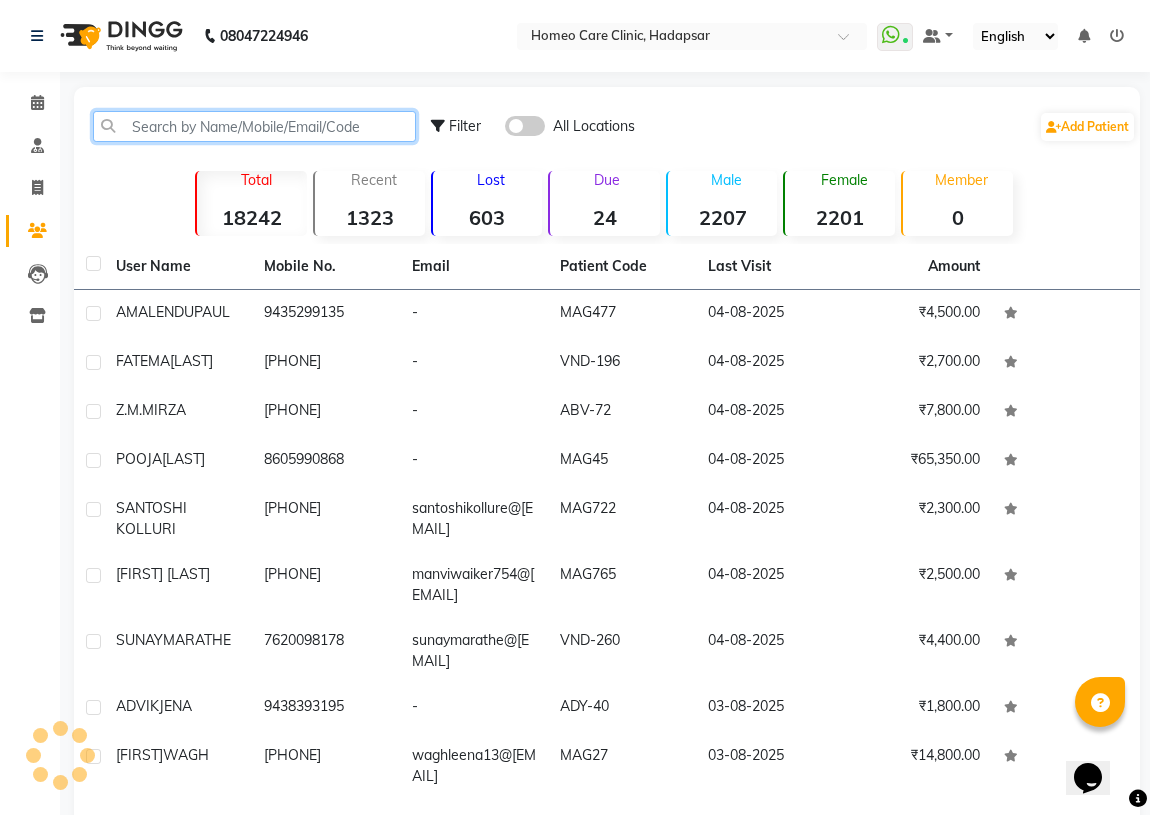 click 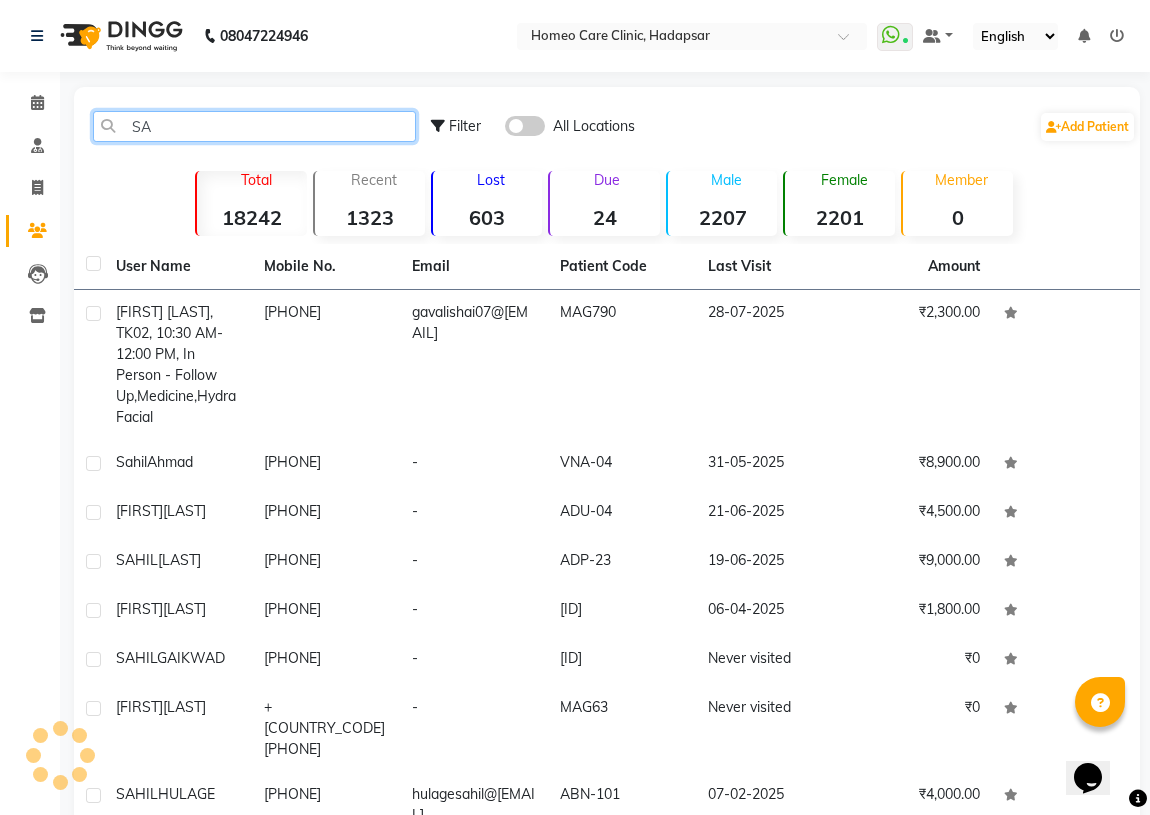 type on "S" 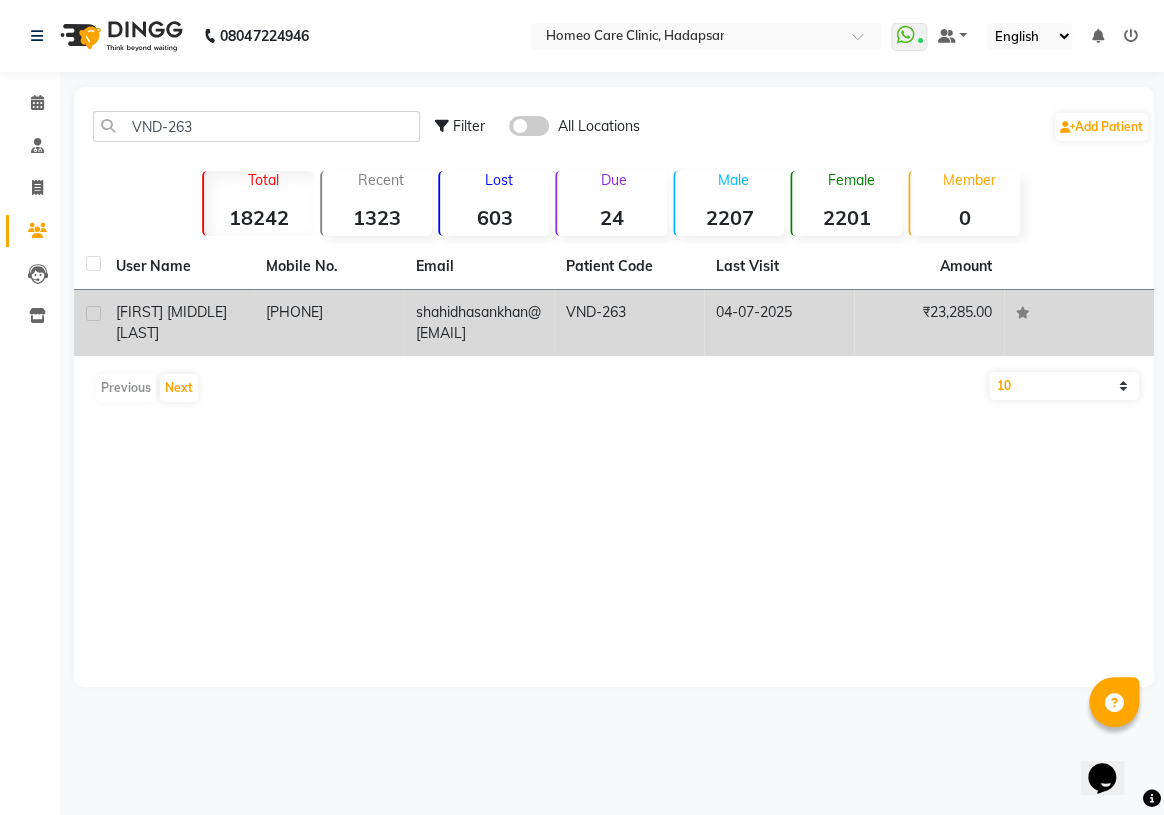 click on "shahidhasankhan@[EMAIL]" 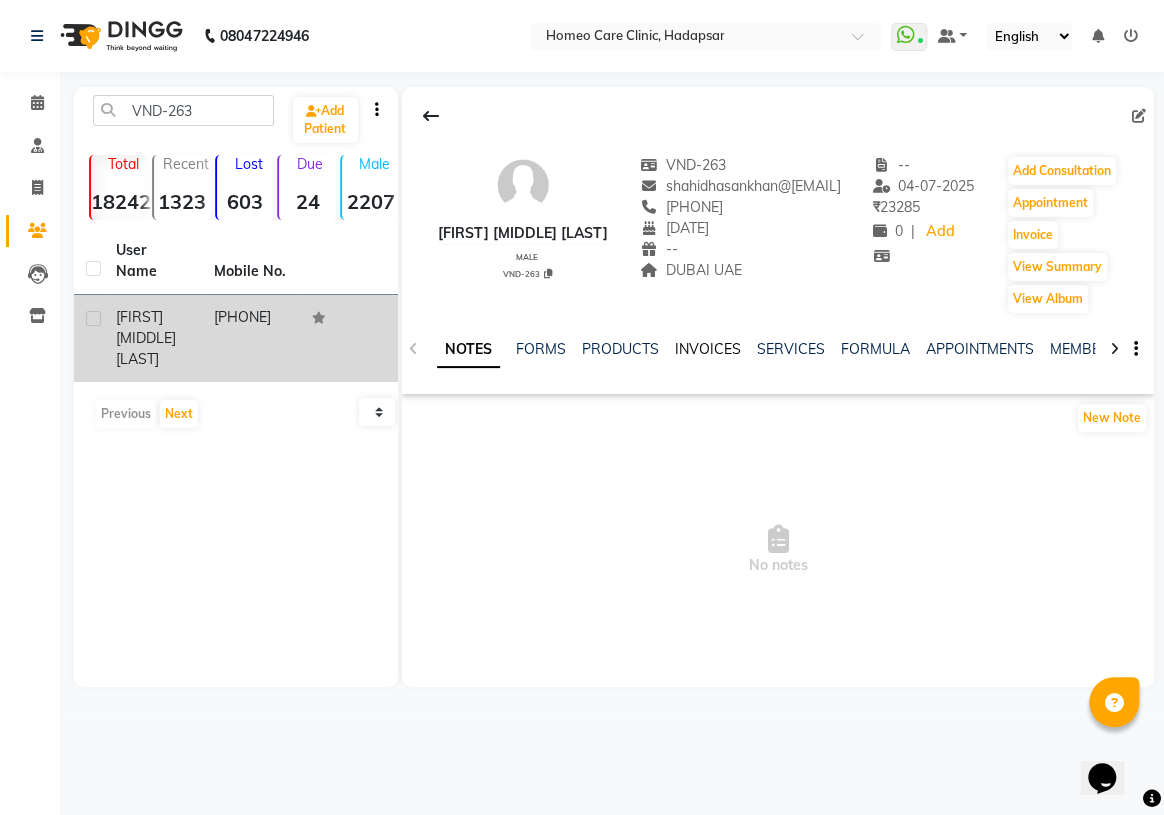 click on "INVOICES" 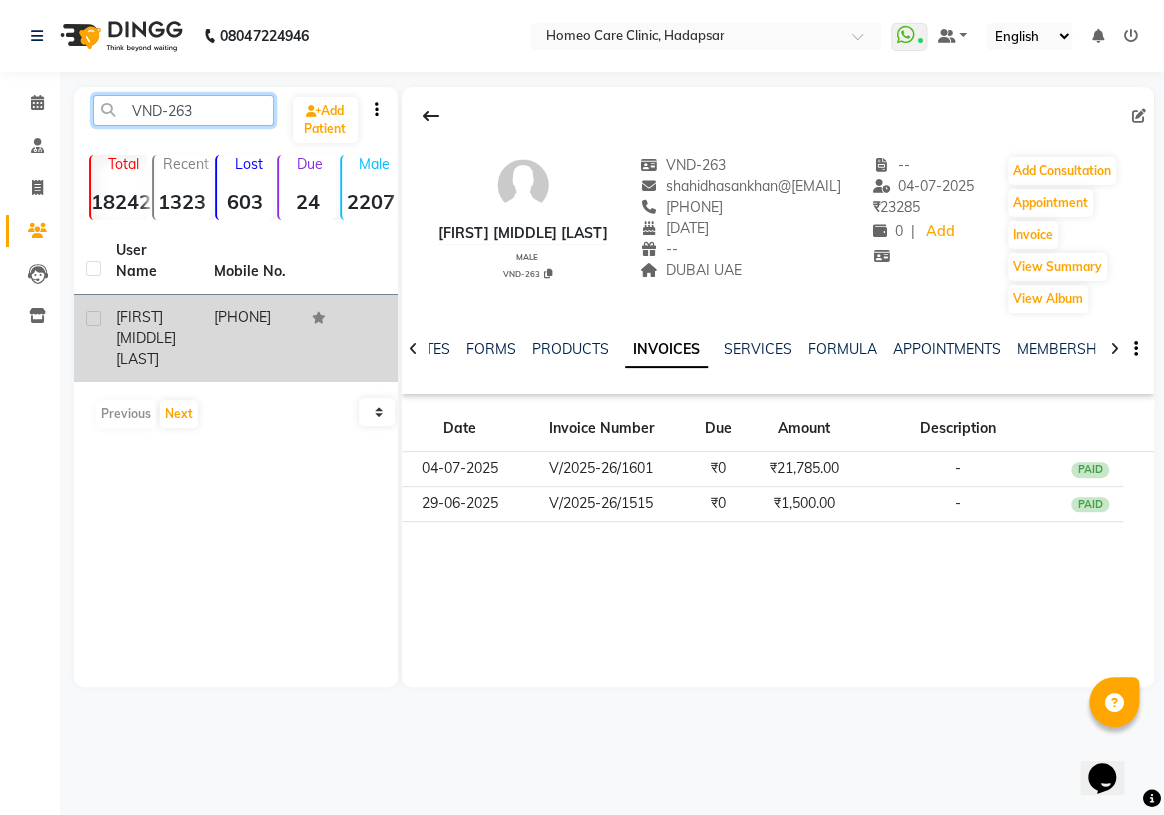 click on "VND-263" 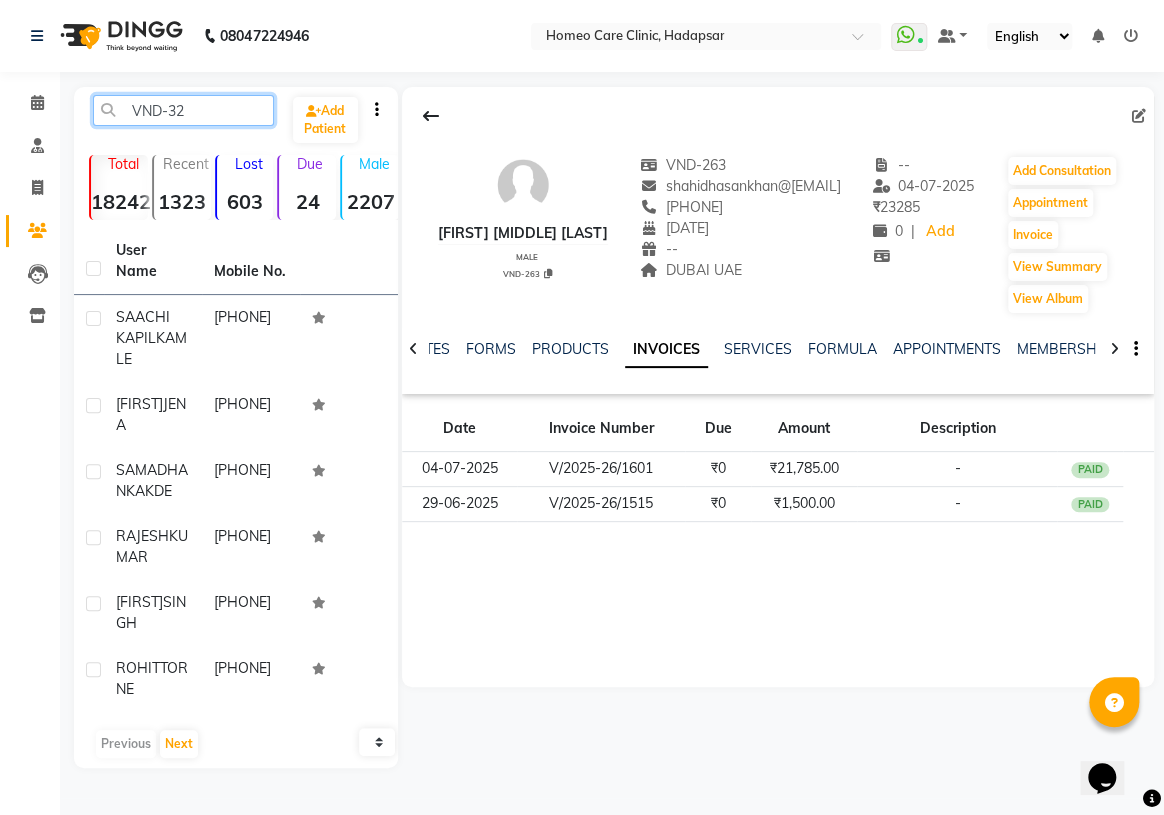 type on "VND-323" 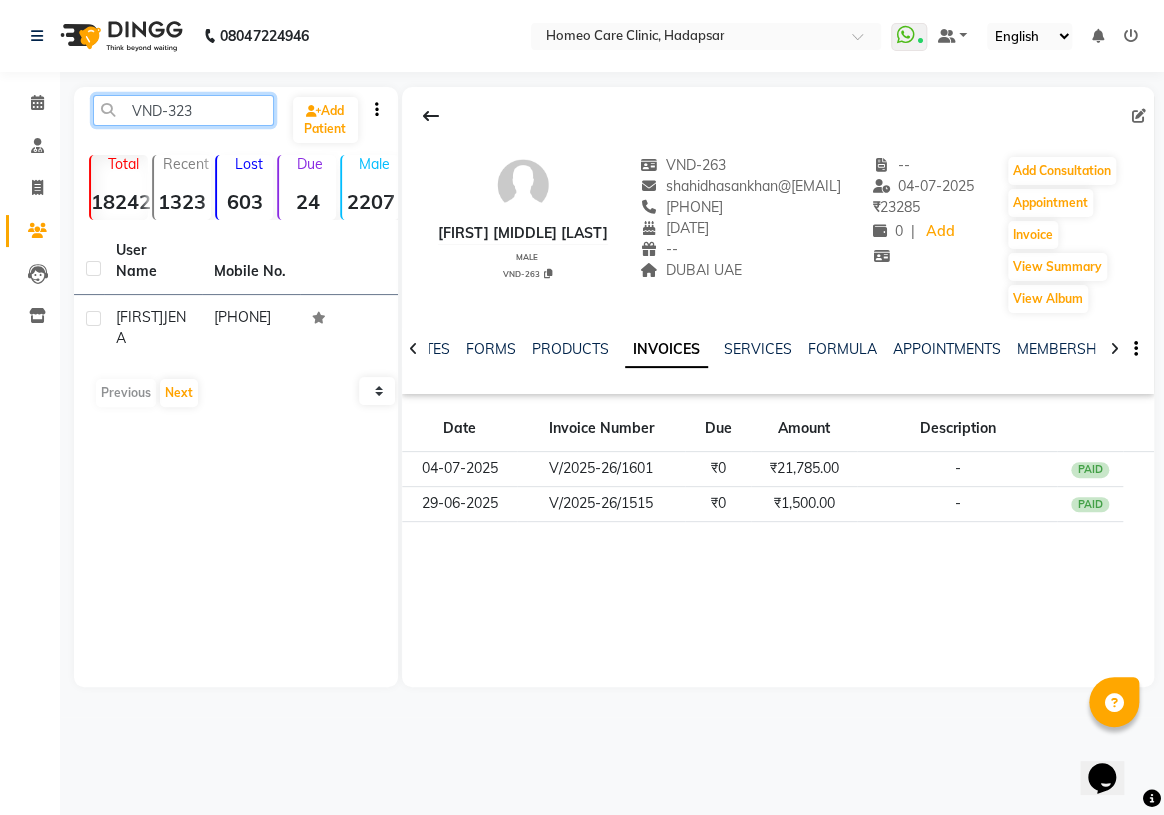 drag, startPoint x: 196, startPoint y: 109, endPoint x: 58, endPoint y: 131, distance: 139.74261 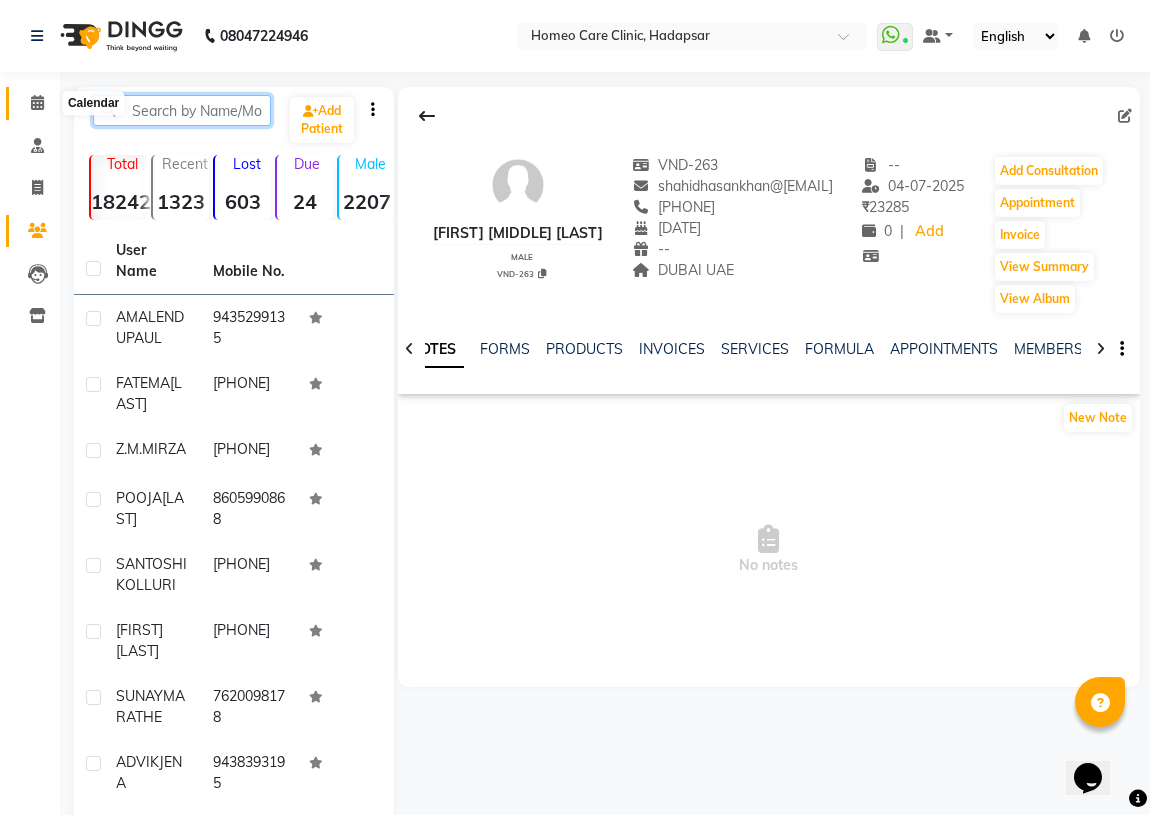 type 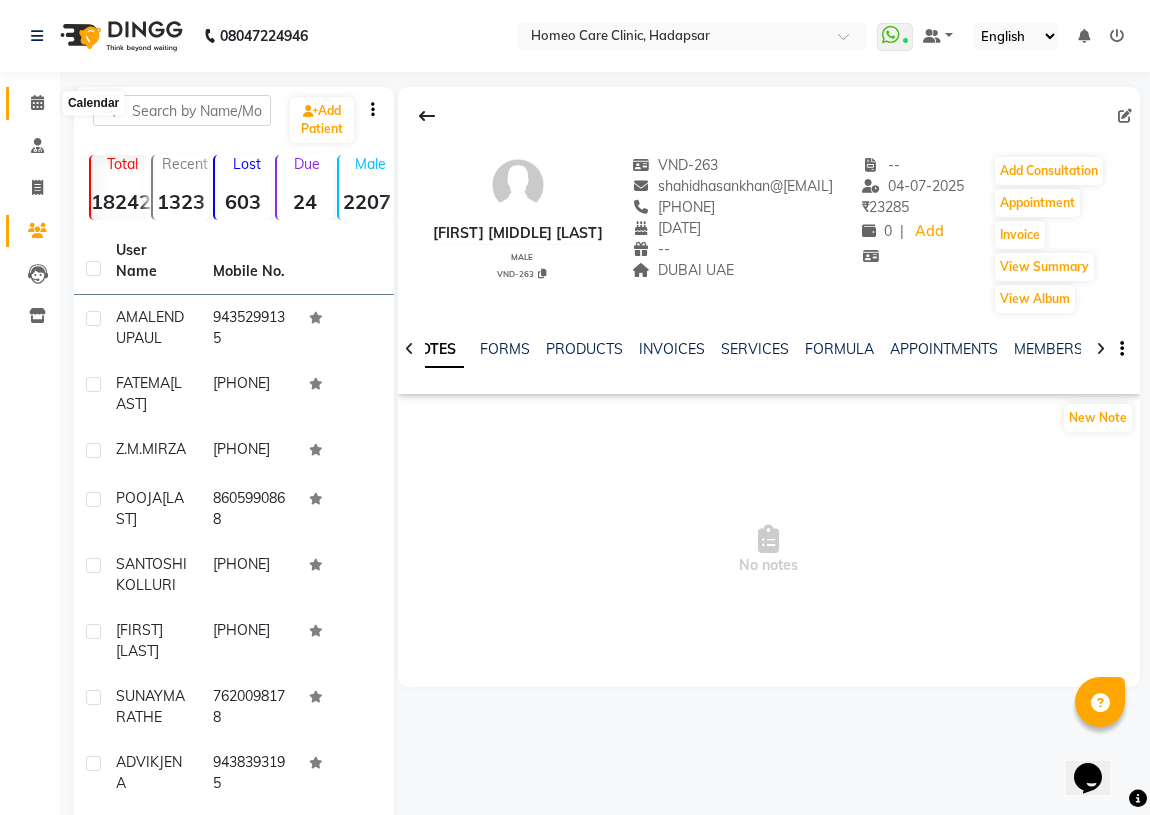 click 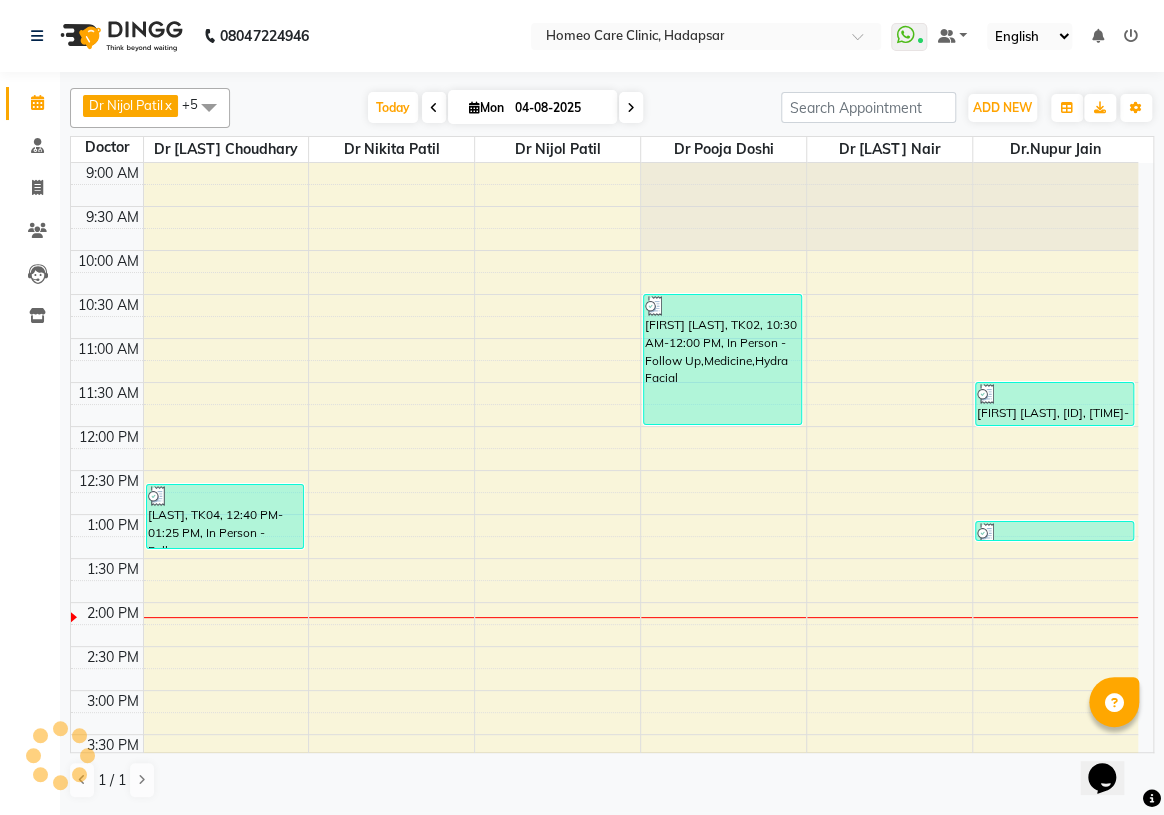 scroll, scrollTop: 0, scrollLeft: 0, axis: both 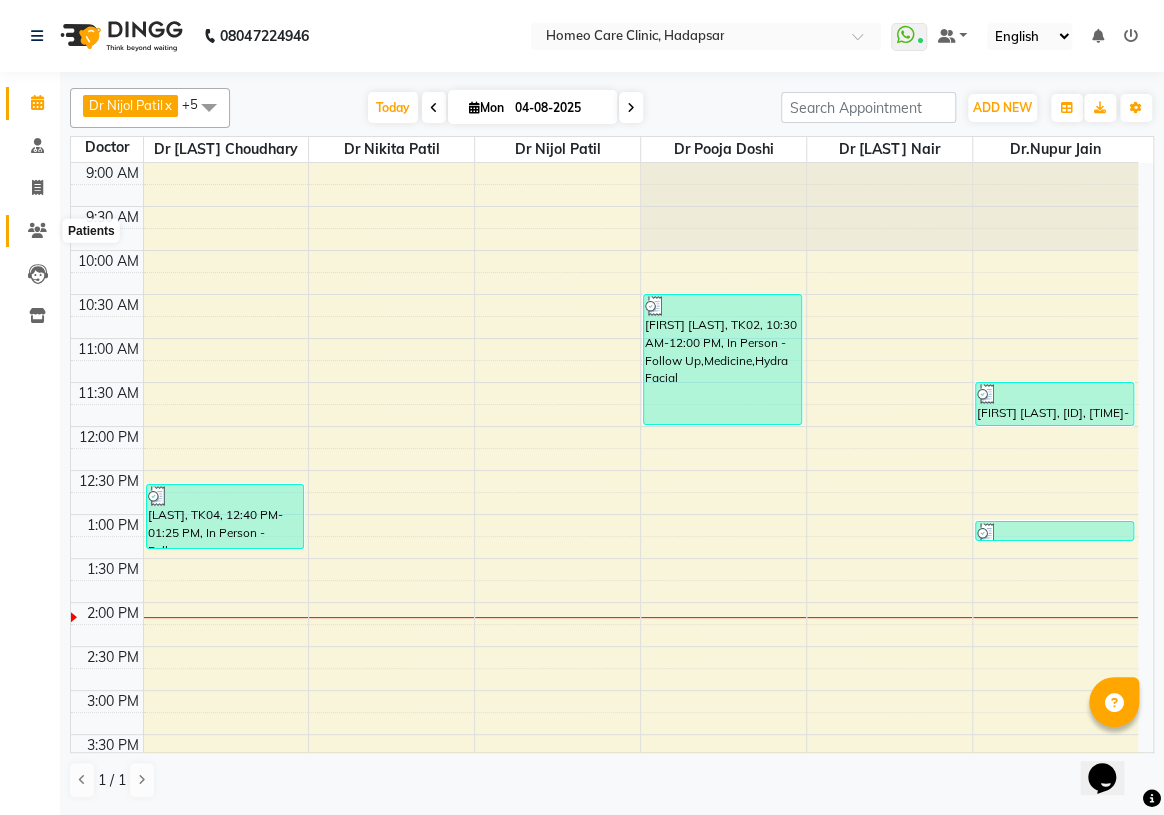 click 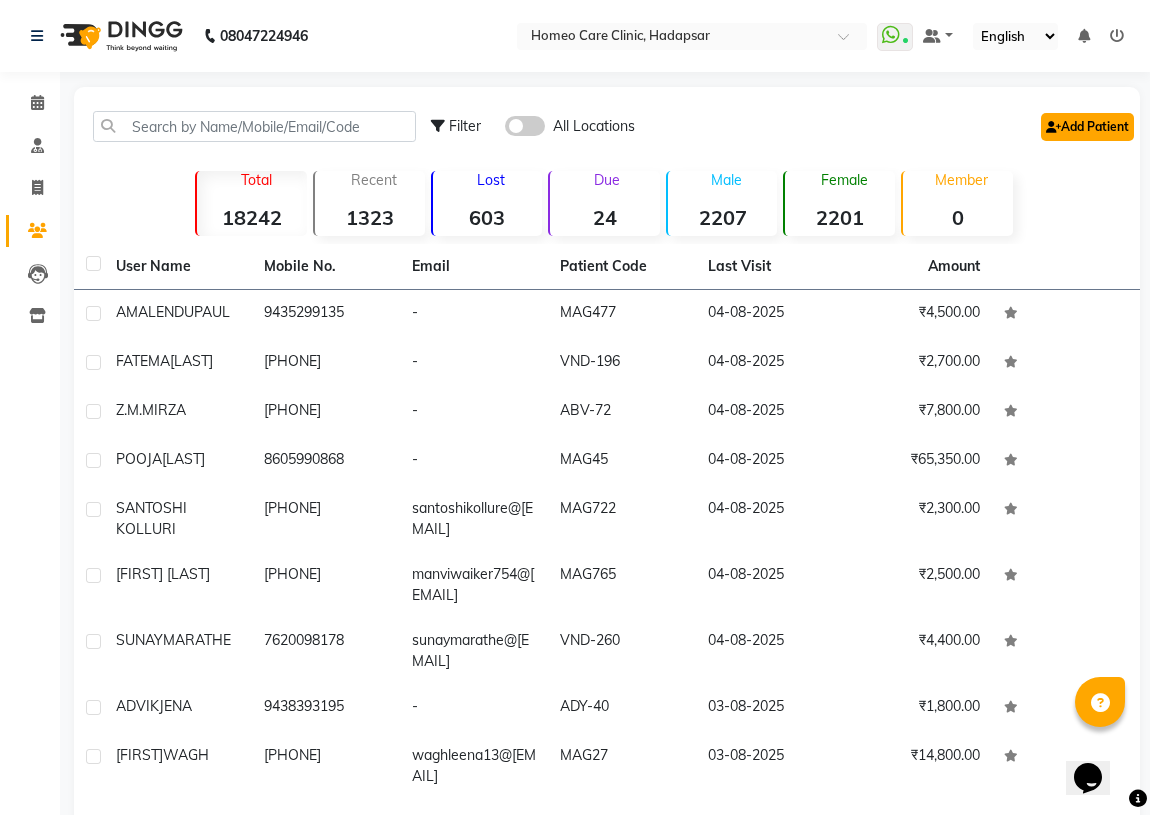 click on "Add Patient" 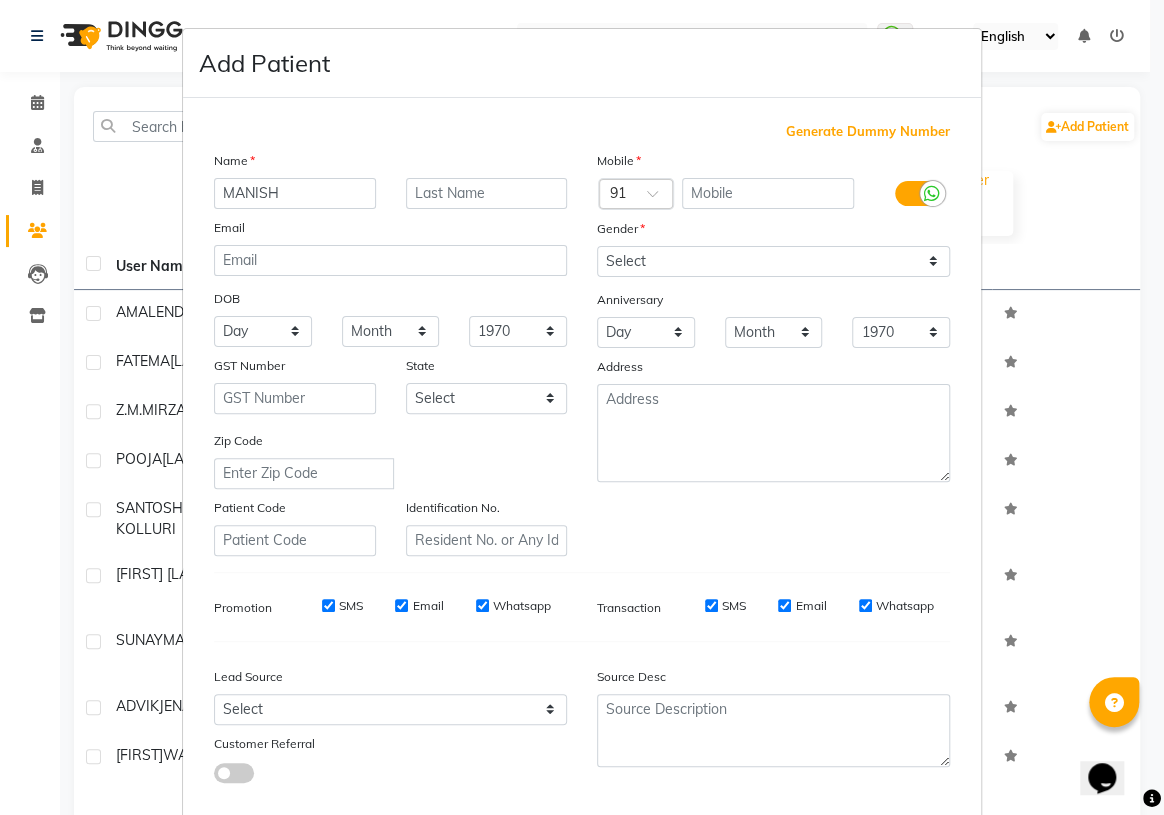 type on "MANISH" 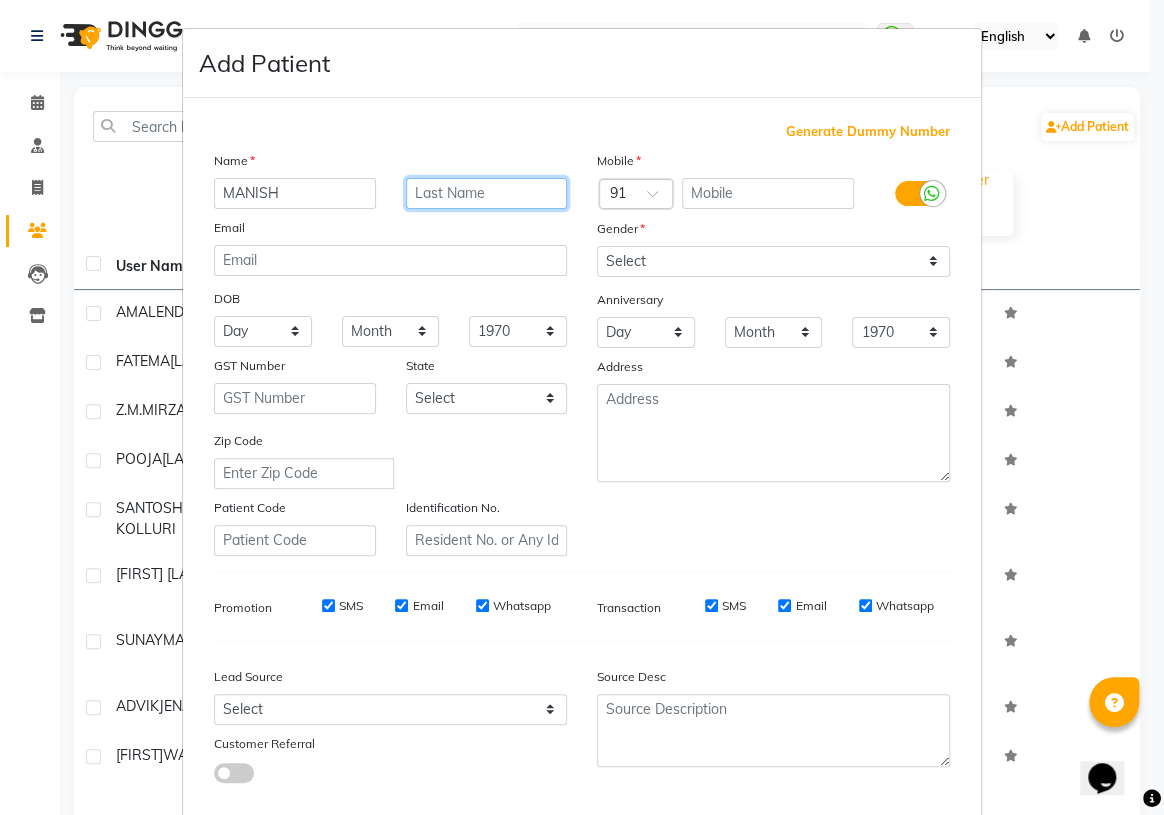 click at bounding box center [487, 193] 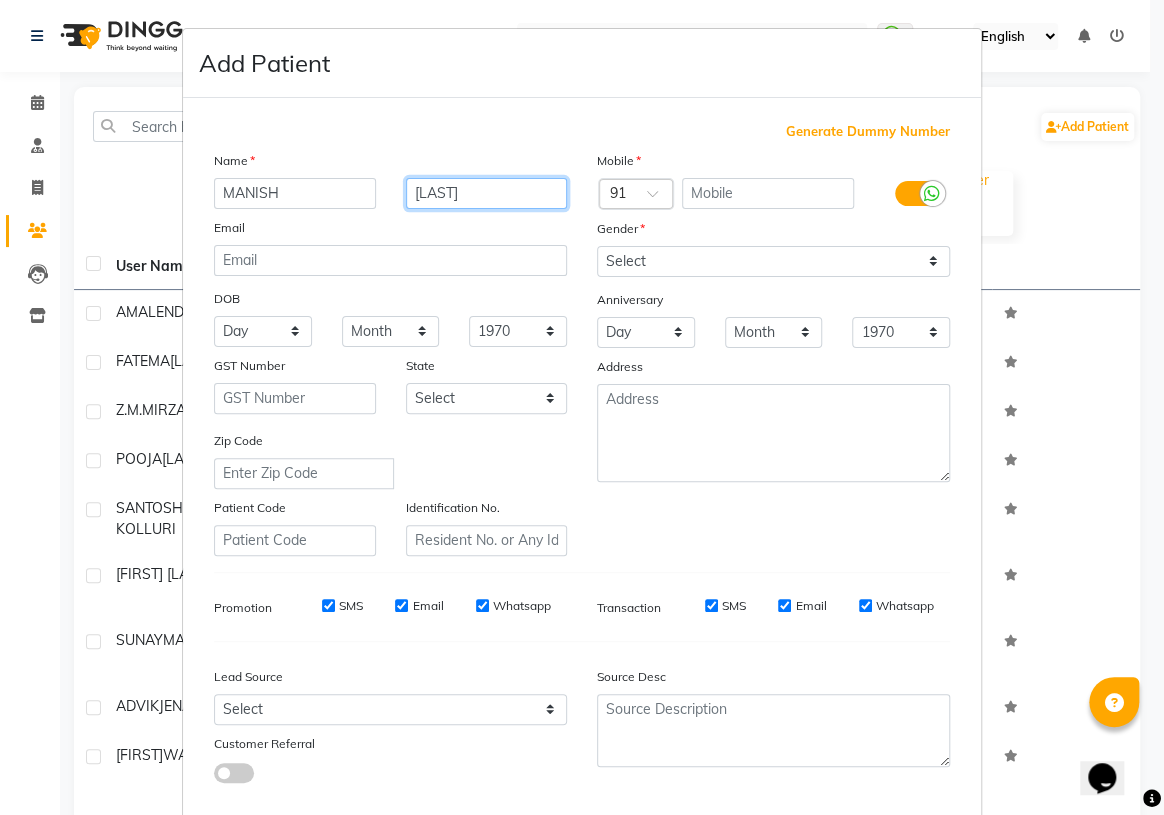 type on "[LAST]" 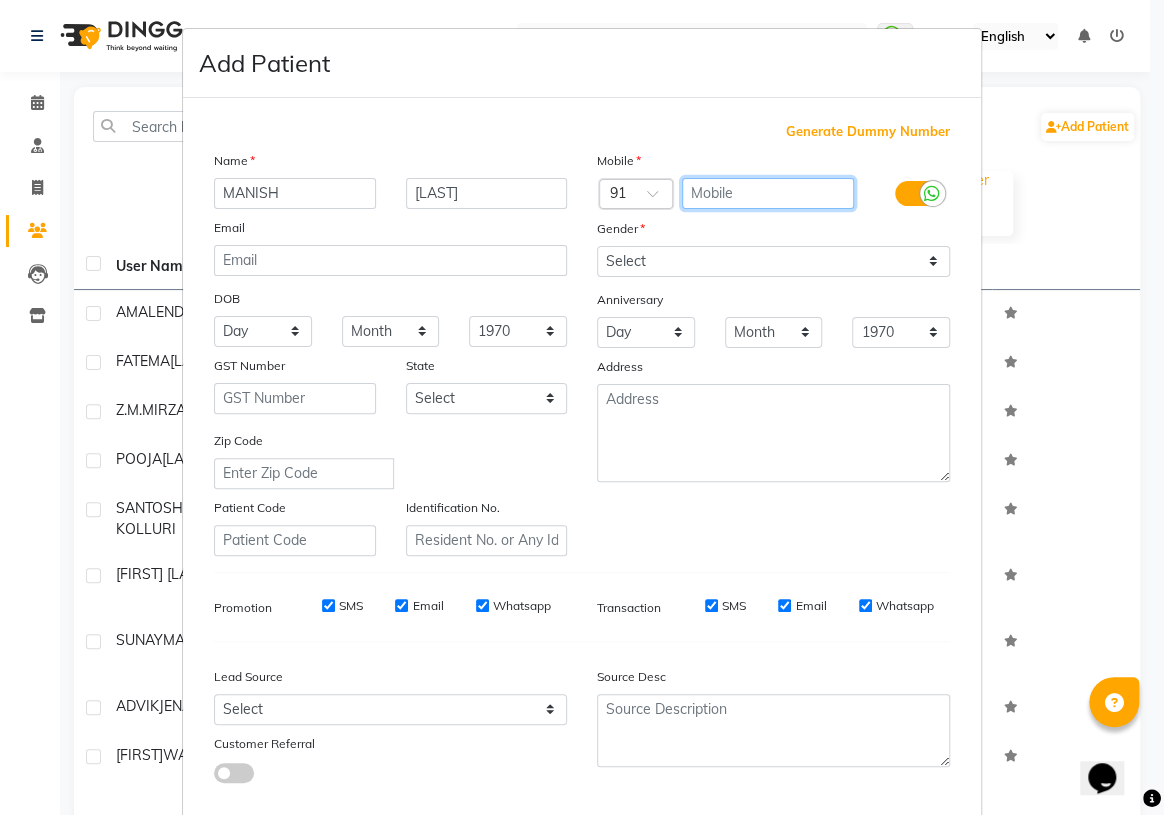 click at bounding box center (768, 193) 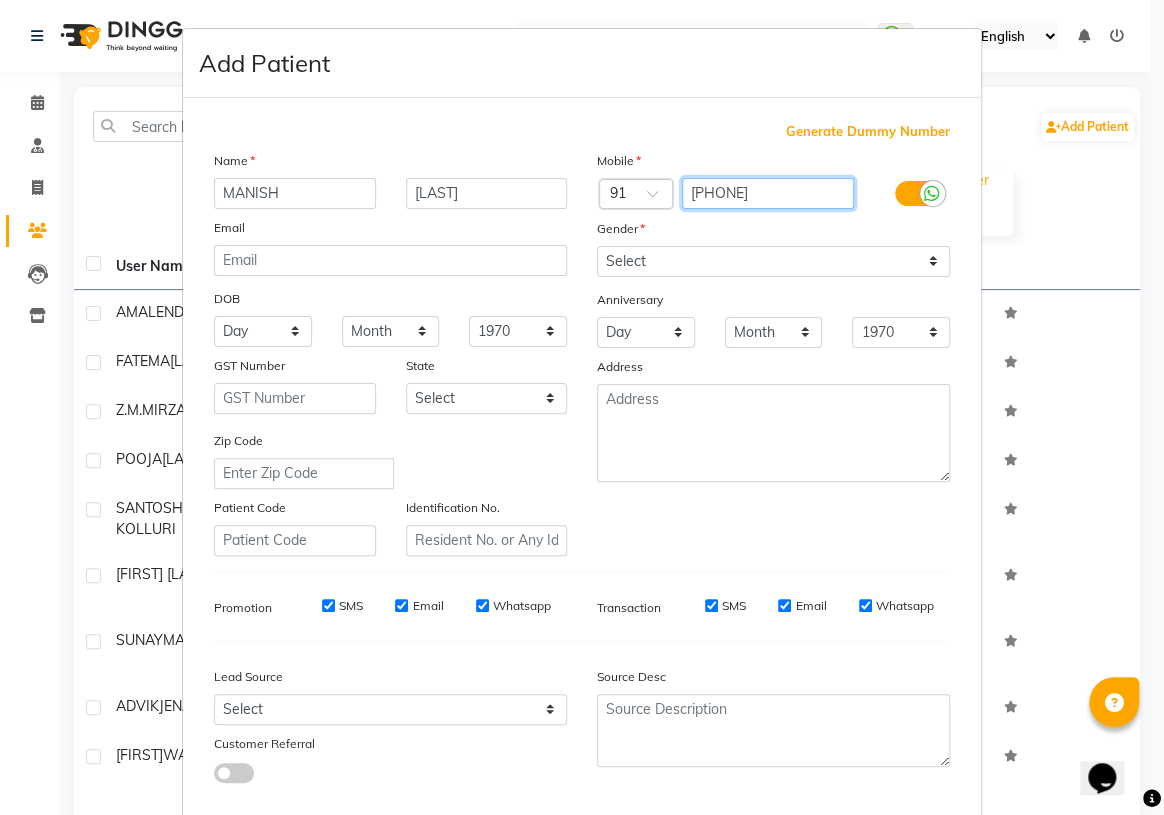 type on "[PHONE]" 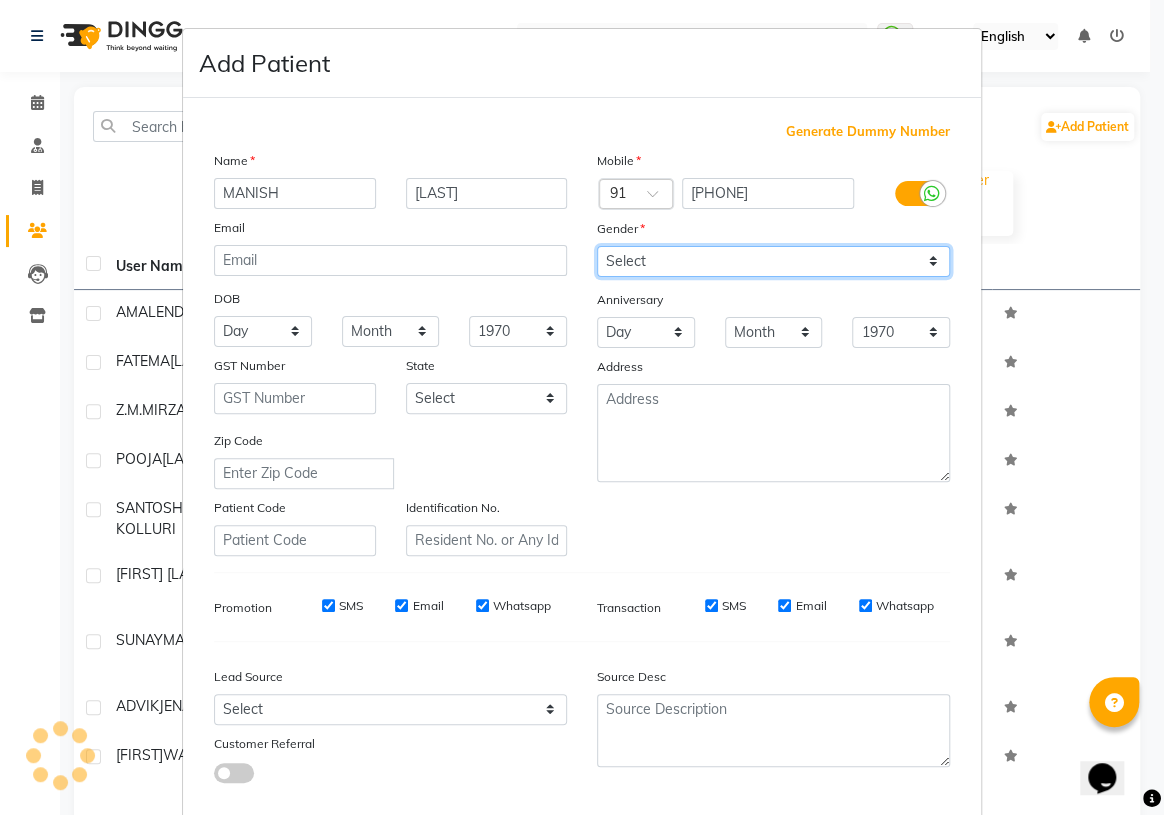 click on "Select Male Female Other Prefer Not To Say" at bounding box center [773, 261] 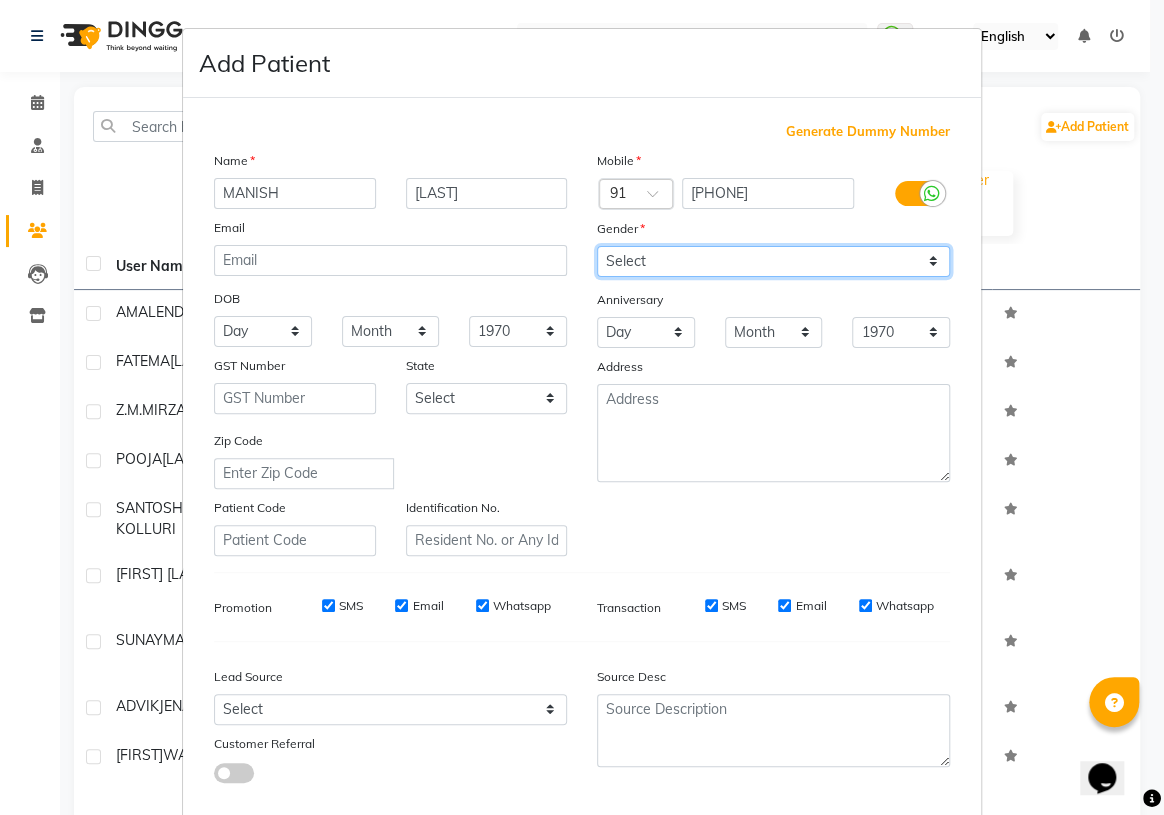 select on "male" 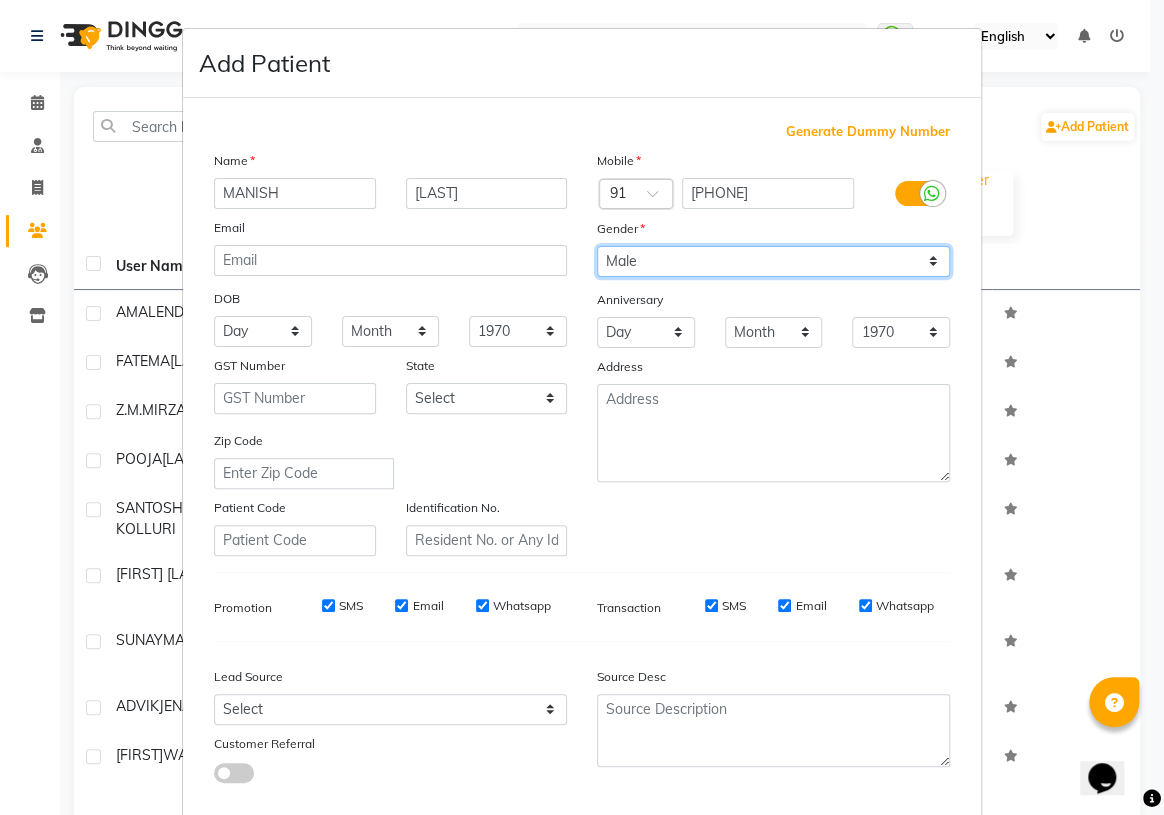 click on "Select Male Female Other Prefer Not To Say" at bounding box center (773, 261) 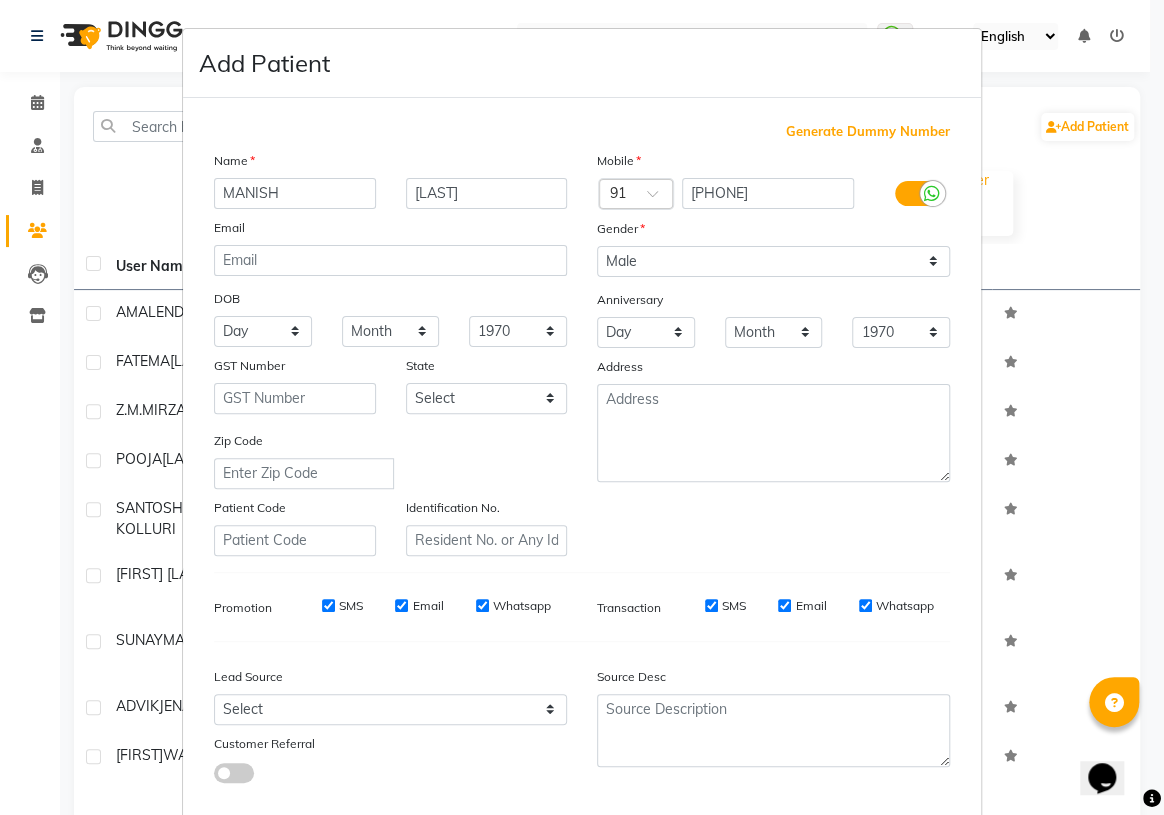 click on "Name [FIRST] [LAST] Email DOB Day 01 02 03 04 05 06 07 08 09 10 11 12 13 14 15 16 17 18 19 20 21 22 23 24 25 26 27 28 29 30 31 Month January February March April May June July August September October November December 1940 1941 1942 1943 1944 1945 1946 1947 1948 1949 1950 1951 1952 1953 1954 1955 1956 1957 1958 1959 1960 1961 1962 1963 1964 1965 1966 1967 1968 1969 1970 1971 1972 1973 1974 1975 1976 1977 1978 1979 1980 1981 1982 1983 1984 1985 1986 1987 1988 1989 1990 1991 1992 1993 1994 1995 1996 1997 1998 1999 2000 2001 2002 2003 2004 2005 2006 2007 2008 2009 2010 2011 2012 2013 2014 2015 2016 2017 2018 2019 2020 2021 2022 2023 2024 GST Number State Select Andaman and Nicobar Islands Andhra Pradesh Arunachal Pradesh Assam Bihar Chandigarh Chhattisgarh Dadra and Nagar Haveli Daman and Diu Delhi Goa Gujarat Haryana Himachal Pradesh Jammu and Kashmir Jharkhand Karnataka Kerala Lakshadweep Madhya Pradesh Maharashtra Manipur Meghalaya Mizoram Nagaland Odisha Pondicherry Punjab Rajasthan Sikkim Tamil Nadu Tripura" at bounding box center [390, 353] 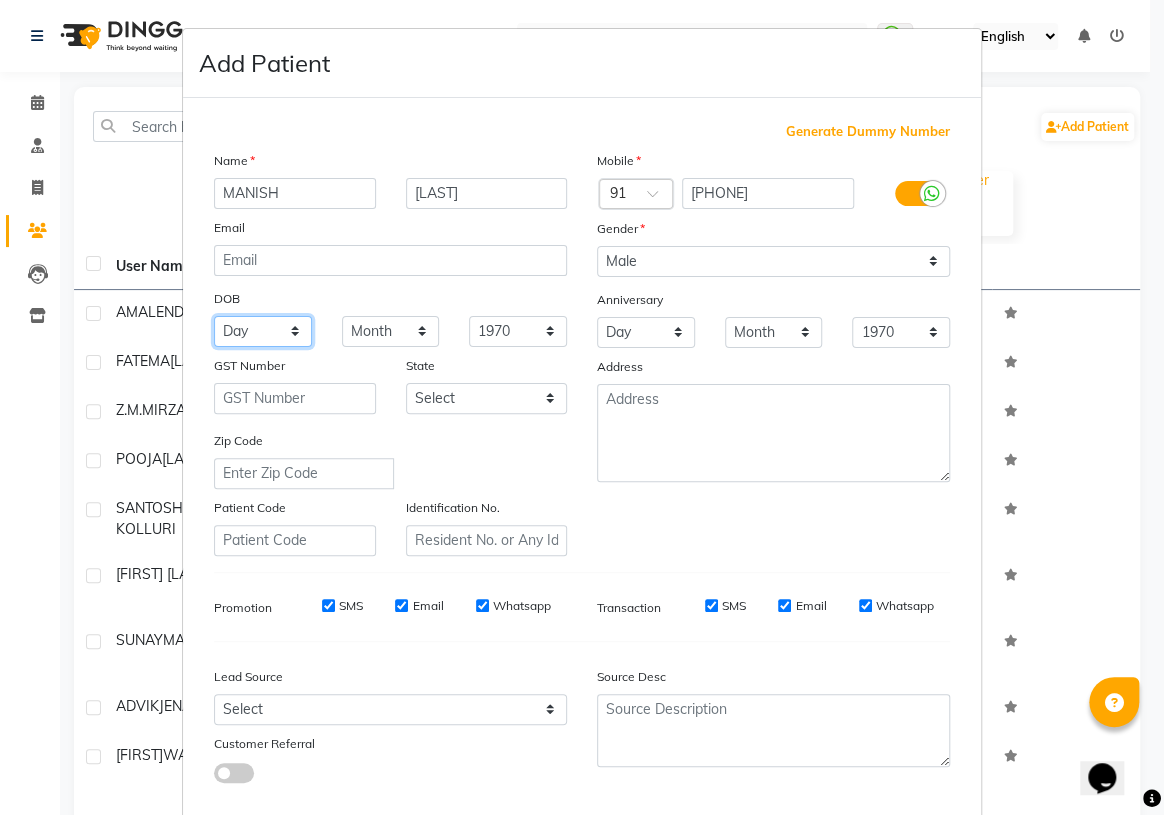 click on "Day 01 02 03 04 05 06 07 08 09 10 11 12 13 14 15 16 17 18 19 20 21 22 23 24 25 26 27 28 29 30 31" at bounding box center [263, 331] 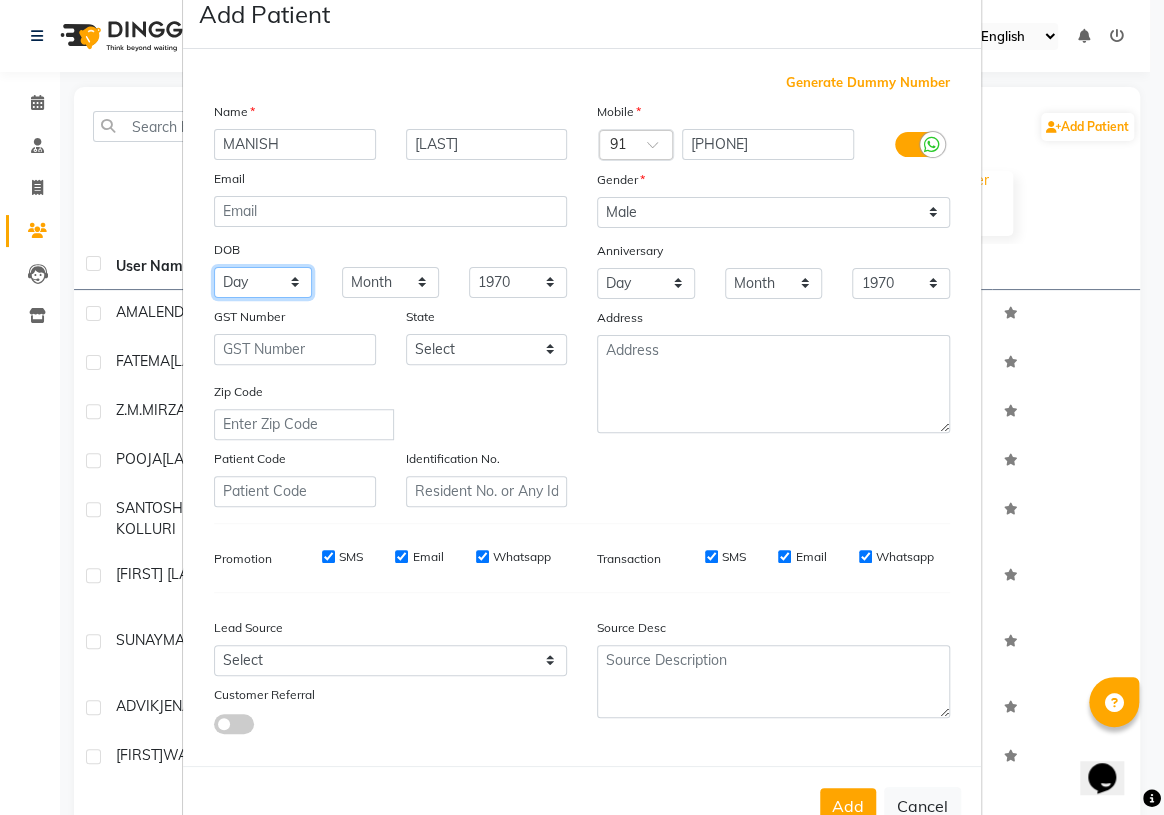 scroll, scrollTop: 90, scrollLeft: 0, axis: vertical 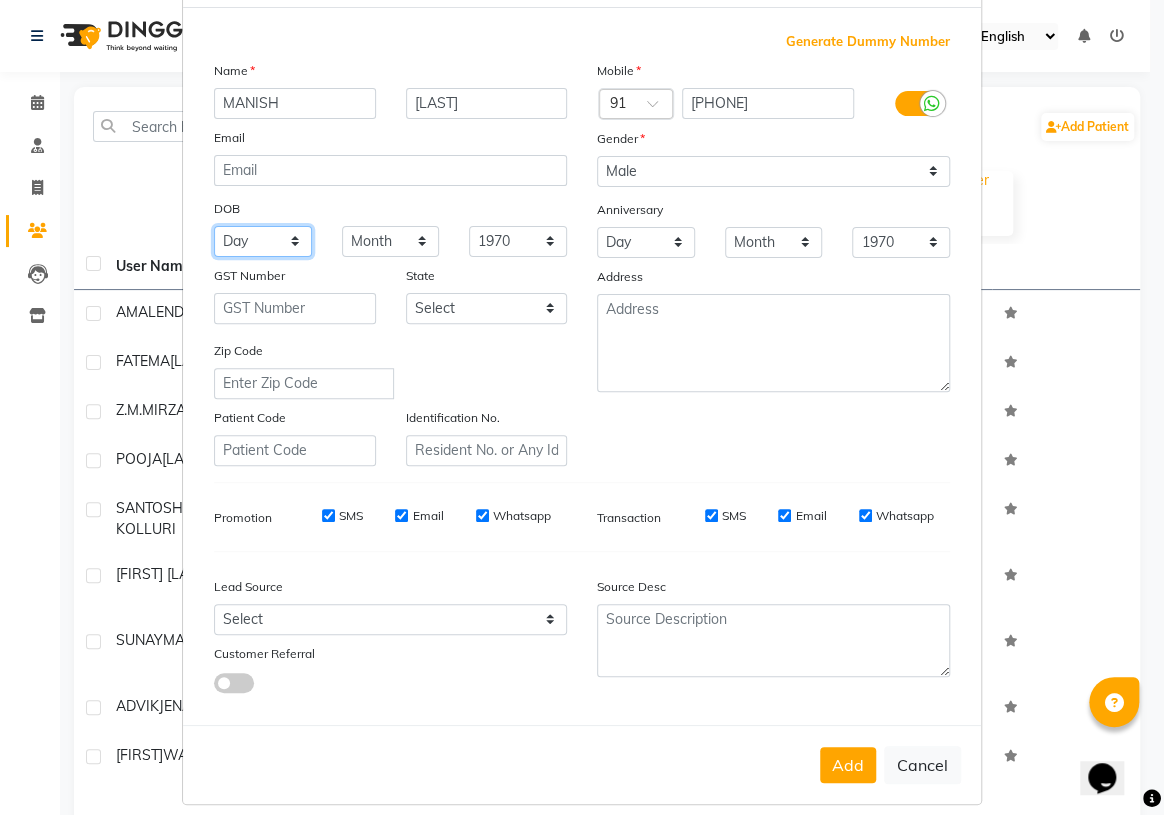 click on "Day 01 02 03 04 05 06 07 08 09 10 11 12 13 14 15 16 17 18 19 20 21 22 23 24 25 26 27 28 29 30 31" at bounding box center [263, 241] 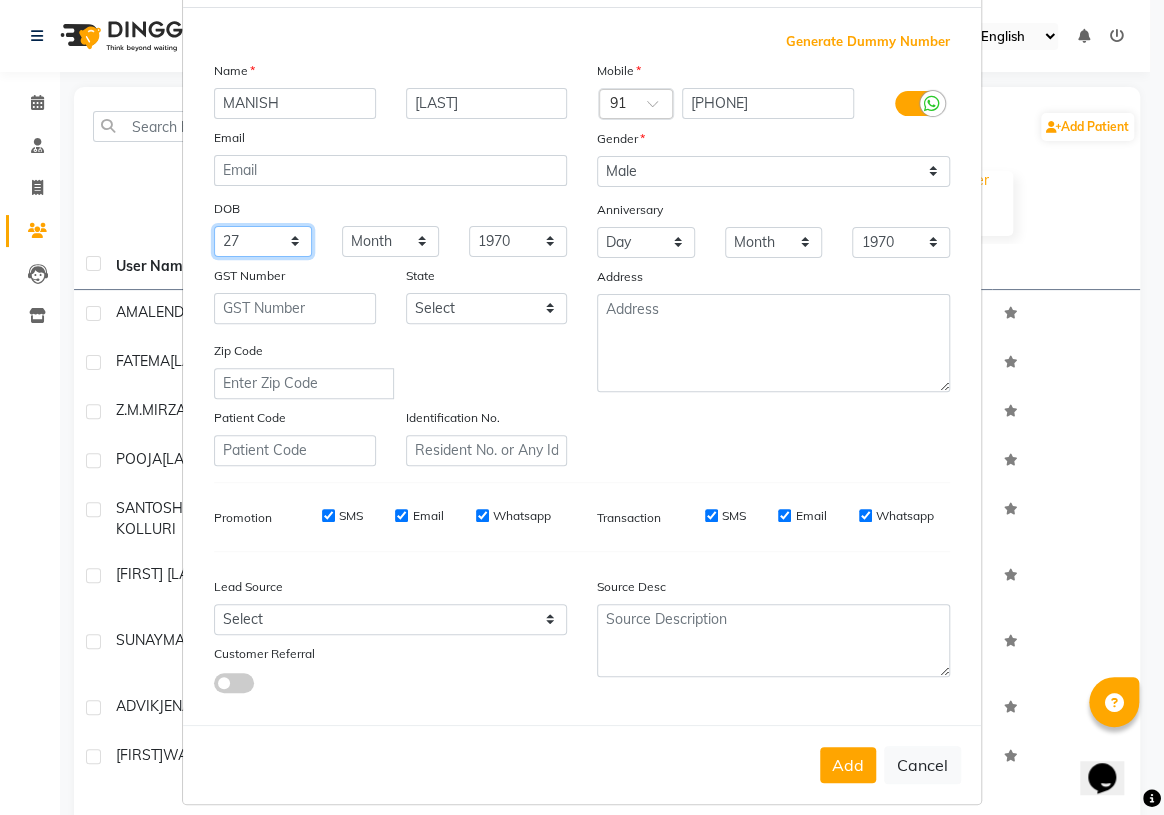 click on "Day 01 02 03 04 05 06 07 08 09 10 11 12 13 14 15 16 17 18 19 20 21 22 23 24 25 26 27 28 29 30 31" at bounding box center [263, 241] 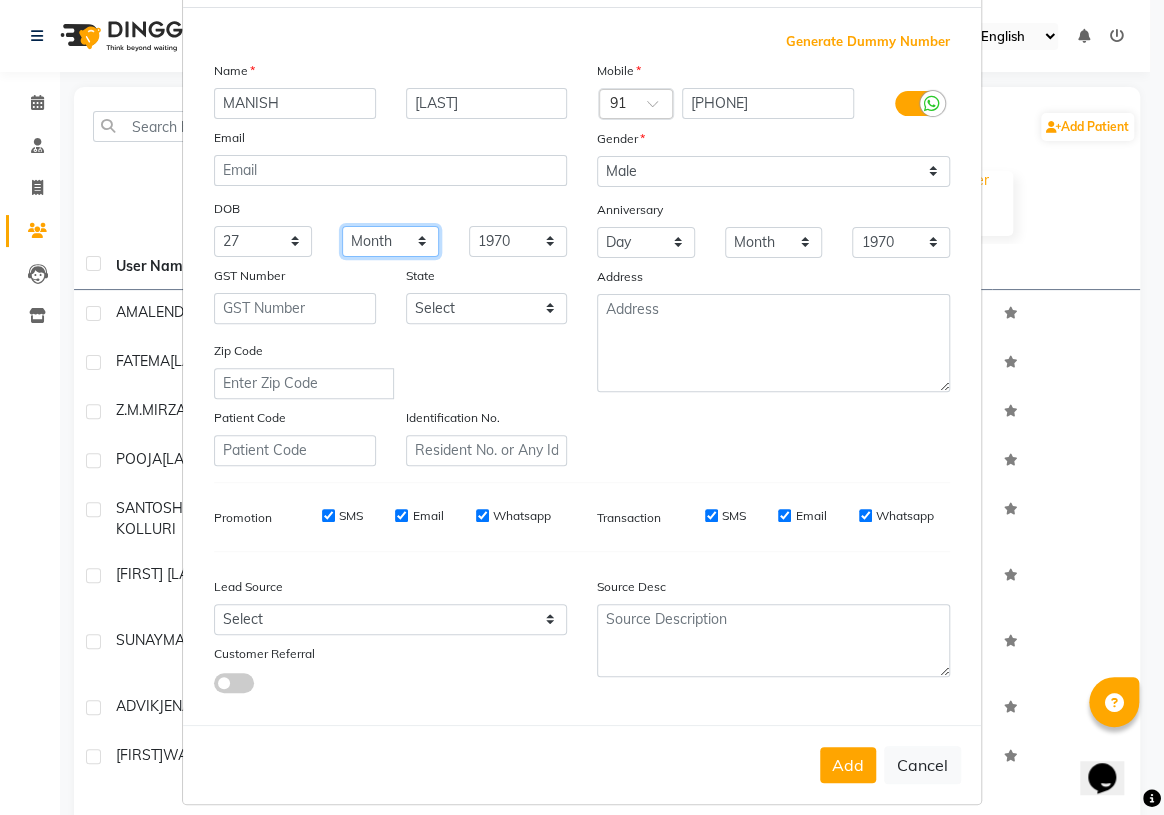 click on "Month January February March April May June July August September October November December" at bounding box center [391, 241] 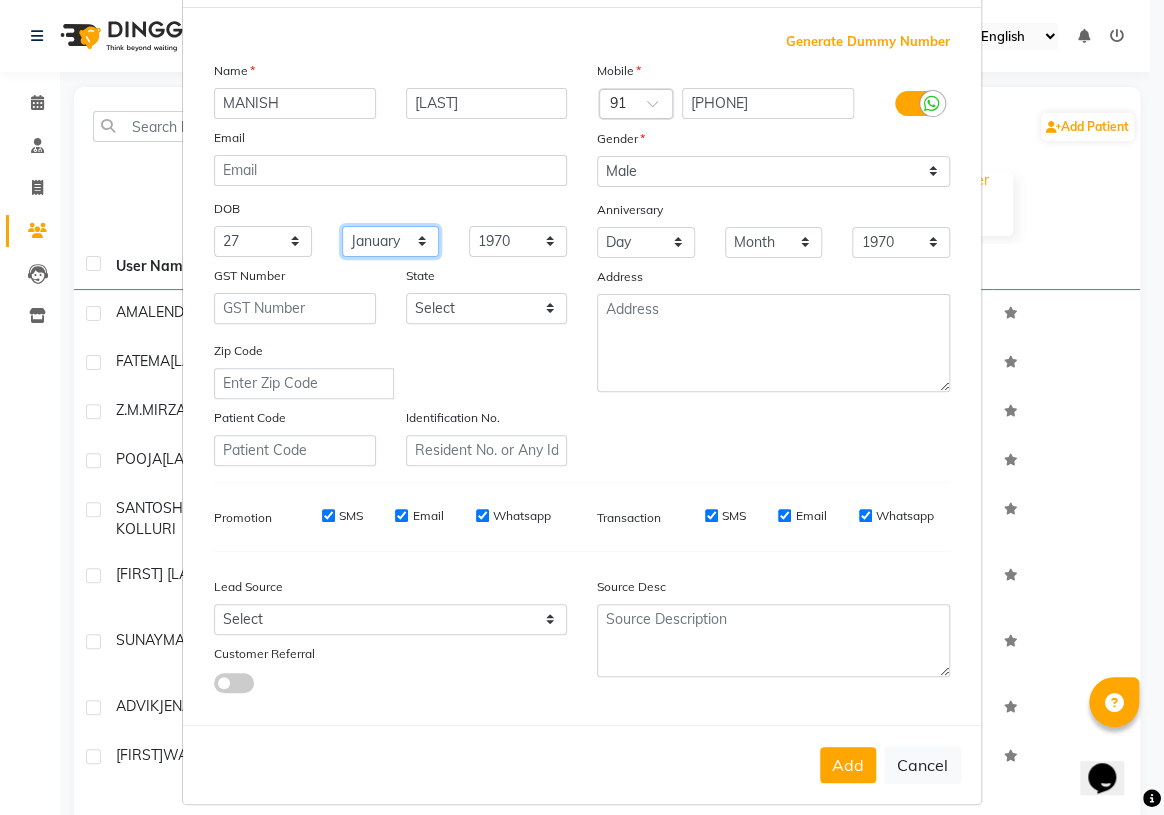 click on "Month January February March April May June July August September October November December" at bounding box center (391, 241) 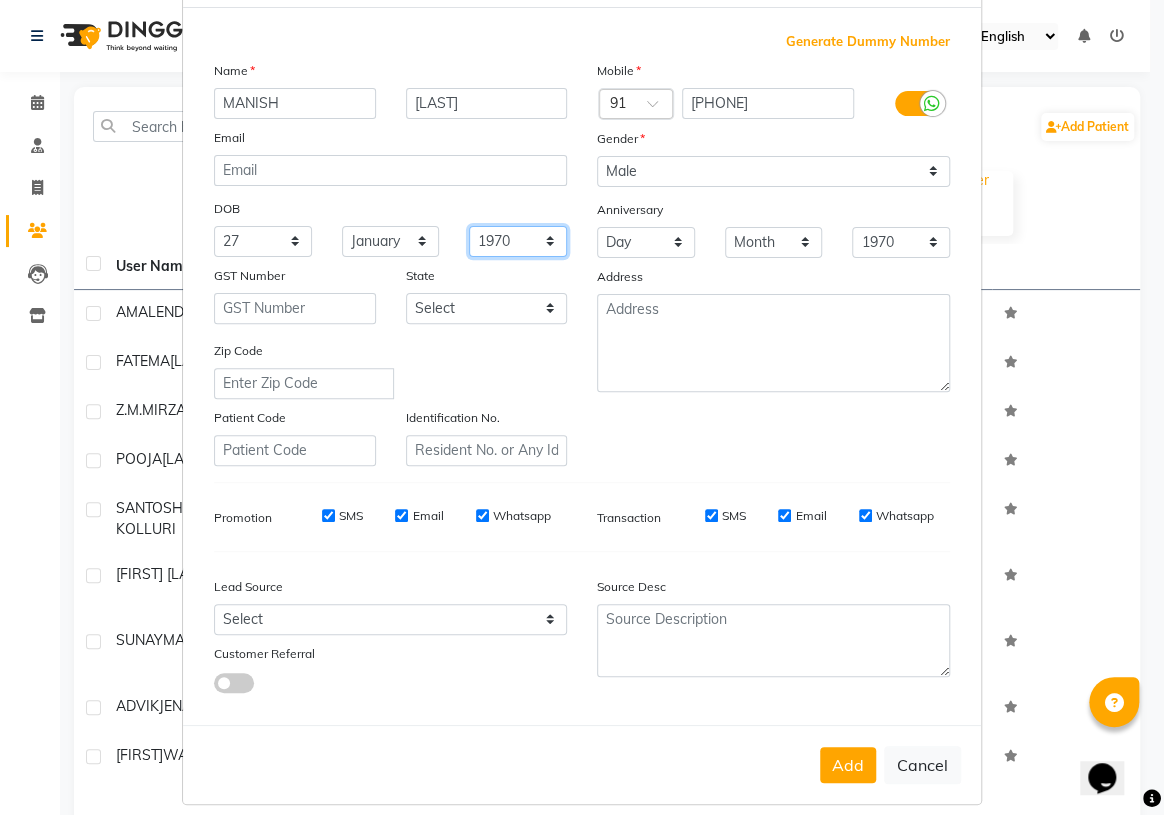 click on "1940 1941 1942 1943 1944 1945 1946 1947 1948 1949 1950 1951 1952 1953 1954 1955 1956 1957 1958 1959 1960 1961 1962 1963 1964 1965 1966 1967 1968 1969 1970 1971 1972 1973 1974 1975 1976 1977 1978 1979 1980 1981 1982 1983 1984 1985 1986 1987 1988 1989 1990 1991 1992 1993 1994 1995 1996 1997 1998 1999 2000 2001 2002 2003 2004 2005 2006 2007 2008 2009 2010 2011 2012 2013 2014 2015 2016 2017 2018 2019 2020 2021 2022 2023 2024" at bounding box center [518, 241] 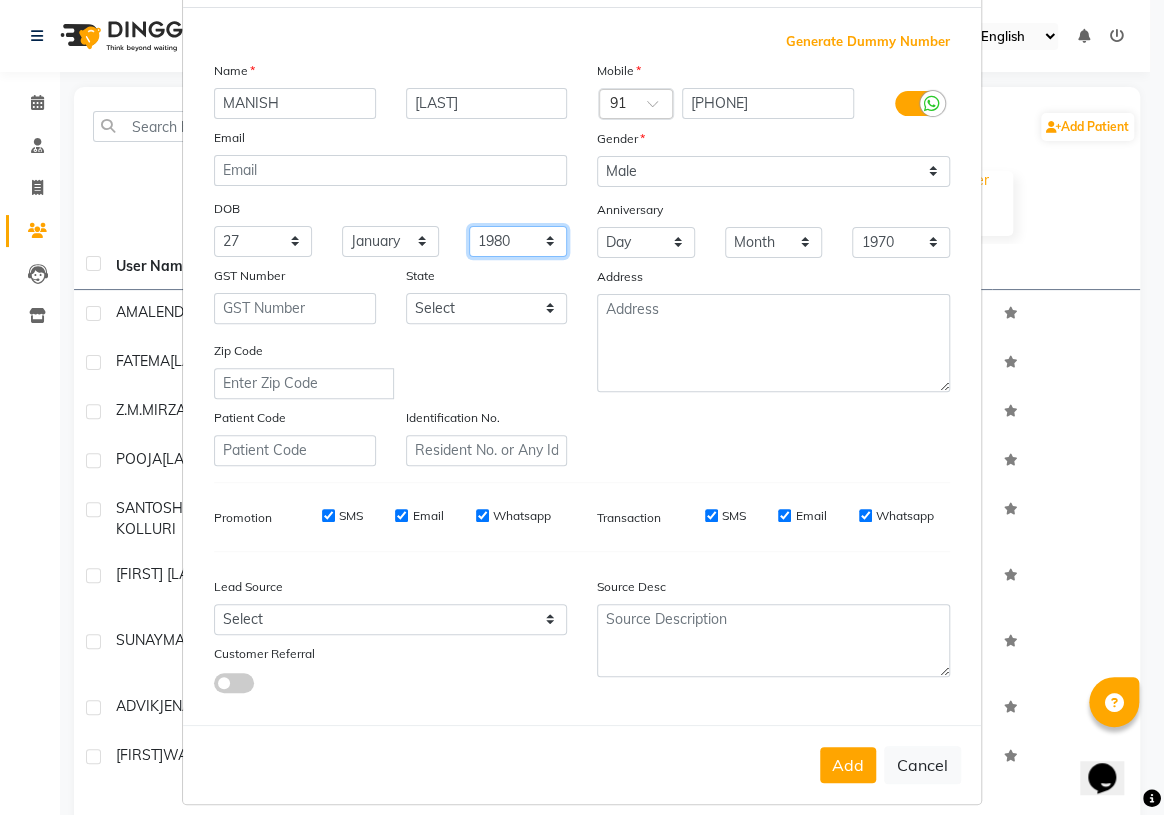 click on "1940 1941 1942 1943 1944 1945 1946 1947 1948 1949 1950 1951 1952 1953 1954 1955 1956 1957 1958 1959 1960 1961 1962 1963 1964 1965 1966 1967 1968 1969 1970 1971 1972 1973 1974 1975 1976 1977 1978 1979 1980 1981 1982 1983 1984 1985 1986 1987 1988 1989 1990 1991 1992 1993 1994 1995 1996 1997 1998 1999 2000 2001 2002 2003 2004 2005 2006 2007 2008 2009 2010 2011 2012 2013 2014 2015 2016 2017 2018 2019 2020 2021 2022 2023 2024" at bounding box center (518, 241) 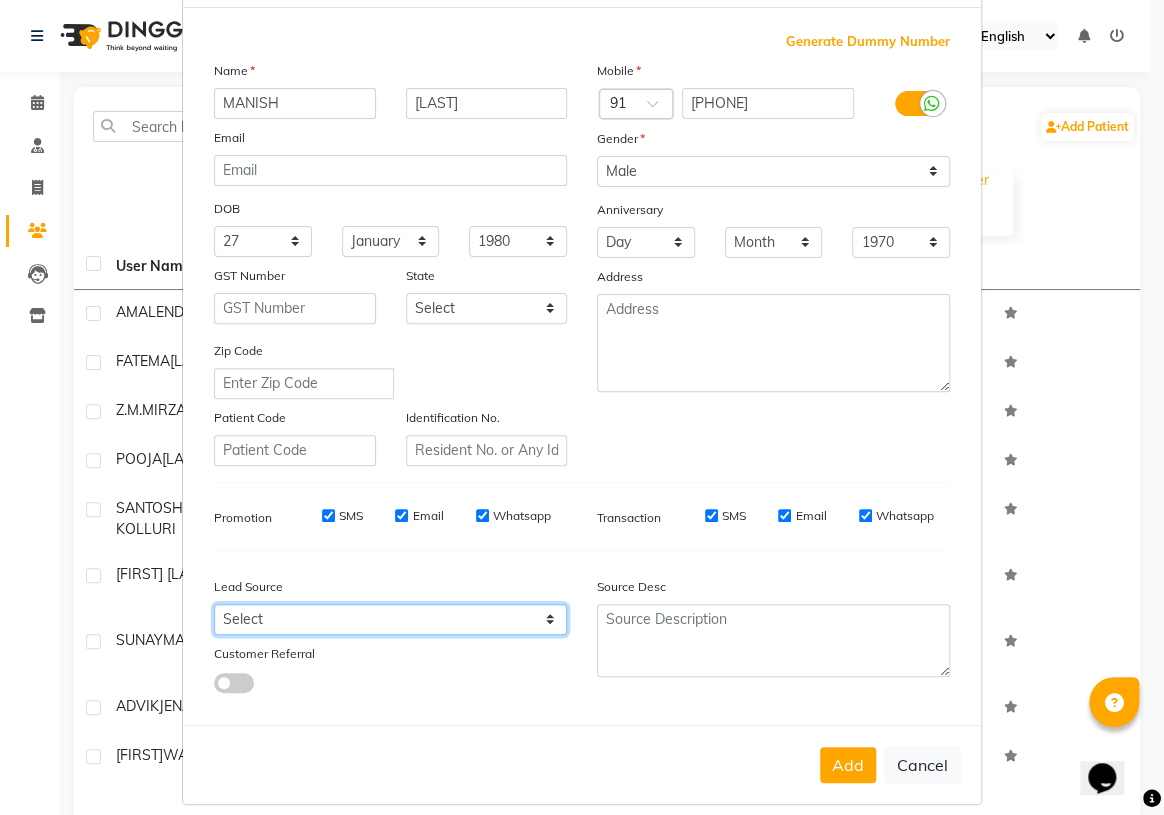 click on "Select Walk-in Referral Internet Friend Word of Mouth Advertisement Facebook JustDial Google Other Meta By Doctor Website" at bounding box center [390, 619] 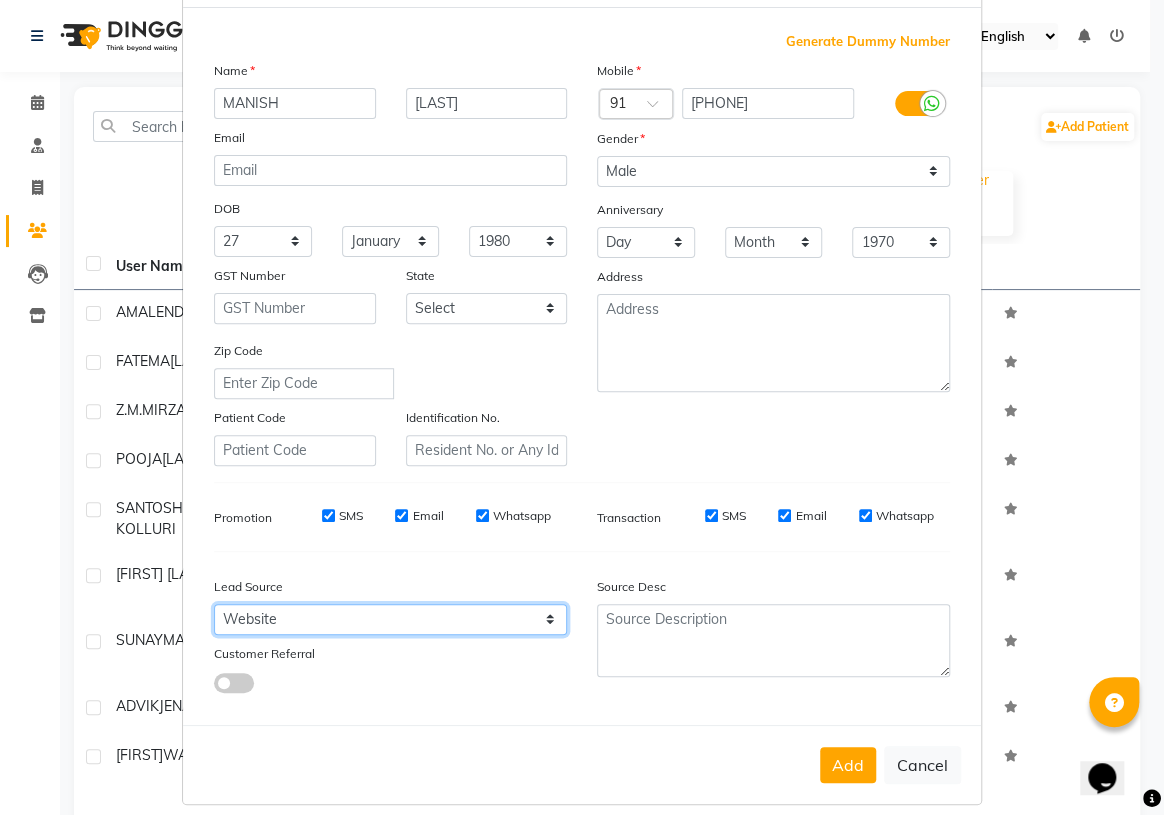 click on "Select Walk-in Referral Internet Friend Word of Mouth Advertisement Facebook JustDial Google Other Meta By Doctor Website" at bounding box center [390, 619] 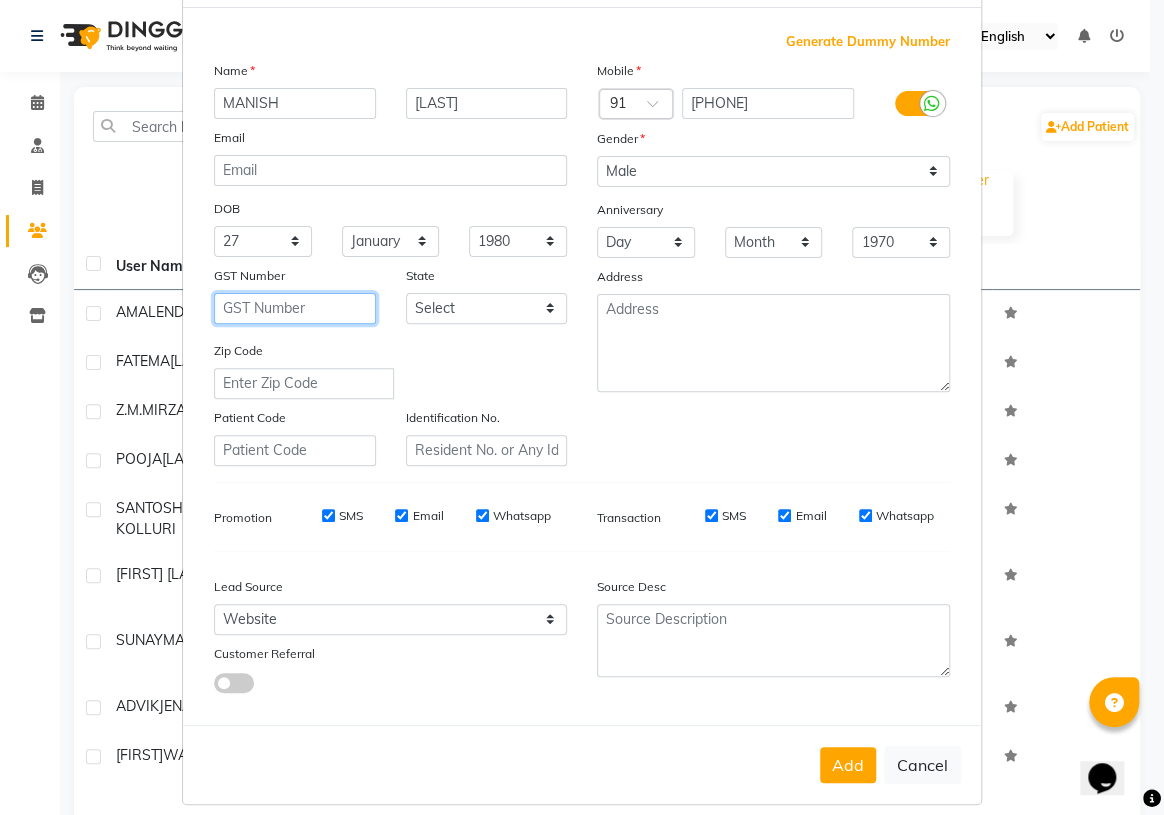click at bounding box center (295, 308) 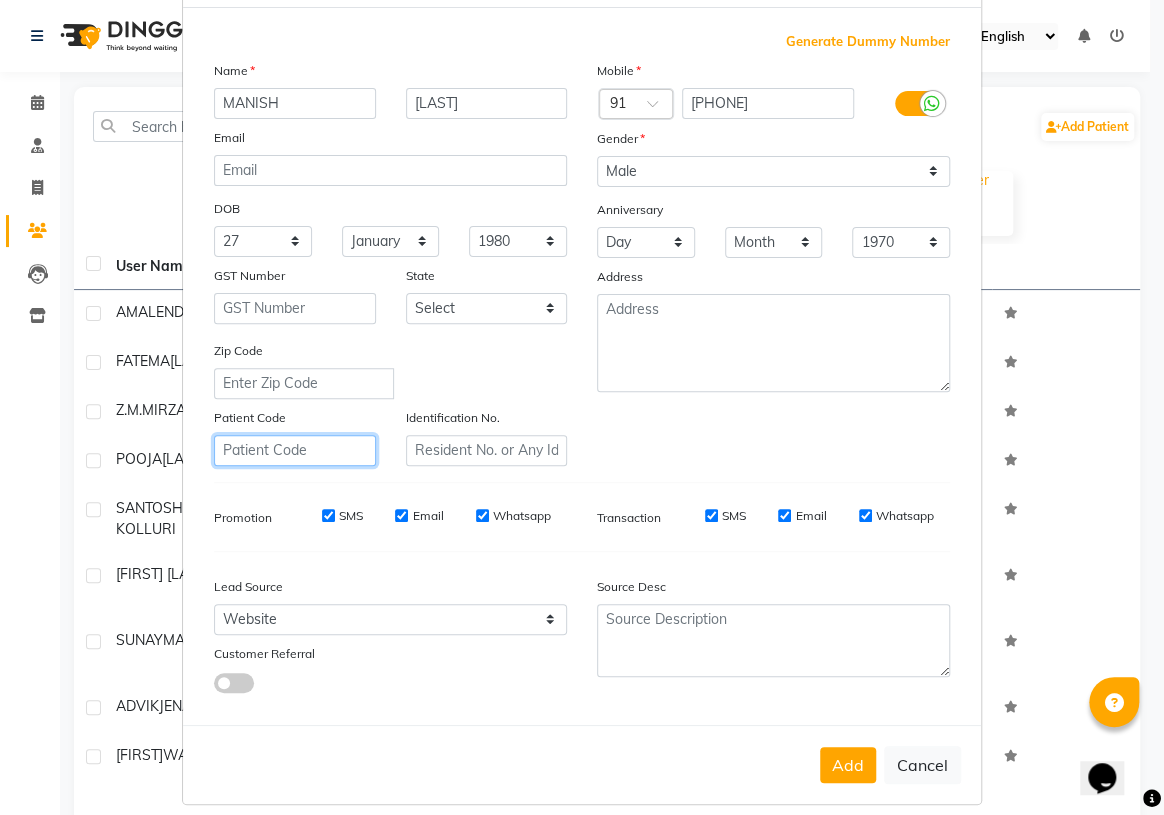 click at bounding box center [295, 450] 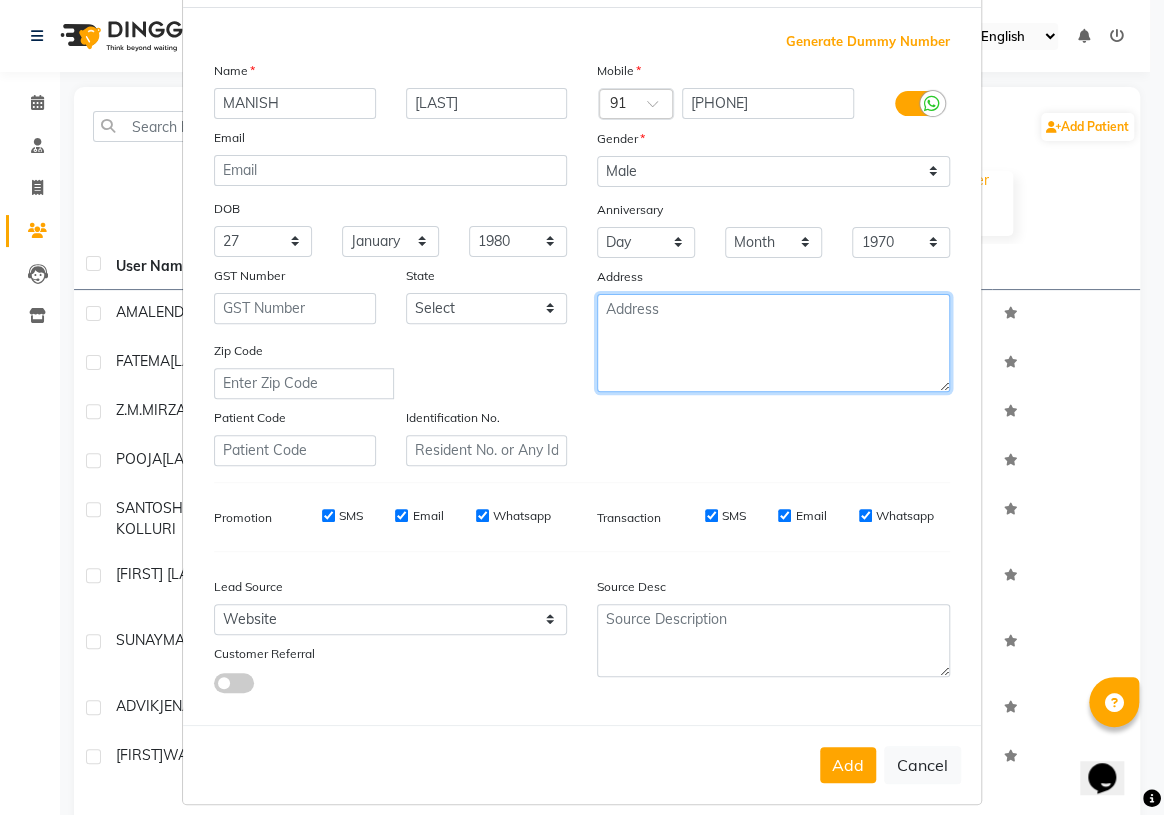 click at bounding box center (773, 343) 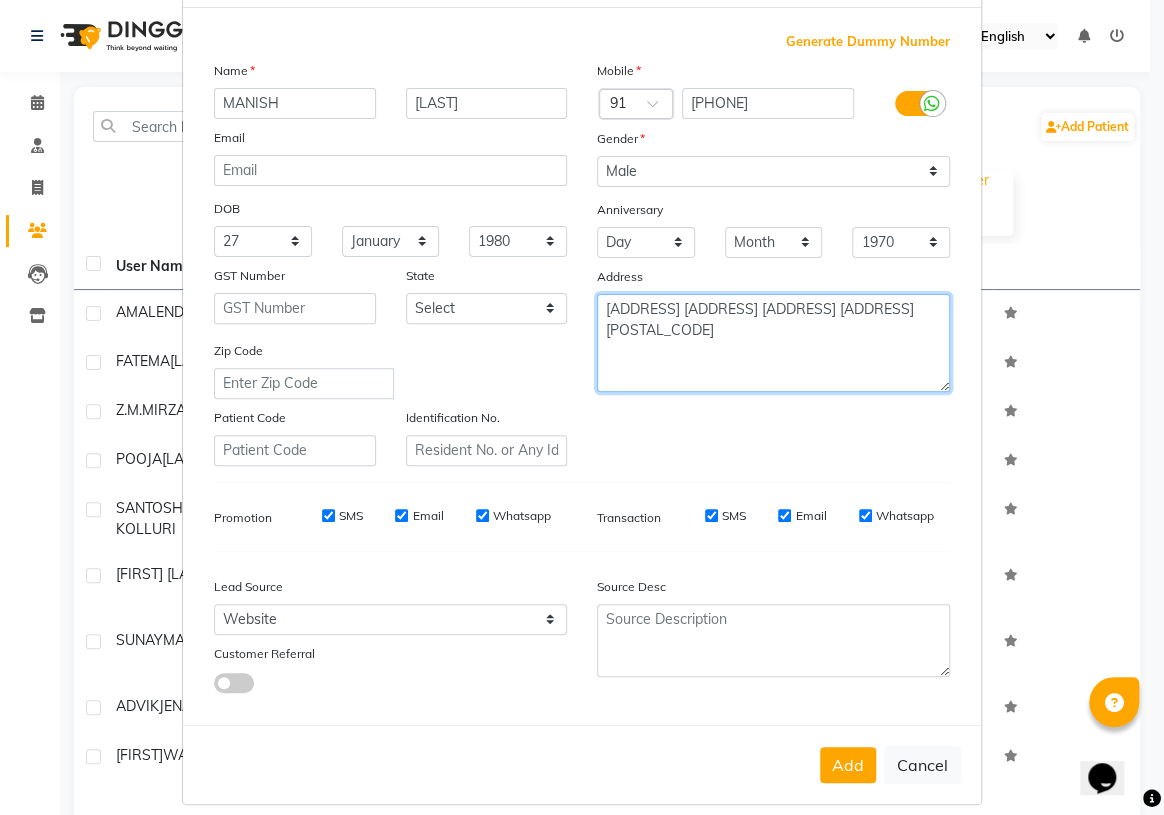 type on "[ADDRESS] [ADDRESS] [ADDRESS] [ADDRESS] [POSTAL_CODE]" 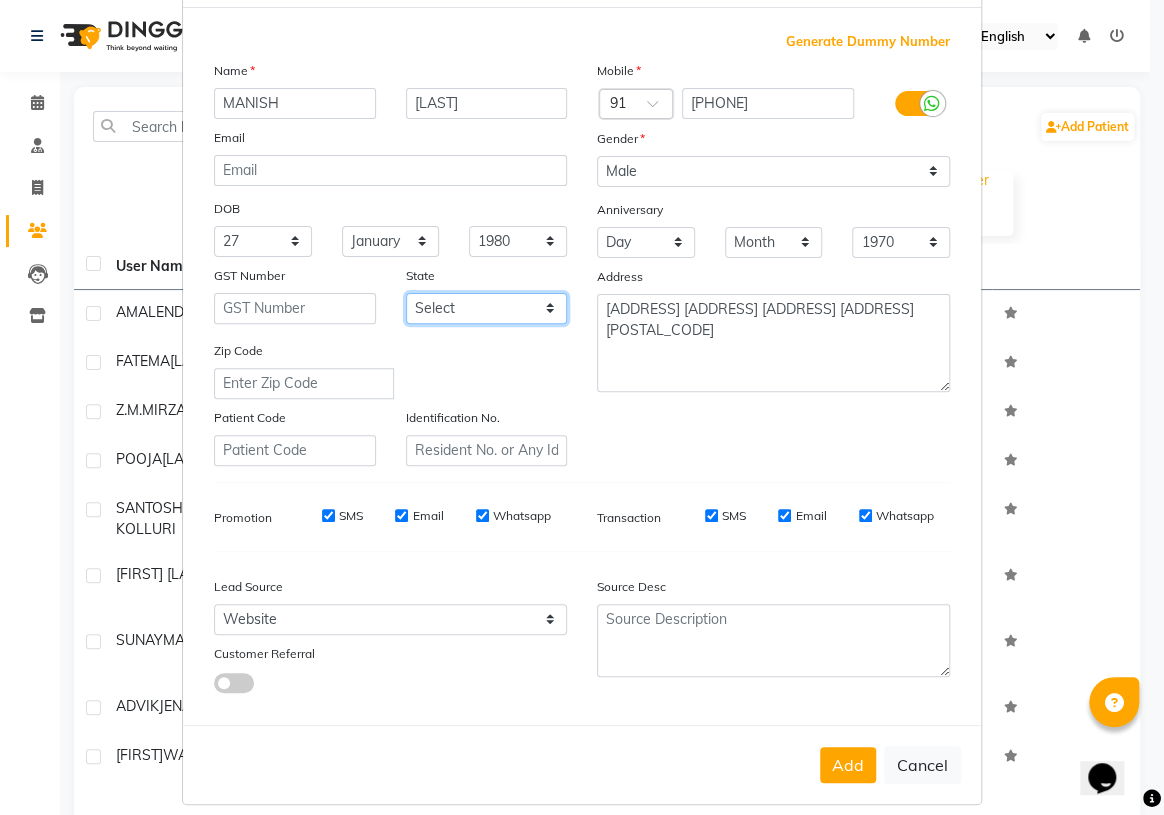 click on "Select Andaman and Nicobar Islands Andhra Pradesh Arunachal Pradesh Assam Bihar Chandigarh Chhattisgarh Dadra and Nagar Haveli Daman and Diu Delhi Goa Gujarat Haryana Himachal Pradesh Jammu and Kashmir Jharkhand Karnataka Kerala Lakshadweep Madhya Pradesh Maharashtra Manipur Meghalaya Mizoram Nagaland Odisha Pondicherry Punjab Rajasthan Sikkim Tamil Nadu Telangana Tripura Uttar Pradesh Uttarakhand West Bengal Ladakh Other Territory Centre Jurisdiction" at bounding box center (487, 308) 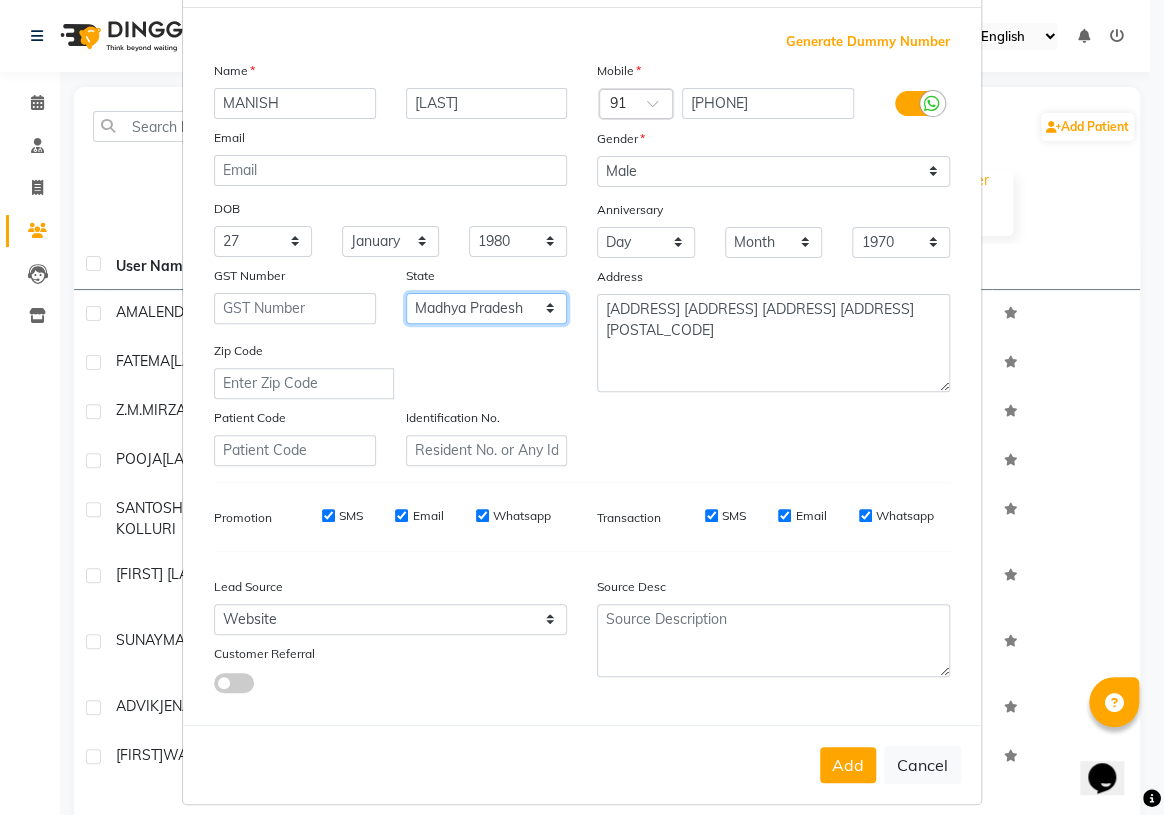 click on "Select Andaman and Nicobar Islands Andhra Pradesh Arunachal Pradesh Assam Bihar Chandigarh Chhattisgarh Dadra and Nagar Haveli Daman and Diu Delhi Goa Gujarat Haryana Himachal Pradesh Jammu and Kashmir Jharkhand Karnataka Kerala Lakshadweep Madhya Pradesh Maharashtra Manipur Meghalaya Mizoram Nagaland Odisha Pondicherry Punjab Rajasthan Sikkim Tamil Nadu Telangana Tripura Uttar Pradesh Uttarakhand West Bengal Ladakh Other Territory Centre Jurisdiction" at bounding box center [487, 308] 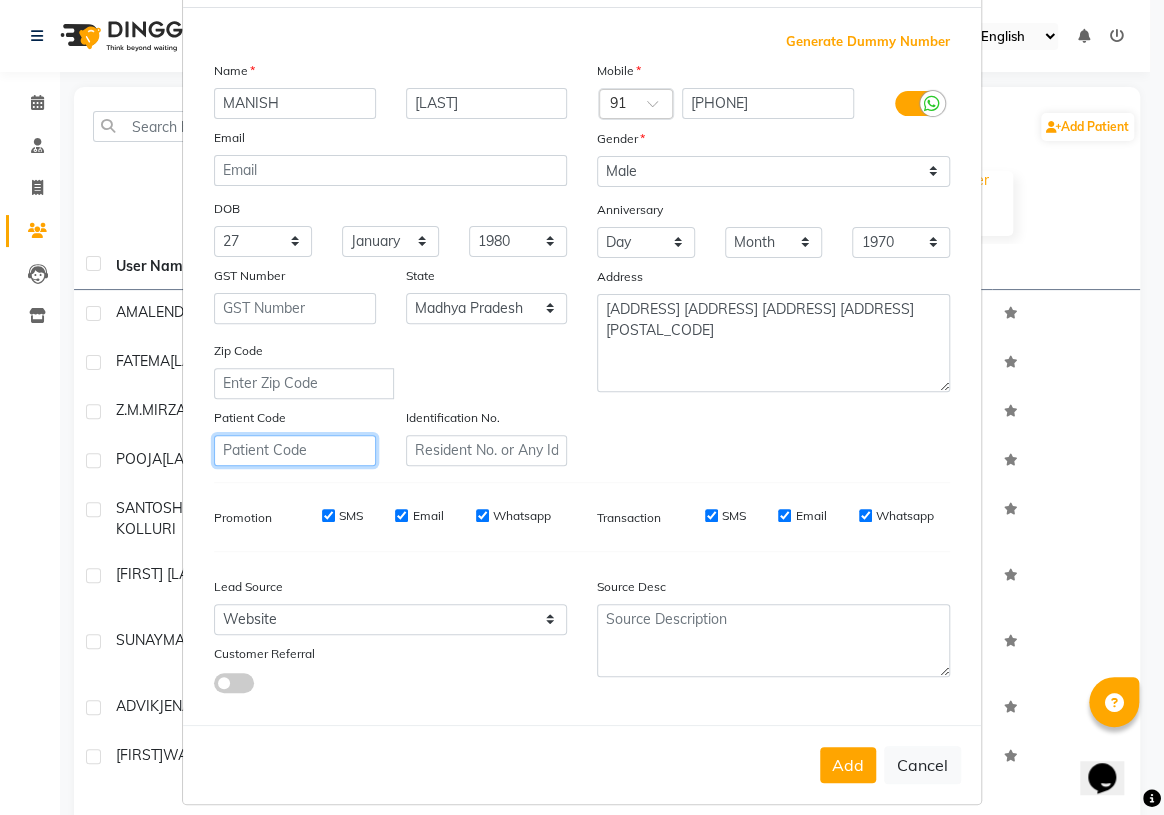 click at bounding box center [295, 450] 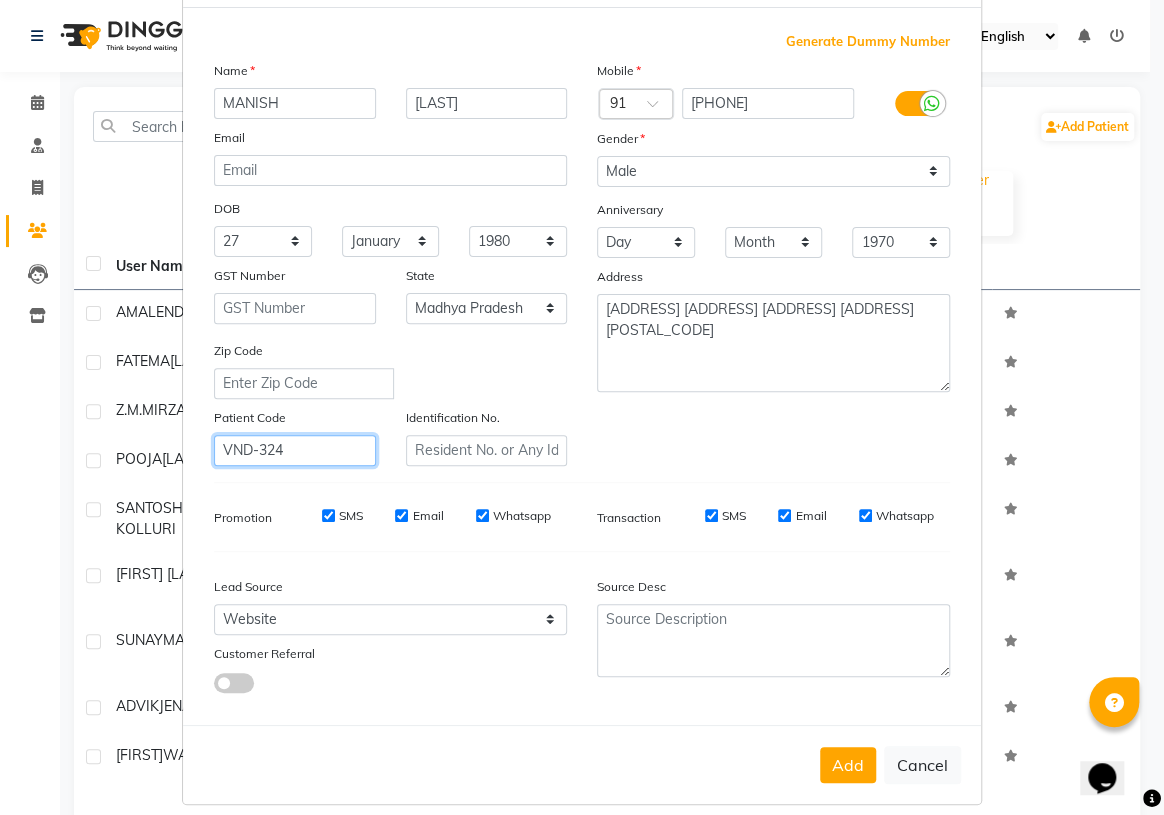 drag, startPoint x: 341, startPoint y: 452, endPoint x: 190, endPoint y: 469, distance: 151.95393 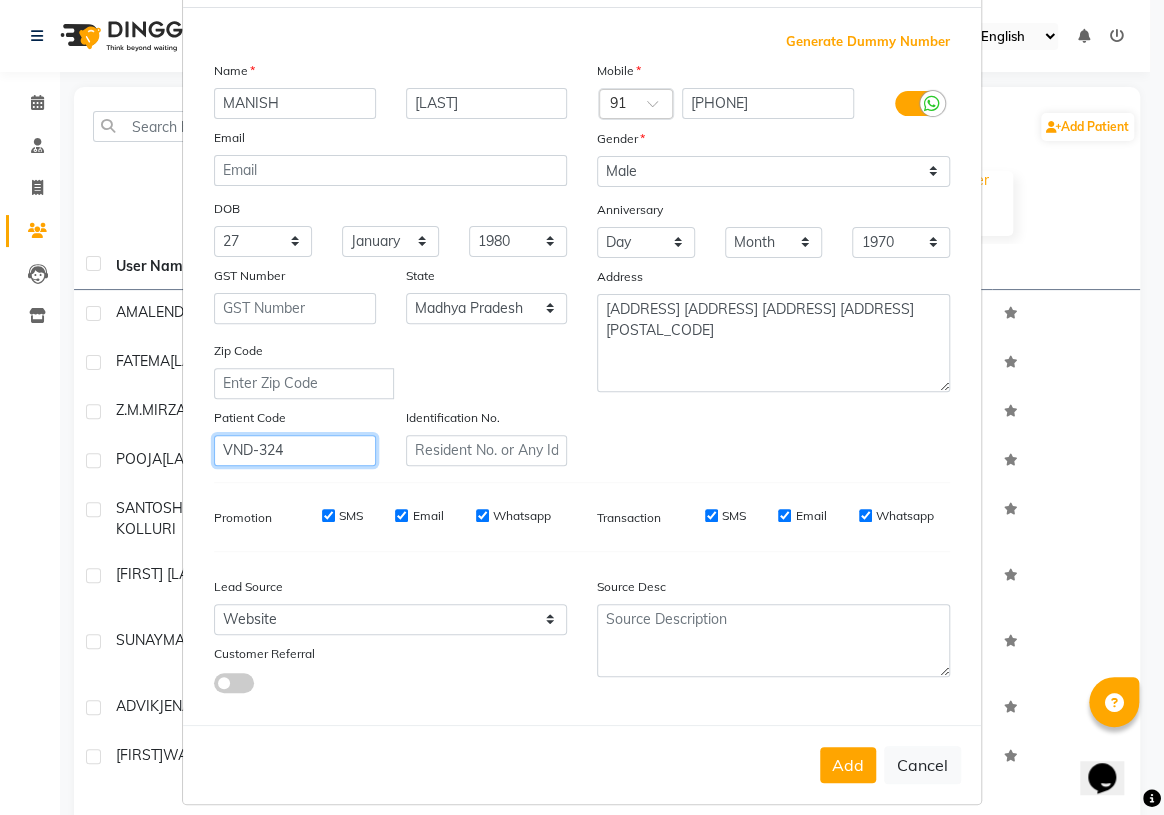 type on "VND-324" 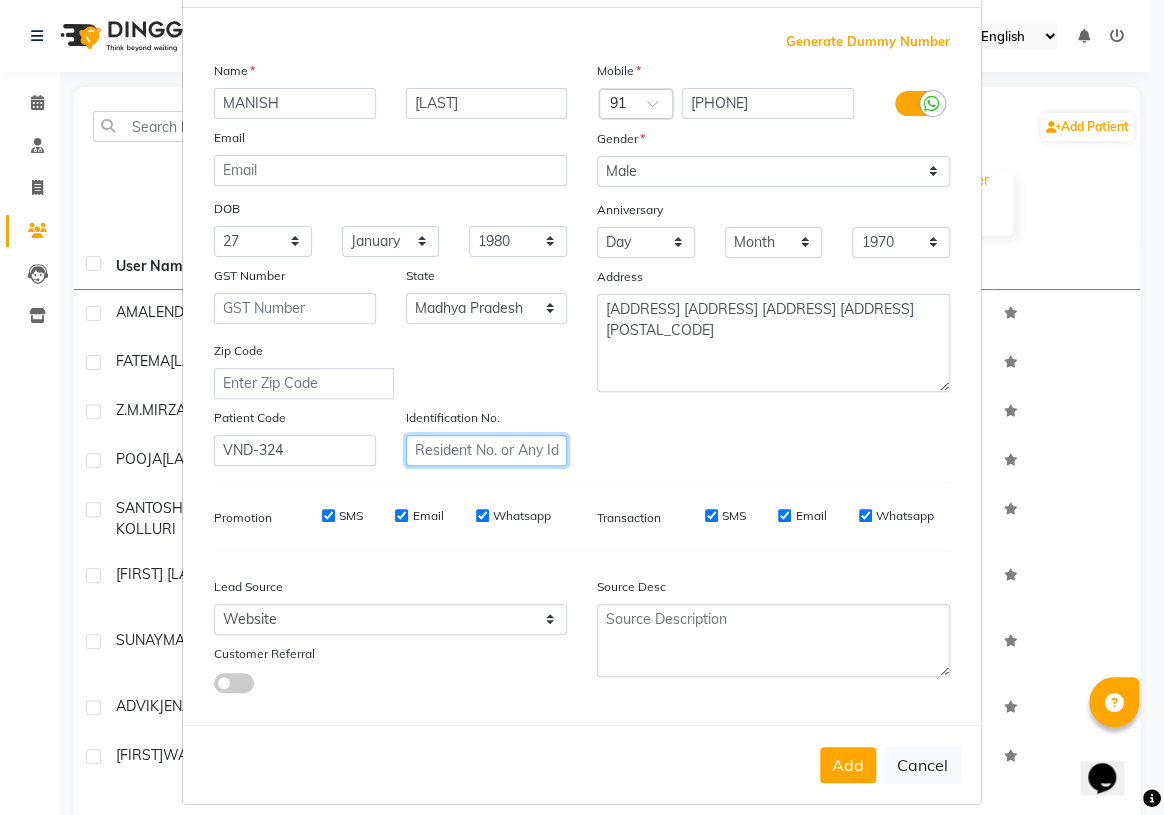 click at bounding box center [487, 450] 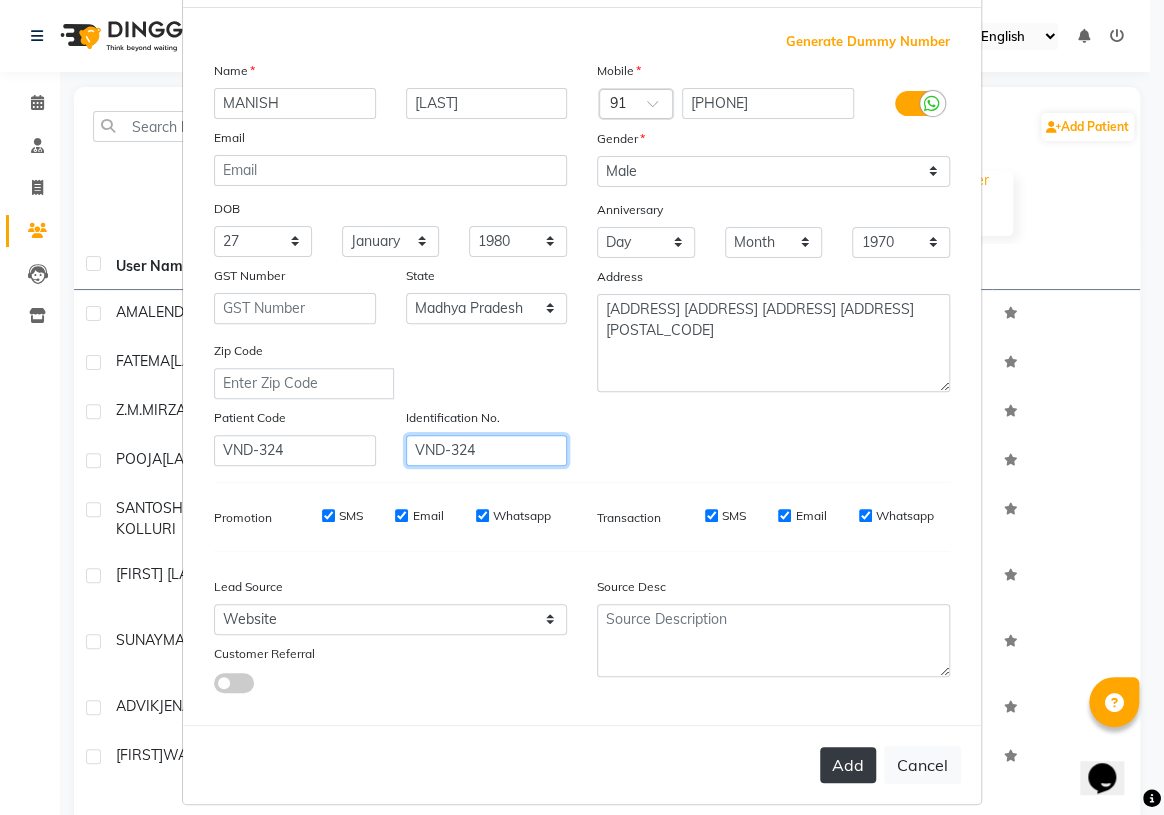 type on "VND-324" 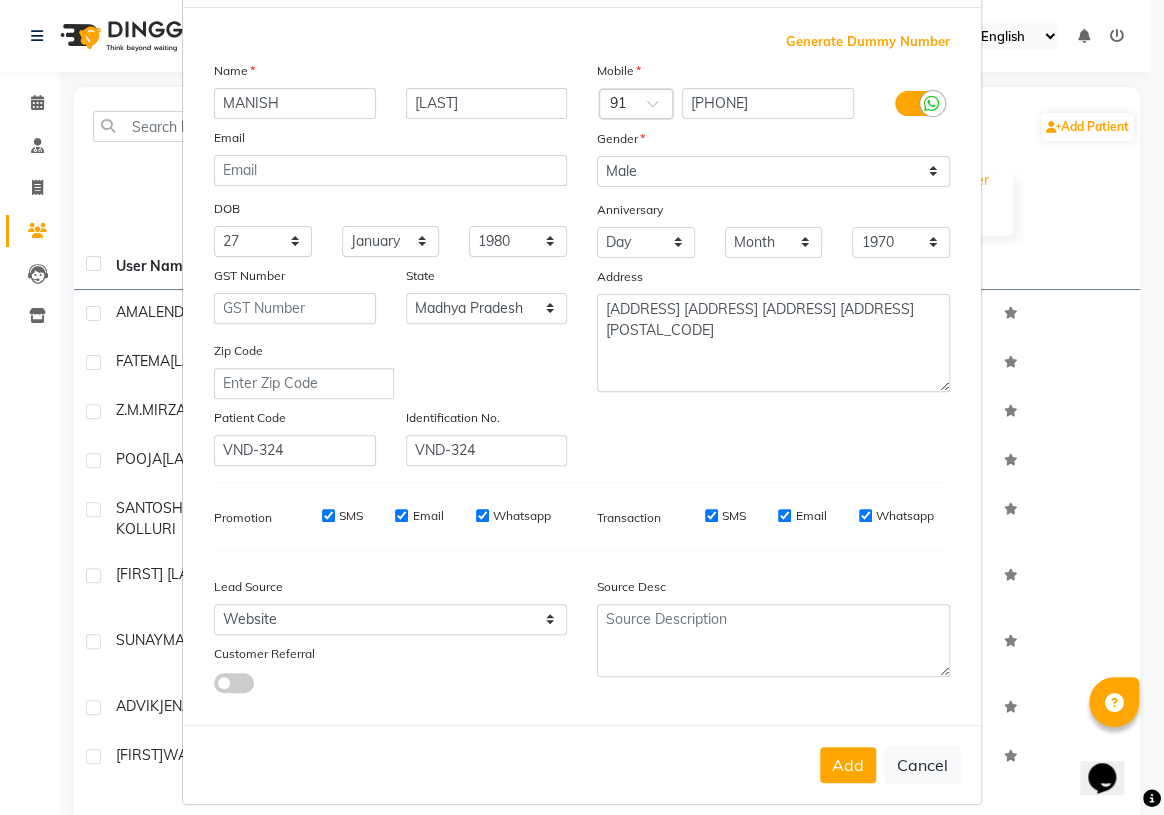click on "Add" at bounding box center [848, 765] 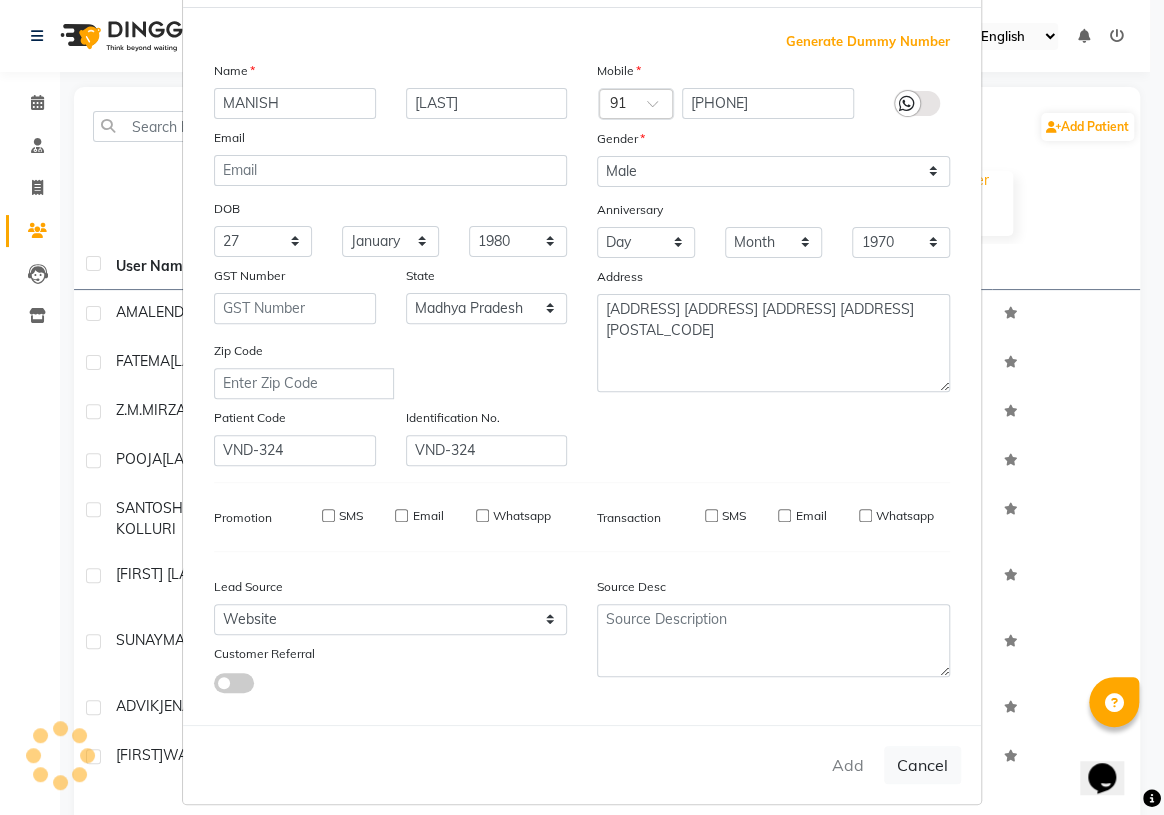 type 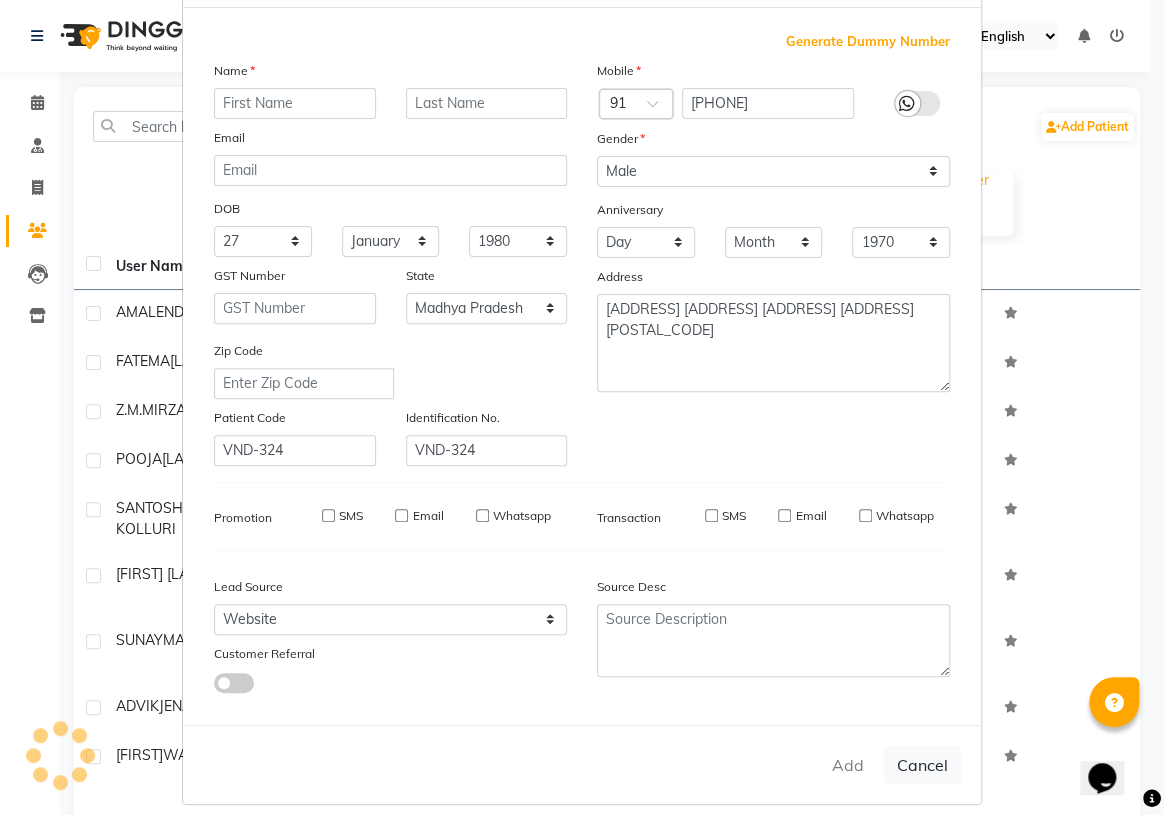 select 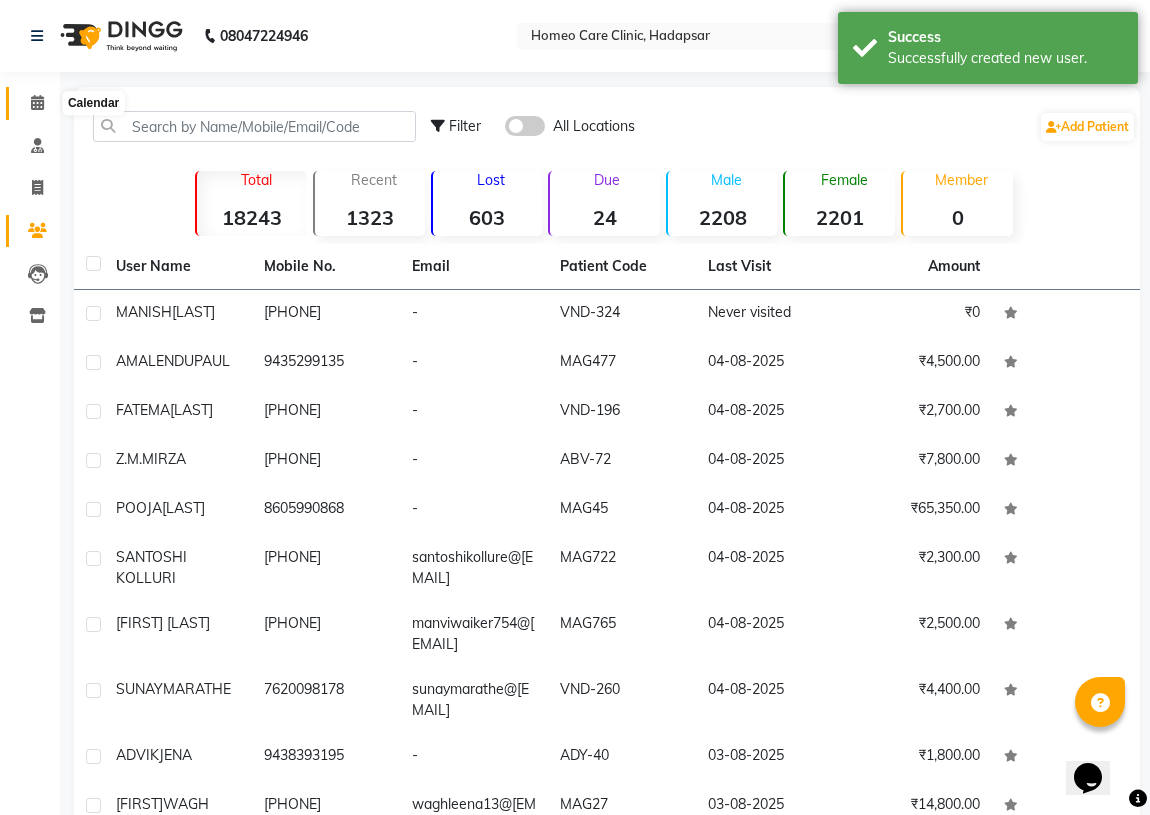 click 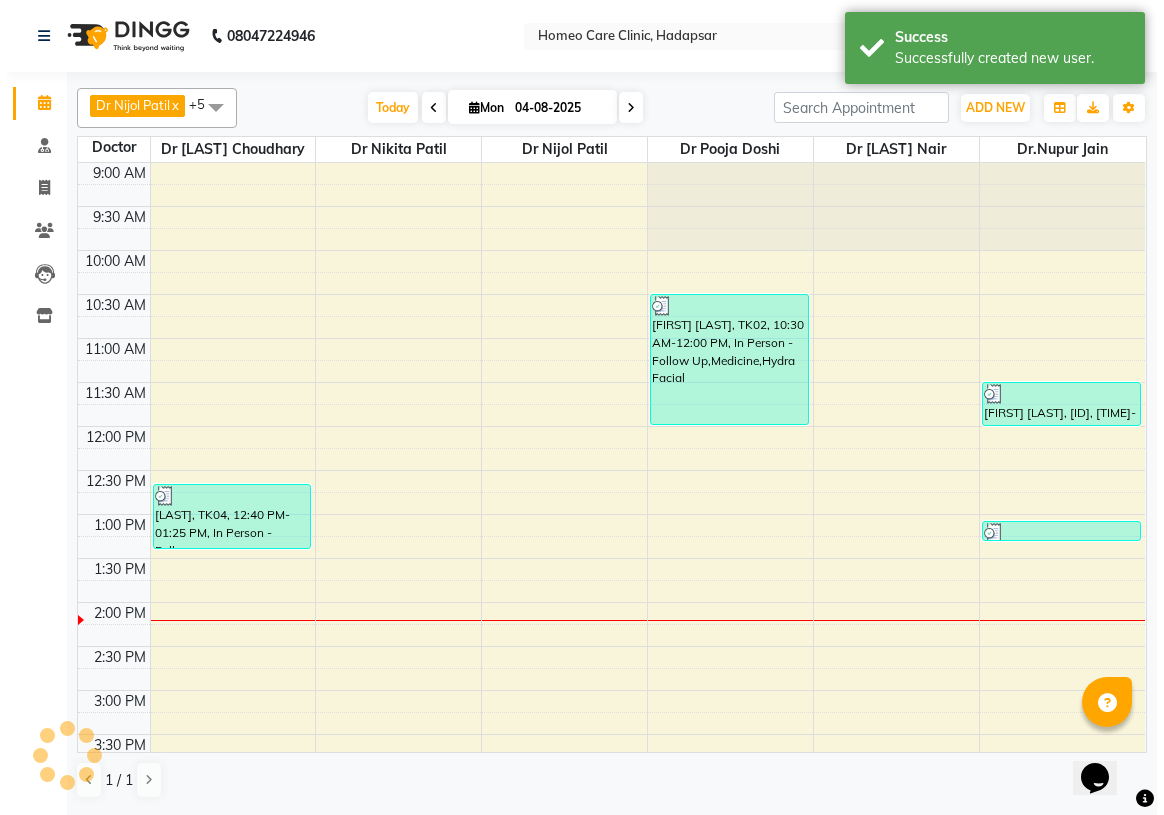 scroll, scrollTop: 439, scrollLeft: 0, axis: vertical 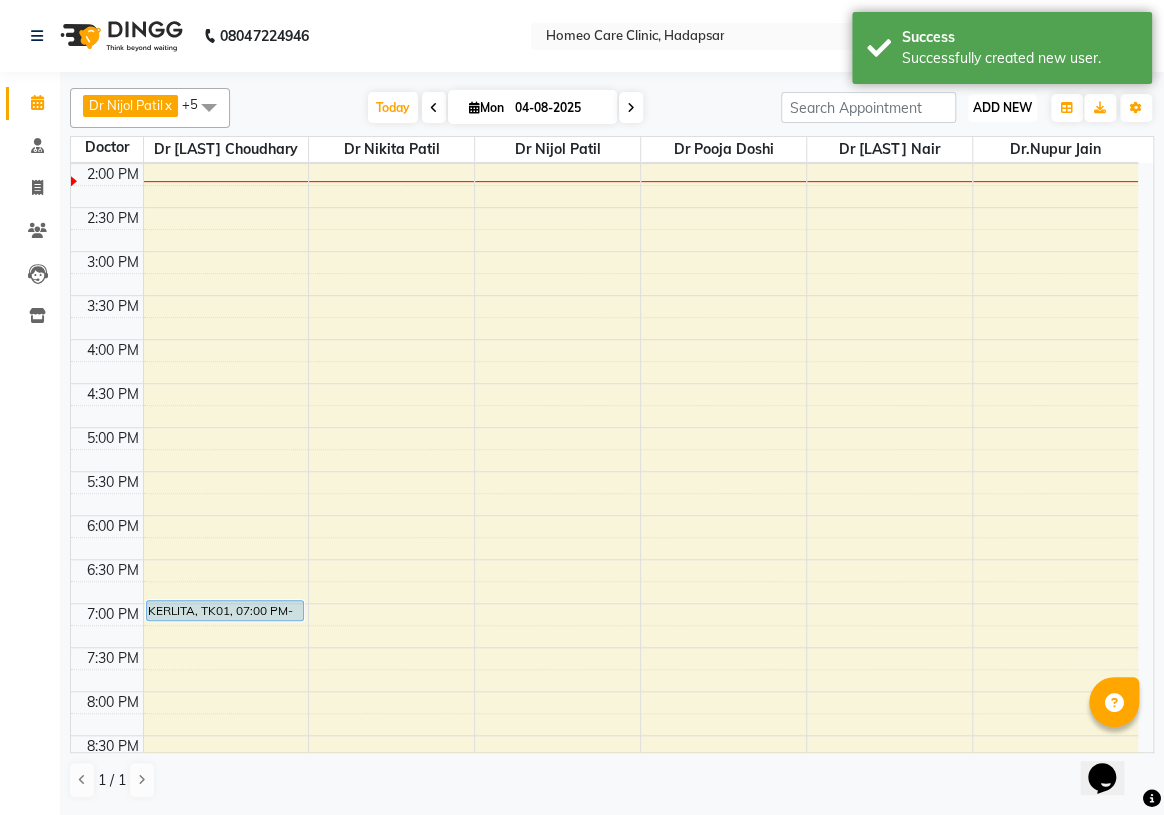 click on "ADD NEW Toggle Dropdown" at bounding box center [1002, 108] 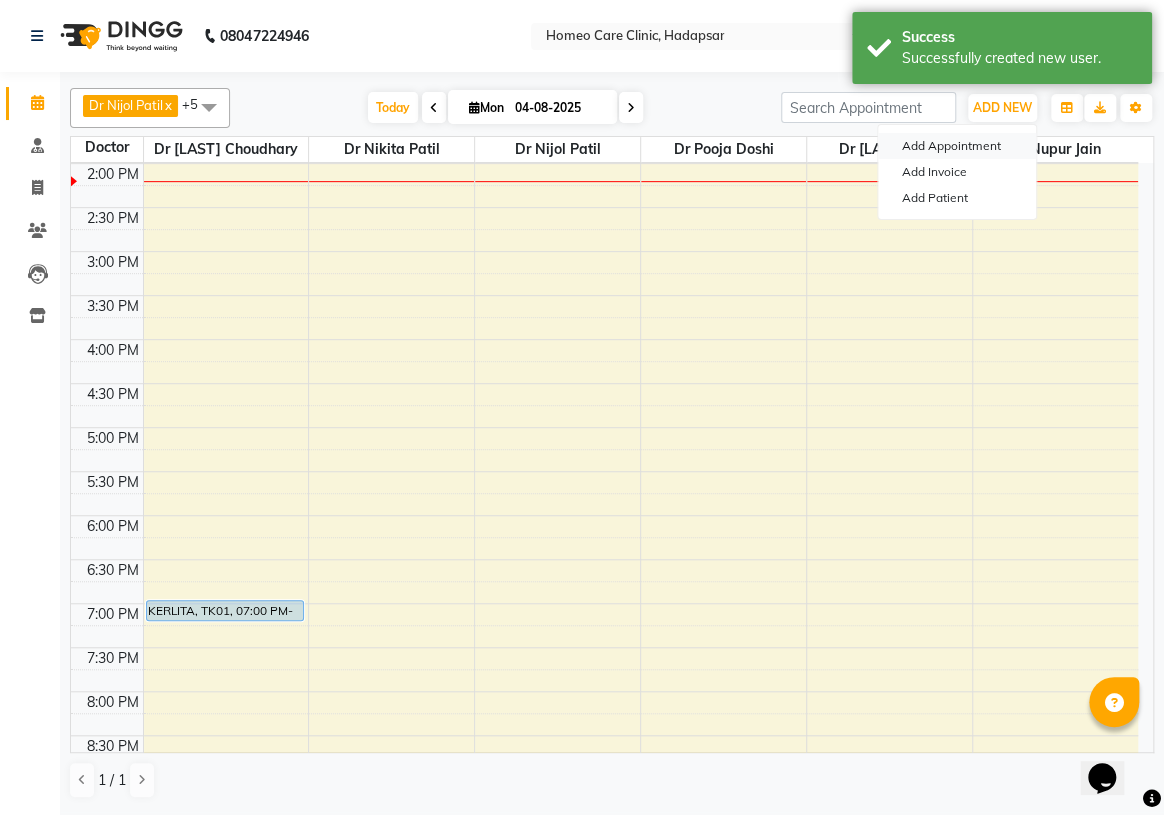 click on "Add Appointment" at bounding box center (957, 146) 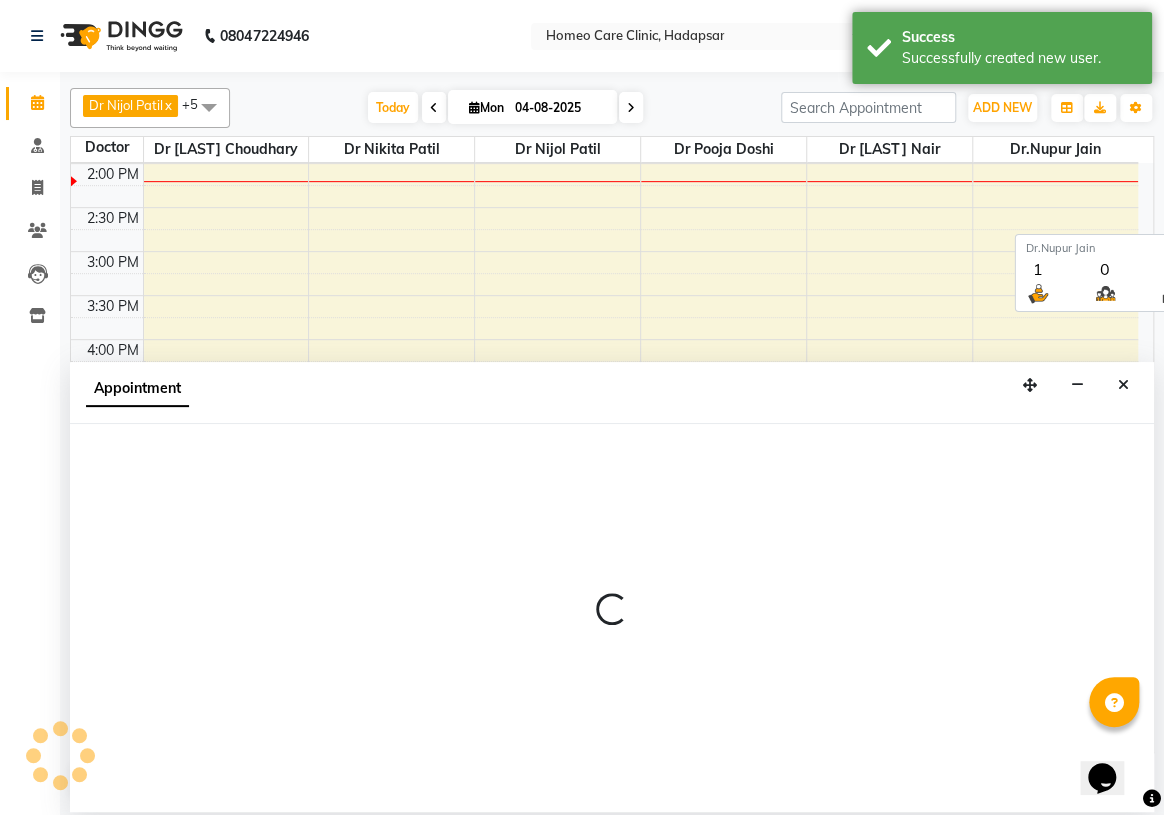 select on "600" 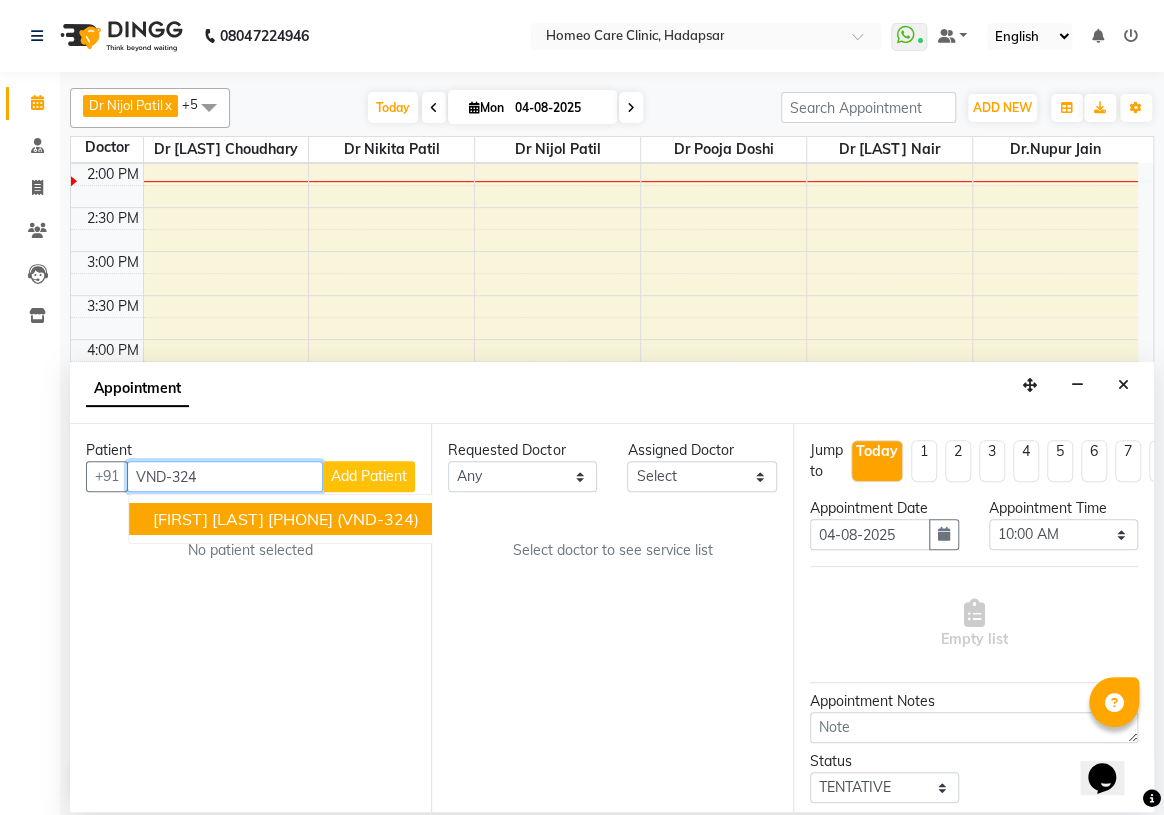 click on "[FIRST] [LAST]" at bounding box center [208, 519] 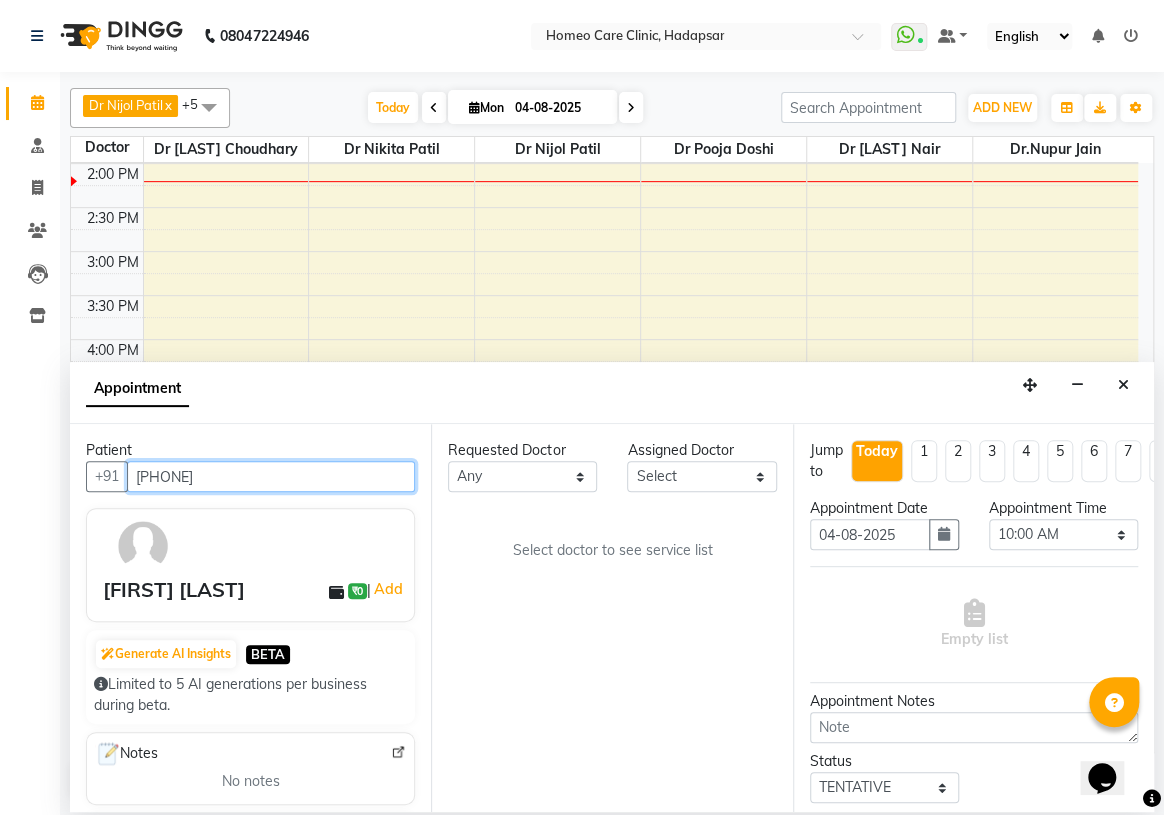 type on "[PHONE]" 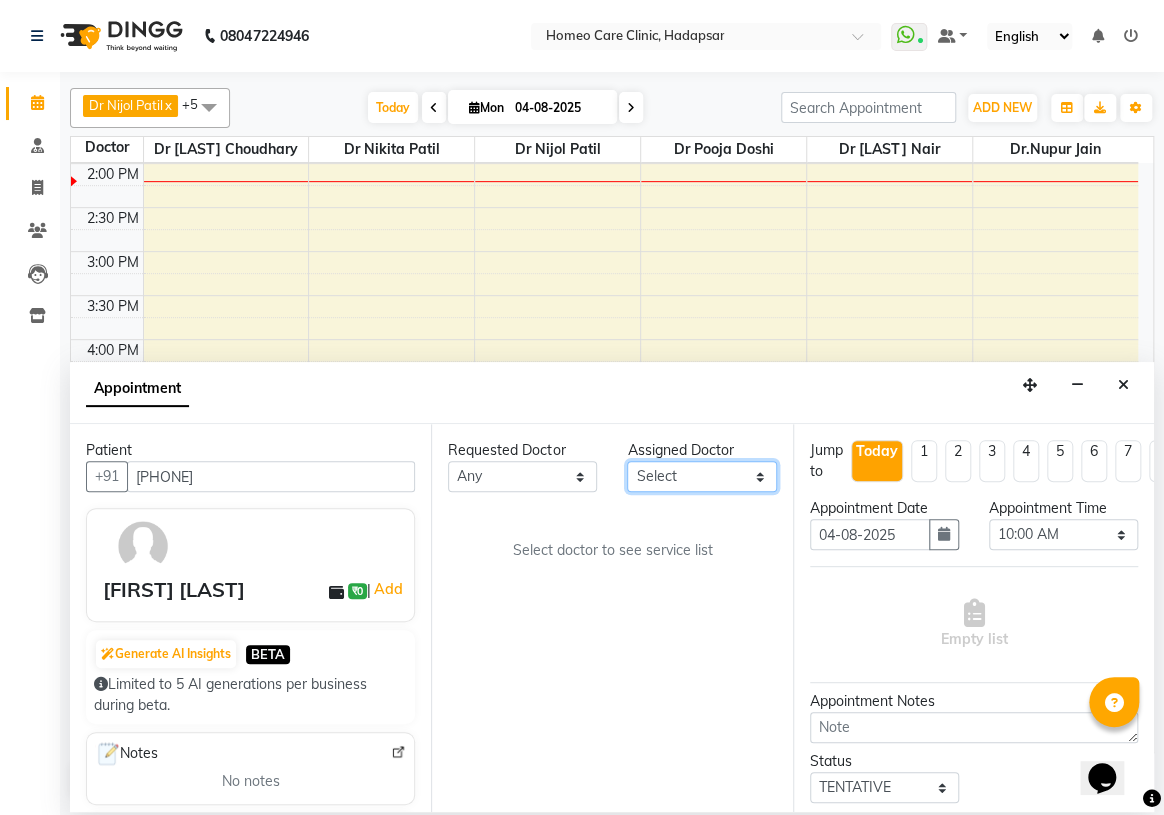 click on "Select Dingg Support Dr.[NAME] Choudhary Dr [NAME] Choudhary  Dr [NAME] Saste Dr [NAME] Patil Dr [NAME] Patil Dr.[NAME] Jain Dr [NAME] Doshi Dr [NAME] Nair Dr [NAME] Choudhary [NAME] Choudhary [NAME] Bhondave" at bounding box center (701, 476) 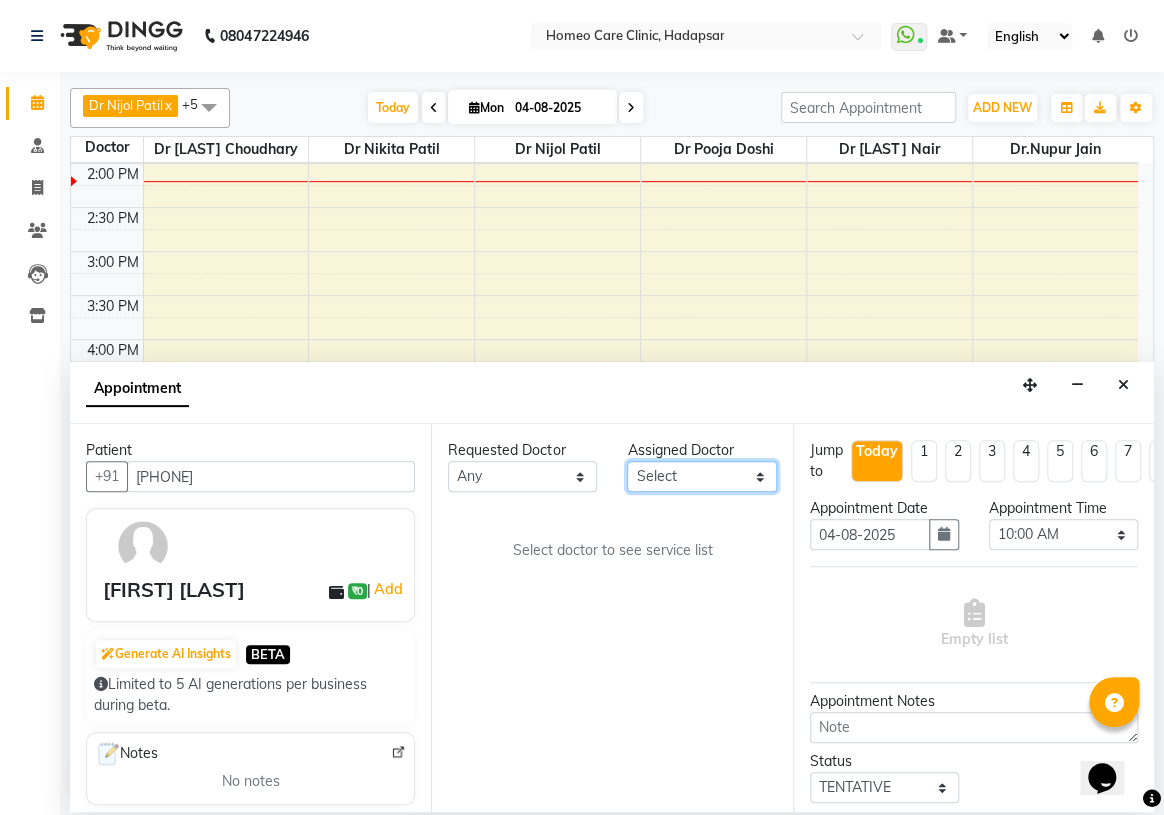 select on "70882" 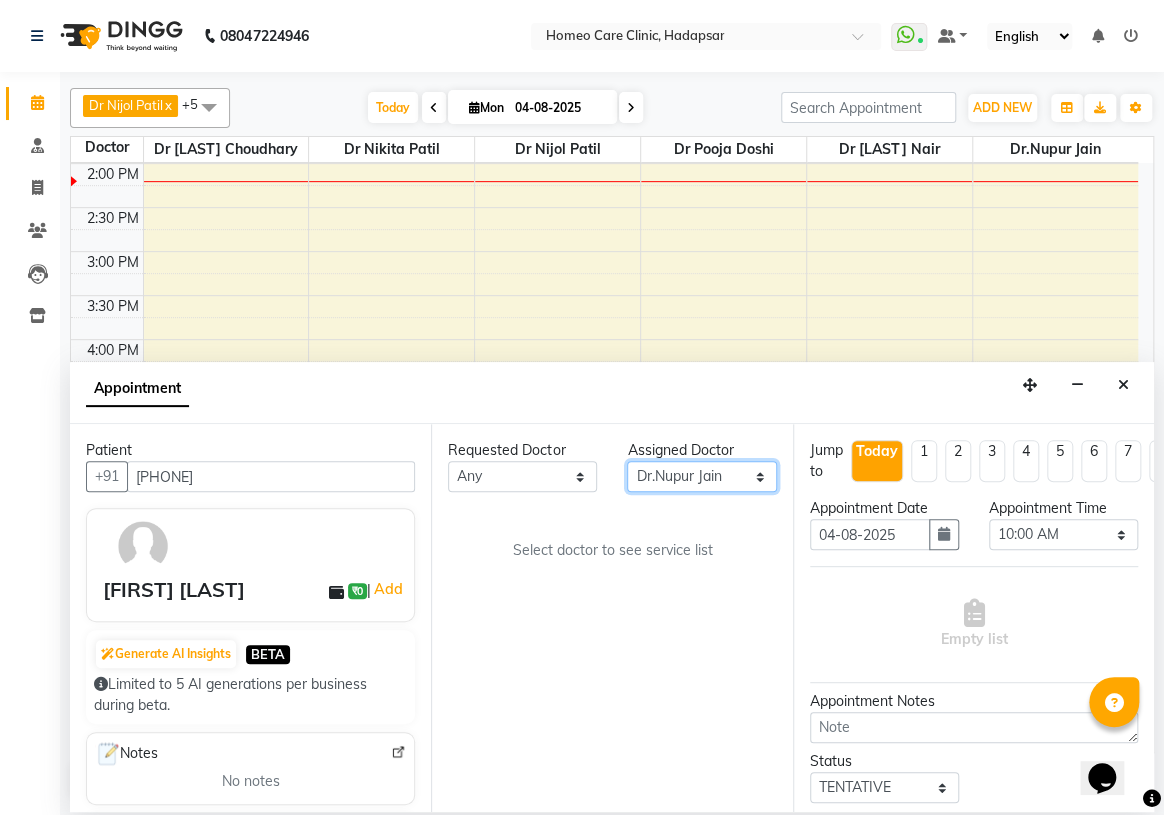 click on "Select Dingg Support Dr.[NAME] Choudhary Dr [NAME] Choudhary  Dr [NAME] Saste Dr [NAME] Patil Dr [NAME] Patil Dr.[NAME] Jain Dr [NAME] Doshi Dr [NAME] Nair Dr [NAME] Choudhary [NAME] Choudhary [NAME] Bhondave" at bounding box center [701, 476] 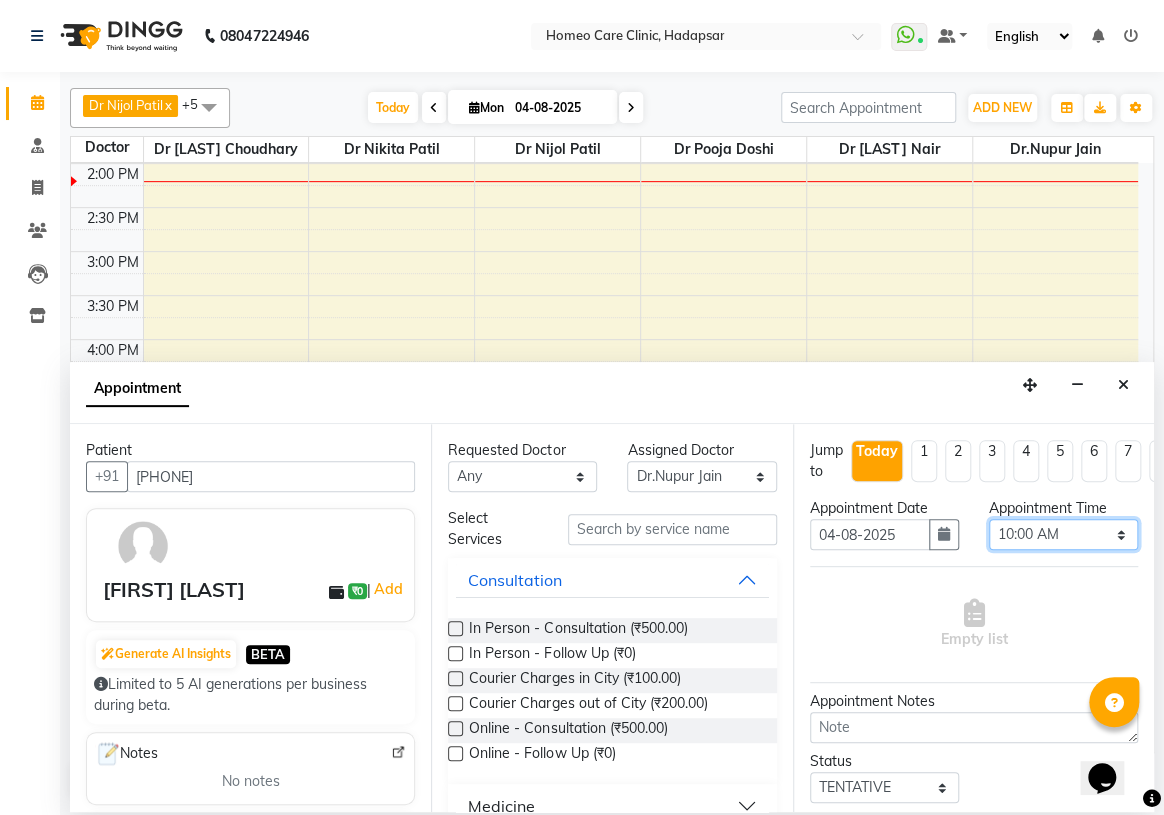 click on "Select [TIME] [TIME] [TIME] [TIME] [TIME] [TIME] [TIME] [TIME] [TIME] [TIME] [TIME] [TIME] [TIME] [TIME] [TIME] [TIME] [TIME] [TIME] [TIME] [TIME] [TIME] [TIME] [TIME] [TIME] [TIME] [TIME] [TIME] [TIME] [TIME] [TIME] [TIME] [TIME] [TIME] [TIME] [TIME] [TIME] [TIME] [TIME] [TIME] [TIME] [TIME] [TIME] [TIME] [TIME] [TIME] [TIME] [TIME] [TIME] [TIME] [TIME] [TIME] [TIME] [TIME] [TIME] [TIME] [TIME] [TIME] [TIME] [TIME] [TIME] [TIME] [TIME] [TIME] [TIME] [TIME] [TIME] [TIME] [TIME] [TIME] [TIME] [TIME] [TIME] [TIME] [TIME] [TIME] [TIME] [TIME] [TIME] [TIME] [TIME] [TIME] [TIME] [TIME] [TIME] [TIME] [TIME] [TIME] [TIME] [TIME] [TIME] [TIME] [TIME] [TIME] [TIME] [TIME] [TIME] [TIME] [TIME] [TIME] [TIME] [TIME] [TIME] [TIME] [TIME] [TIME] [TIME] [TIME] [TIME] [TIME] [TIME] [TIME] [TIME] [TIME] [TIME] [TIME] [TIME] [TIME] [TIME] [TIME] [TIME] [TIME] [TIME] [TIME] [TIME] [TIME] [TIME] [TIME] [TIME] [TIME] [TIME] [TIME] [TIME] [TIME] [TIME] [TIME] [TIME] [TIME] [TIME] [TIME] [TIME] [TIME] [TIME] [TIME] [TIME]" at bounding box center [1063, 534] 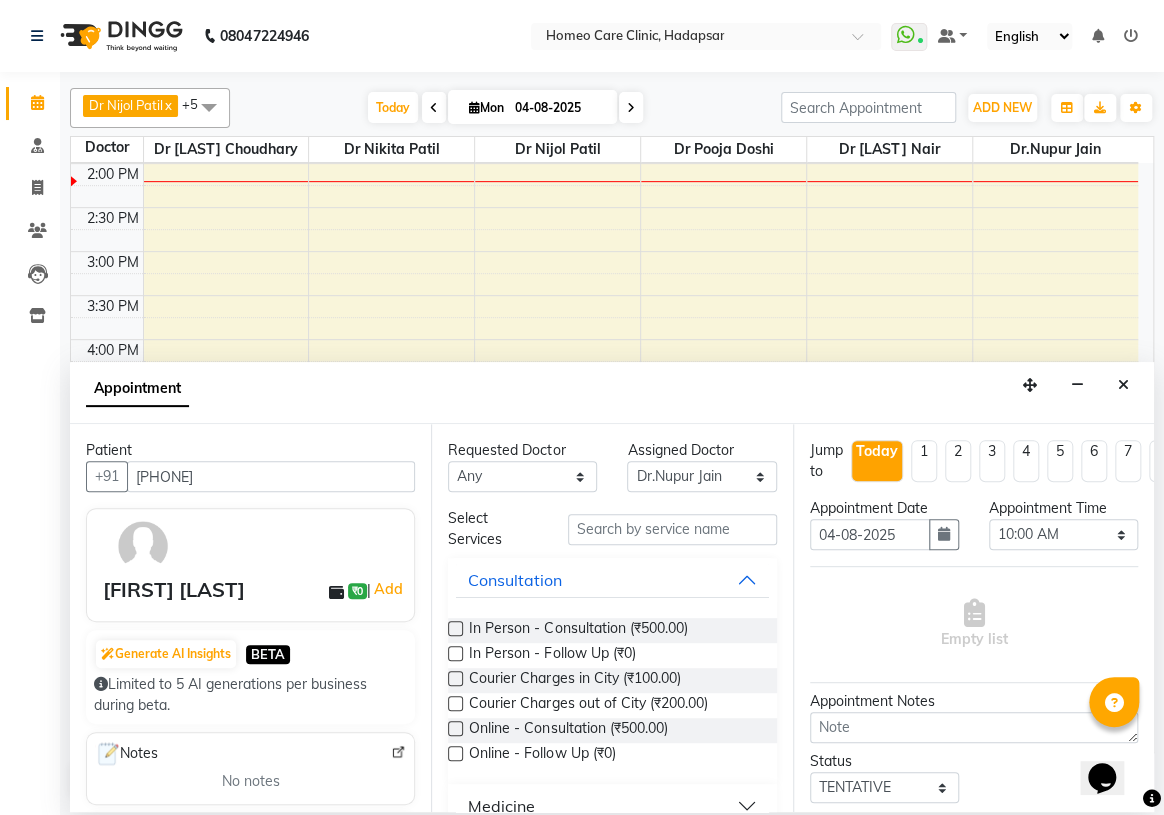click at bounding box center (455, 728) 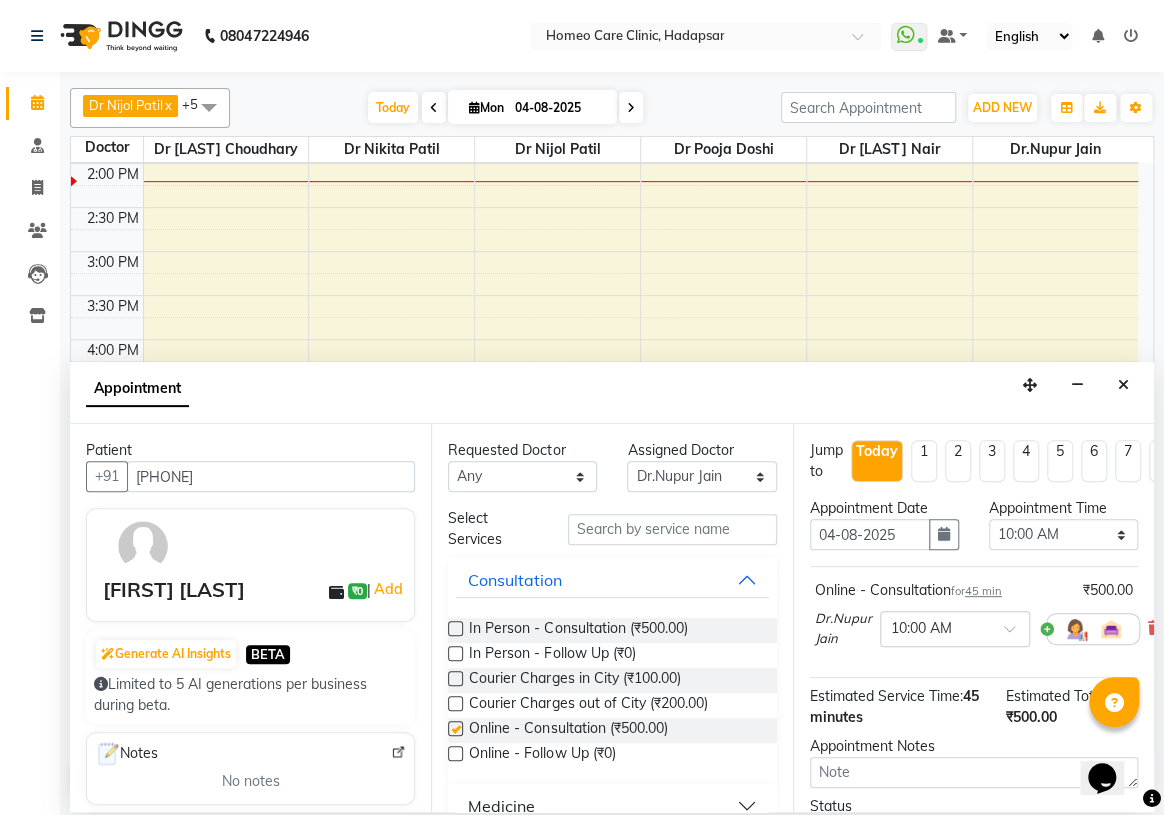 checkbox on "false" 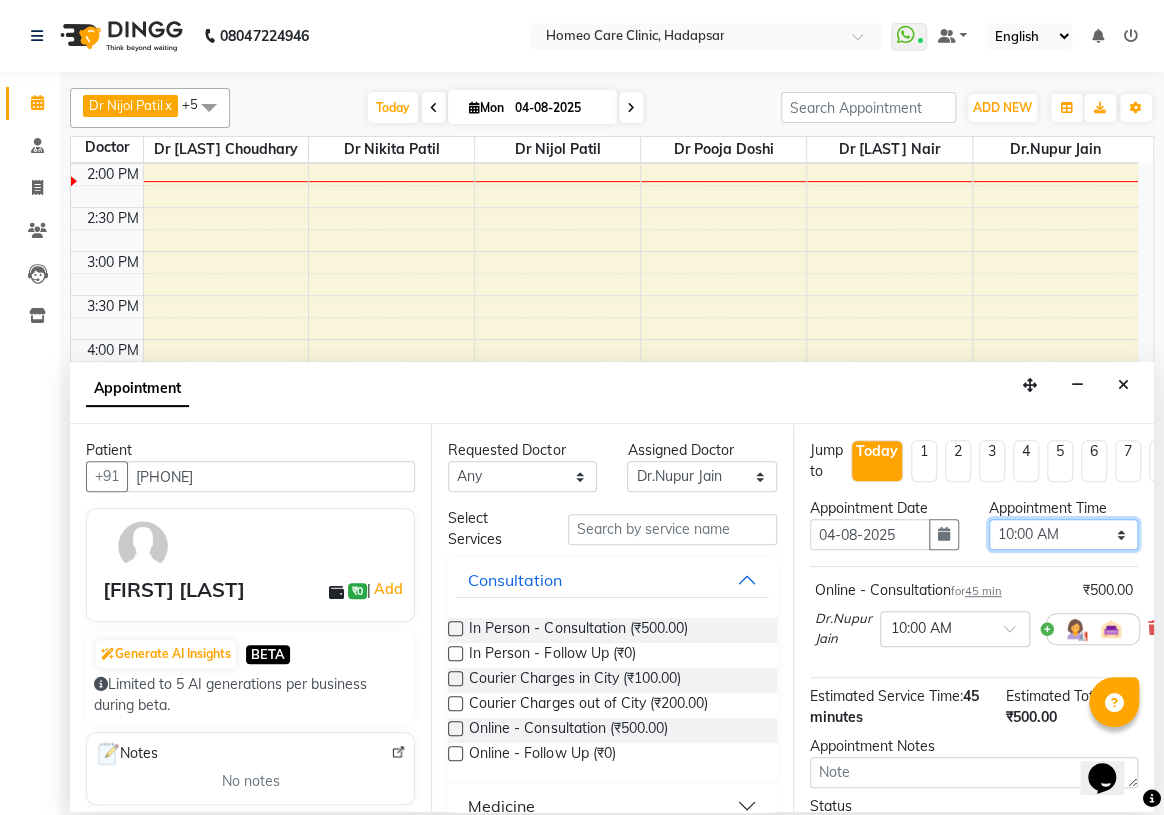 click on "Select [TIME] [TIME] [TIME] [TIME] [TIME] [TIME] [TIME] [TIME] [TIME] [TIME] [TIME] [TIME] [TIME] [TIME] [TIME] [TIME] [TIME] [TIME] [TIME] [TIME] [TIME] [TIME] [TIME] [TIME] [TIME] [TIME] [TIME] [TIME] [TIME] [TIME] [TIME] [TIME] [TIME] [TIME] [TIME] [TIME] [TIME] [TIME] [TIME] [TIME] [TIME] [TIME] [TIME] [TIME] [TIME] [TIME] [TIME] [TIME] [TIME] [TIME] [TIME] [TIME] [TIME] [TIME] [TIME] [TIME] [TIME] [TIME] [TIME] [TIME] [TIME] [TIME] [TIME] [TIME] [TIME] [TIME] [TIME] [TIME] [TIME] [TIME] [TIME] [TIME] [TIME] [TIME] [TIME] [TIME] [TIME] [TIME] [TIME] [TIME] [TIME] [TIME] [TIME] [TIME] [TIME] [TIME] [TIME] [TIME] [TIME] [TIME] [TIME] [TIME] [TIME] [TIME] [TIME] [TIME] [TIME] [TIME] [TIME] [TIME] [TIME] [TIME] [TIME] [TIME] [TIME] [TIME] [TIME] [TIME] [TIME] [TIME] [TIME] [TIME] [TIME] [TIME] [TIME] [TIME] [TIME] [TIME] [TIME] [TIME] [TIME] [TIME] [TIME] [TIME] [TIME] [TIME] [TIME] [TIME] [TIME] [TIME] [TIME] [TIME] [TIME] [TIME] [TIME] [TIME] [TIME] [TIME] [TIME] [TIME] [TIME] [TIME] [TIME] [TIME]" at bounding box center [1063, 534] 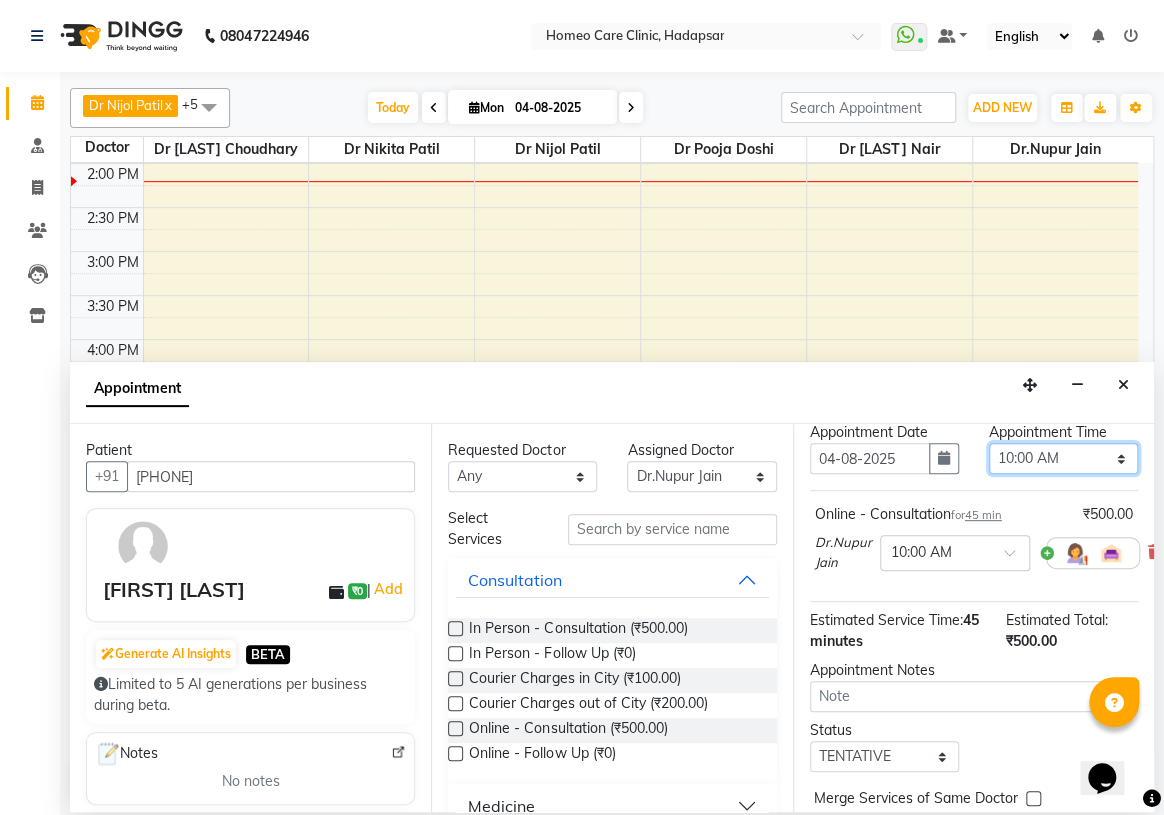 scroll, scrollTop: 0, scrollLeft: 0, axis: both 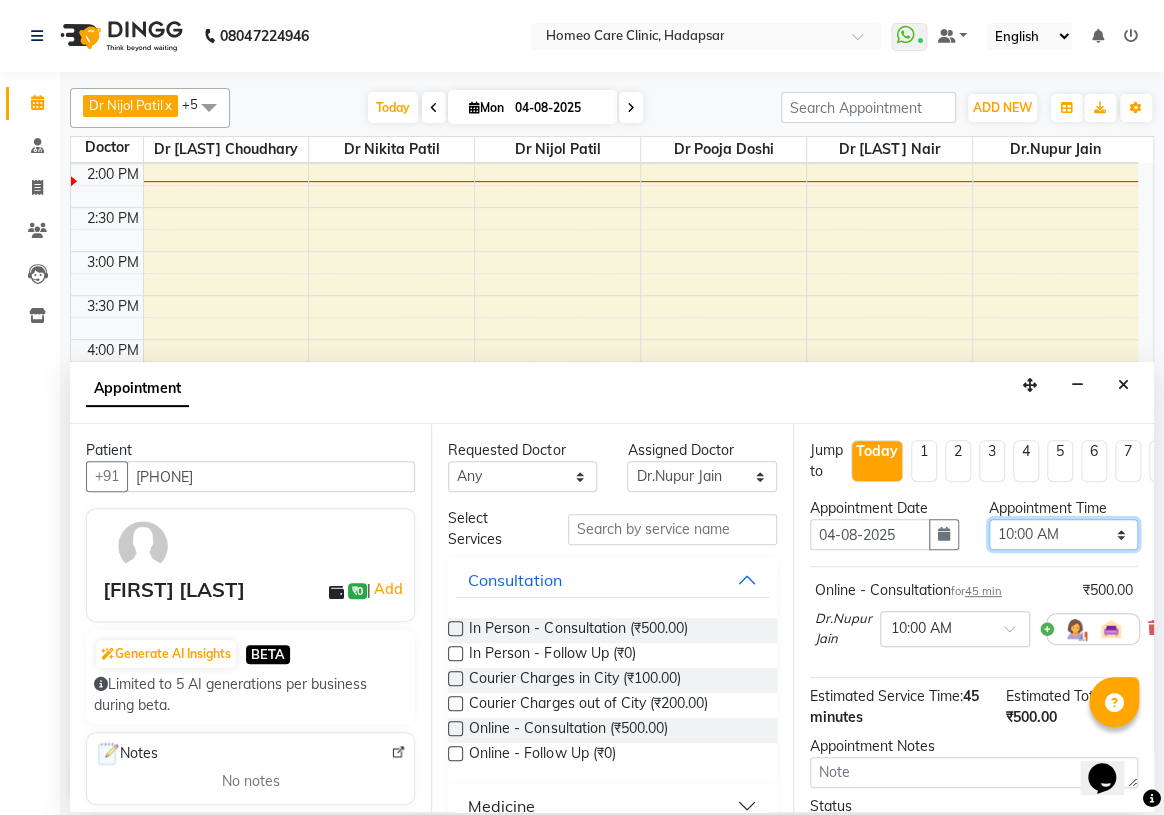 click on "Select [TIME] [TIME] [TIME] [TIME] [TIME] [TIME] [TIME] [TIME] [TIME] [TIME] [TIME] [TIME] [TIME] [TIME] [TIME] [TIME] [TIME] [TIME] [TIME] [TIME] [TIME] [TIME] [TIME] [TIME] [TIME] [TIME] [TIME] [TIME] [TIME] [TIME] [TIME] [TIME] [TIME] [TIME] [TIME] [TIME] [TIME] [TIME] [TIME] [TIME] [TIME] [TIME] [TIME] [TIME] [TIME] [TIME] [TIME] [TIME] [TIME] [TIME] [TIME] [TIME] [TIME] [TIME] [TIME] [TIME] [TIME] [TIME] [TIME] [TIME] [TIME] [TIME] [TIME] [TIME] [TIME] [TIME] [TIME] [TIME] [TIME] [TIME] [TIME] [TIME] [TIME] [TIME] [TIME] [TIME] [TIME] [TIME] [TIME] [TIME] [TIME] [TIME] [TIME] [TIME] [TIME] [TIME] [TIME] [TIME] [TIME] [TIME] [TIME] [TIME] [TIME] [TIME] [TIME] [TIME] [TIME] [TIME] [TIME] [TIME] [TIME] [TIME] [TIME] [TIME] [TIME] [TIME] [TIME] [TIME] [TIME] [TIME] [TIME] [TIME] [TIME] [TIME] [TIME] [TIME] [TIME] [TIME] [TIME] [TIME] [TIME] [TIME] [TIME] [TIME] [TIME] [TIME] [TIME] [TIME] [TIME] [TIME] [TIME] [TIME] [TIME] [TIME] [TIME] [TIME] [TIME] [TIME] [TIME] [TIME] [TIME] [TIME] [TIME] [TIME]" at bounding box center [1063, 534] 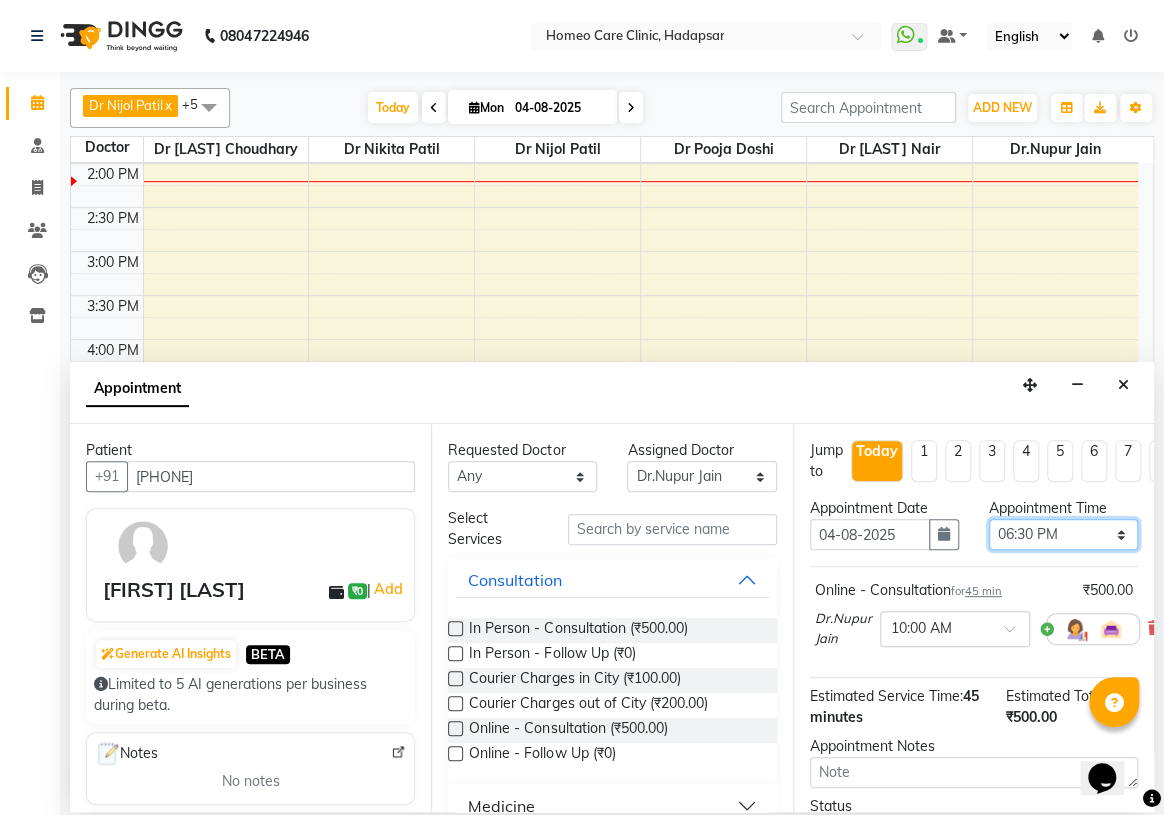 click on "Select [TIME] [TIME] [TIME] [TIME] [TIME] [TIME] [TIME] [TIME] [TIME] [TIME] [TIME] [TIME] [TIME] [TIME] [TIME] [TIME] [TIME] [TIME] [TIME] [TIME] [TIME] [TIME] [TIME] [TIME] [TIME] [TIME] [TIME] [TIME] [TIME] [TIME] [TIME] [TIME] [TIME] [TIME] [TIME] [TIME] [TIME] [TIME] [TIME] [TIME] [TIME] [TIME] [TIME] [TIME] [TIME] [TIME] [TIME] [TIME] [TIME] [TIME] [TIME] [TIME] [TIME] [TIME] [TIME] [TIME] [TIME] [TIME] [TIME] [TIME] [TIME] [TIME] [TIME] [TIME] [TIME] [TIME] [TIME] [TIME] [TIME] [TIME] [TIME] [TIME] [TIME] [TIME] [TIME] [TIME] [TIME] [TIME] [TIME] [TIME] [TIME] [TIME] [TIME] [TIME] [TIME] [TIME] [TIME] [TIME] [TIME] [TIME] [TIME] [TIME] [TIME] [TIME] [TIME] [TIME] [TIME] [TIME] [TIME] [TIME] [TIME] [TIME] [TIME] [TIME] [TIME] [TIME] [TIME] [TIME] [TIME] [TIME] [TIME] [TIME] [TIME] [TIME] [TIME] [TIME] [TIME] [TIME] [TIME] [TIME] [TIME] [TIME] [TIME] [TIME] [TIME] [TIME] [TIME] [TIME] [TIME] [TIME] [TIME] [TIME] [TIME] [TIME] [TIME] [TIME] [TIME] [TIME] [TIME] [TIME] [TIME] [TIME] [TIME] [TIME]" at bounding box center [1063, 534] 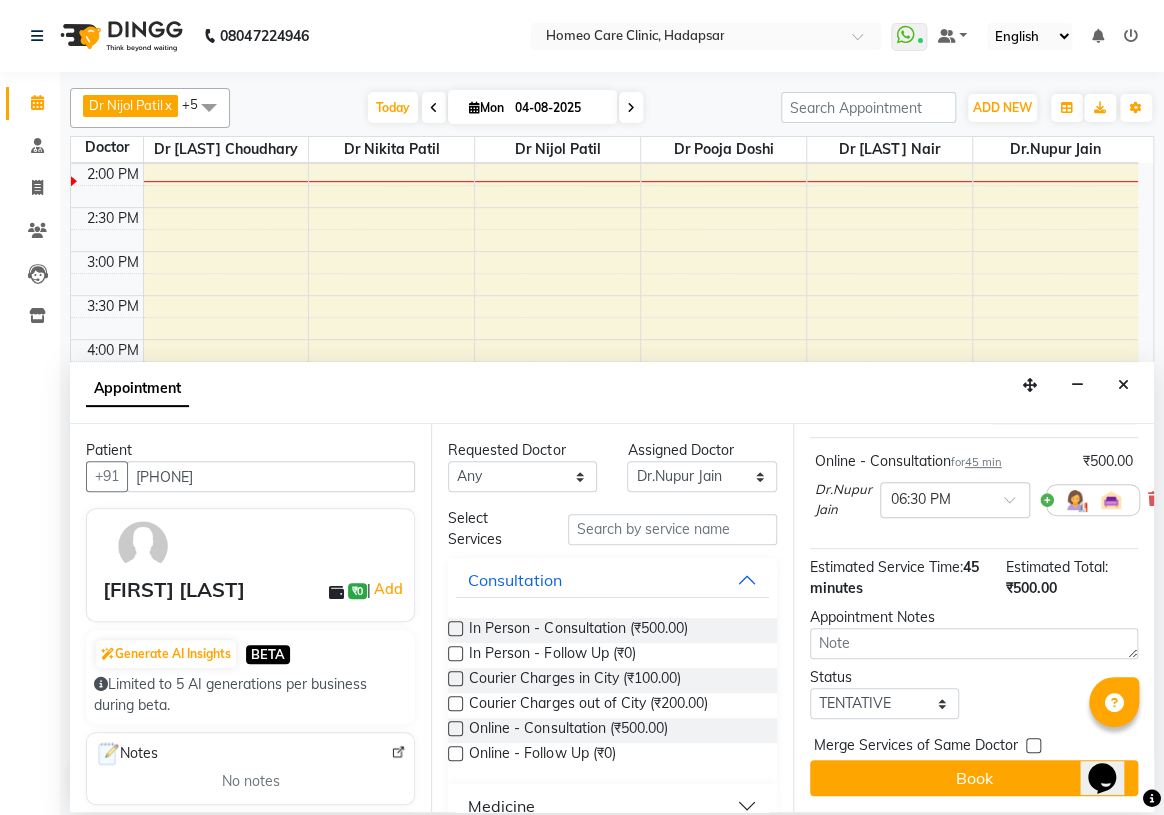 scroll, scrollTop: 141, scrollLeft: 0, axis: vertical 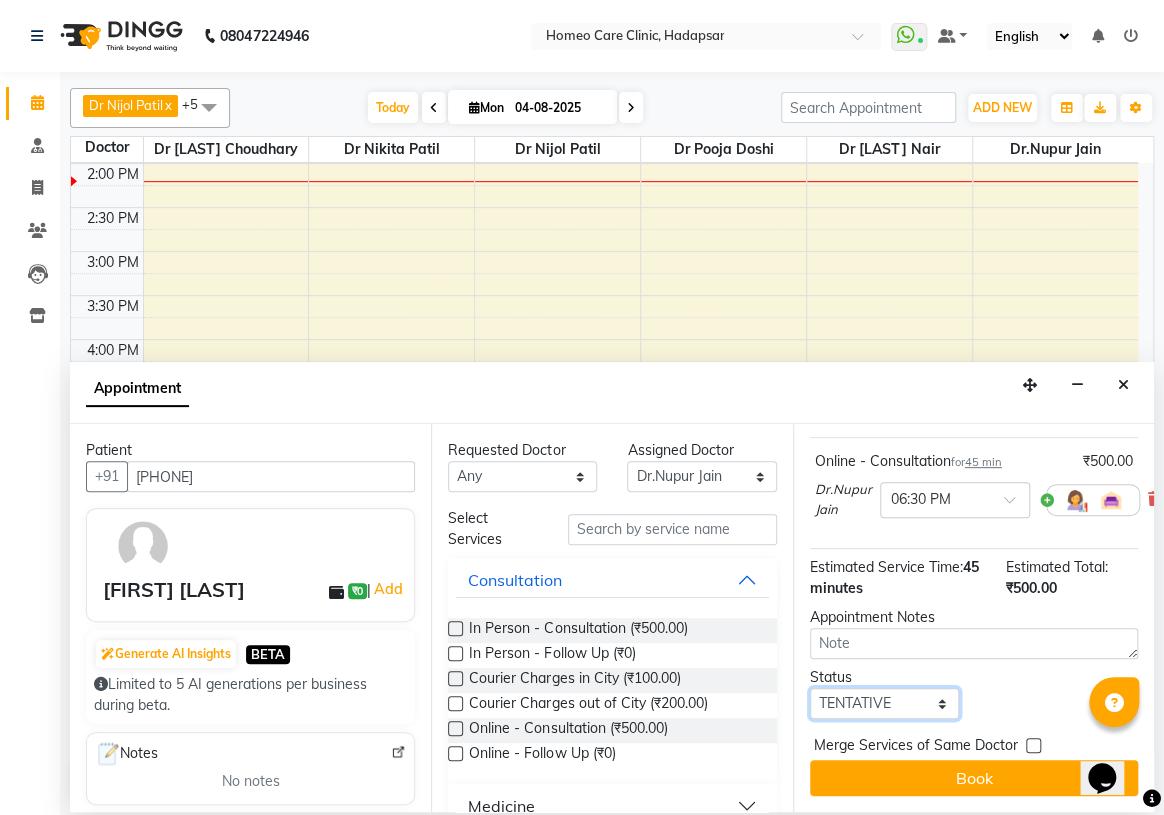 click on "Select TENTATIVE CONFIRM CHECK-IN UPCOMING" at bounding box center (884, 703) 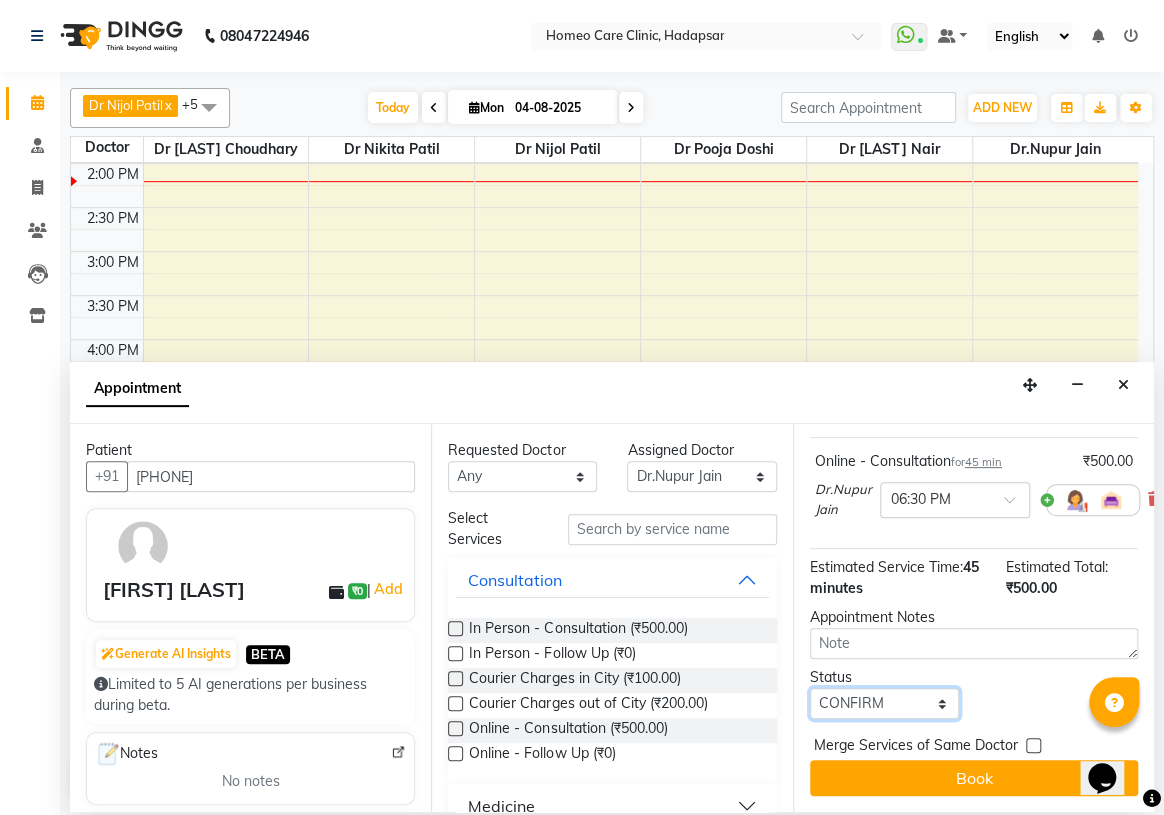 click on "Select TENTATIVE CONFIRM CHECK-IN UPCOMING" at bounding box center (884, 703) 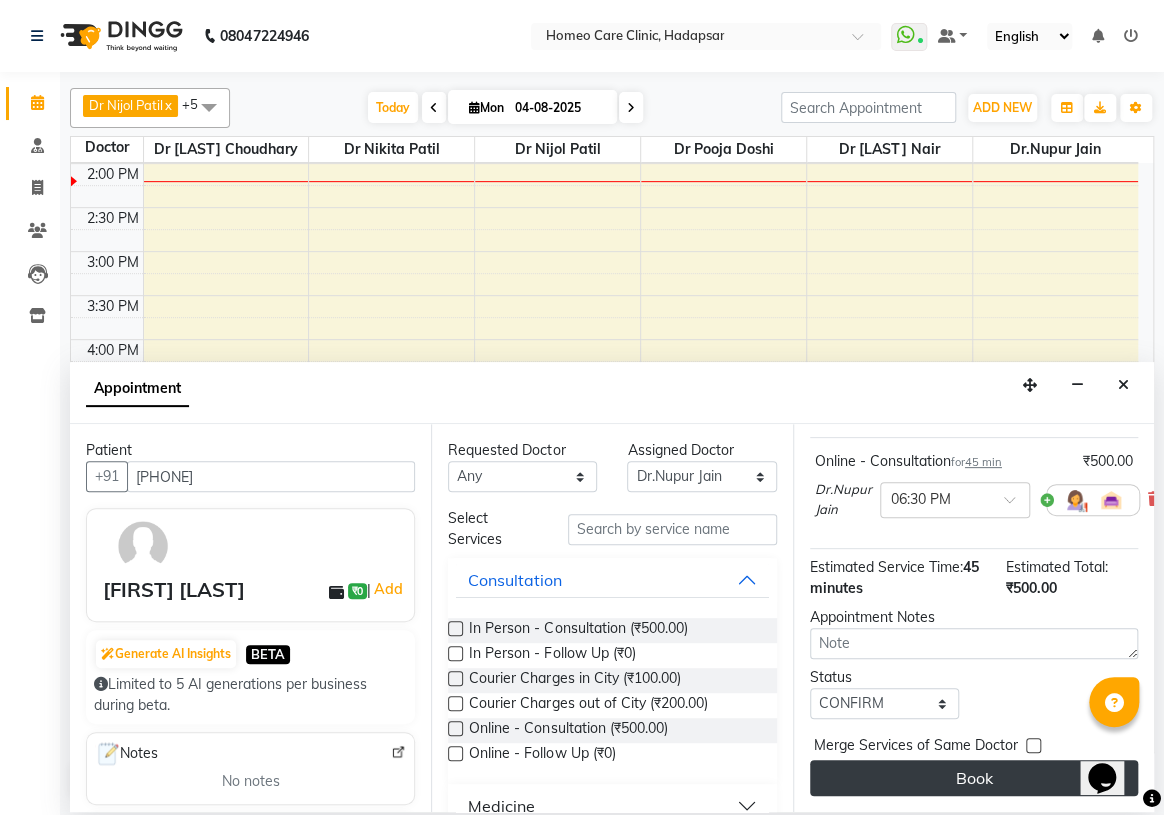 click on "Book" at bounding box center [974, 778] 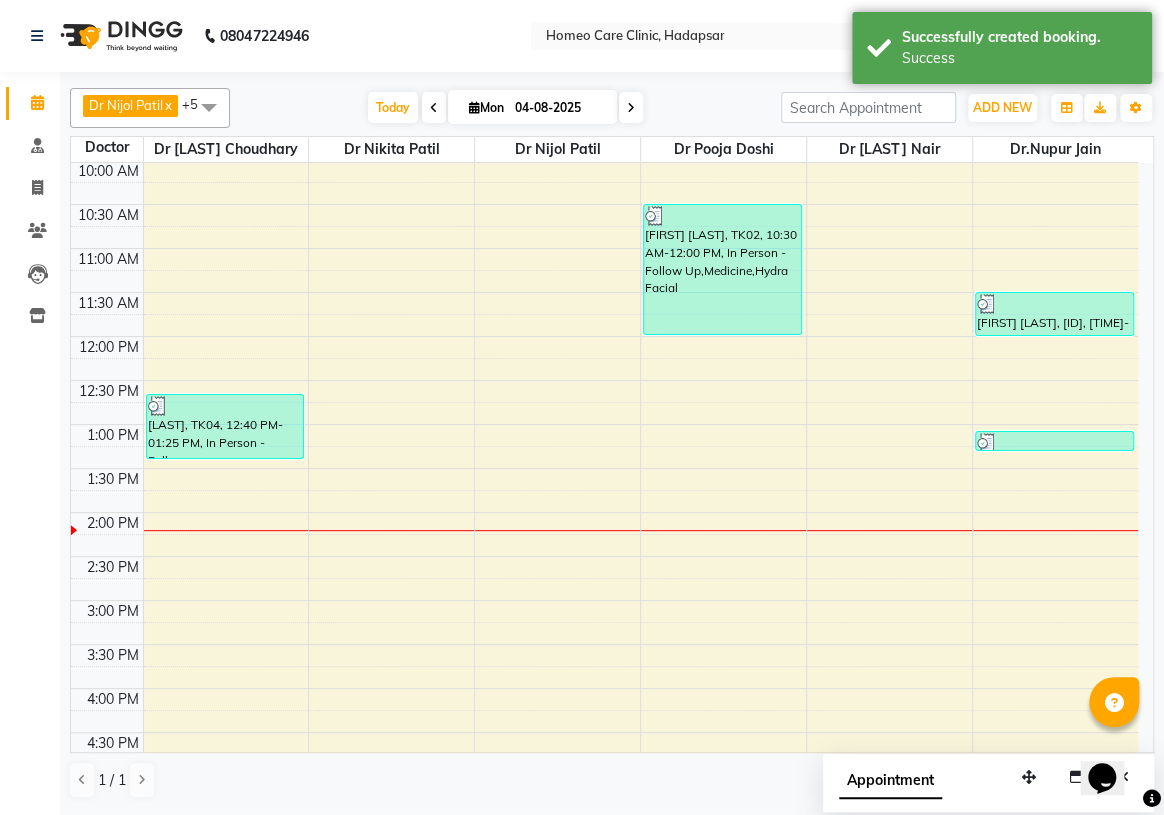 scroll, scrollTop: 75, scrollLeft: 0, axis: vertical 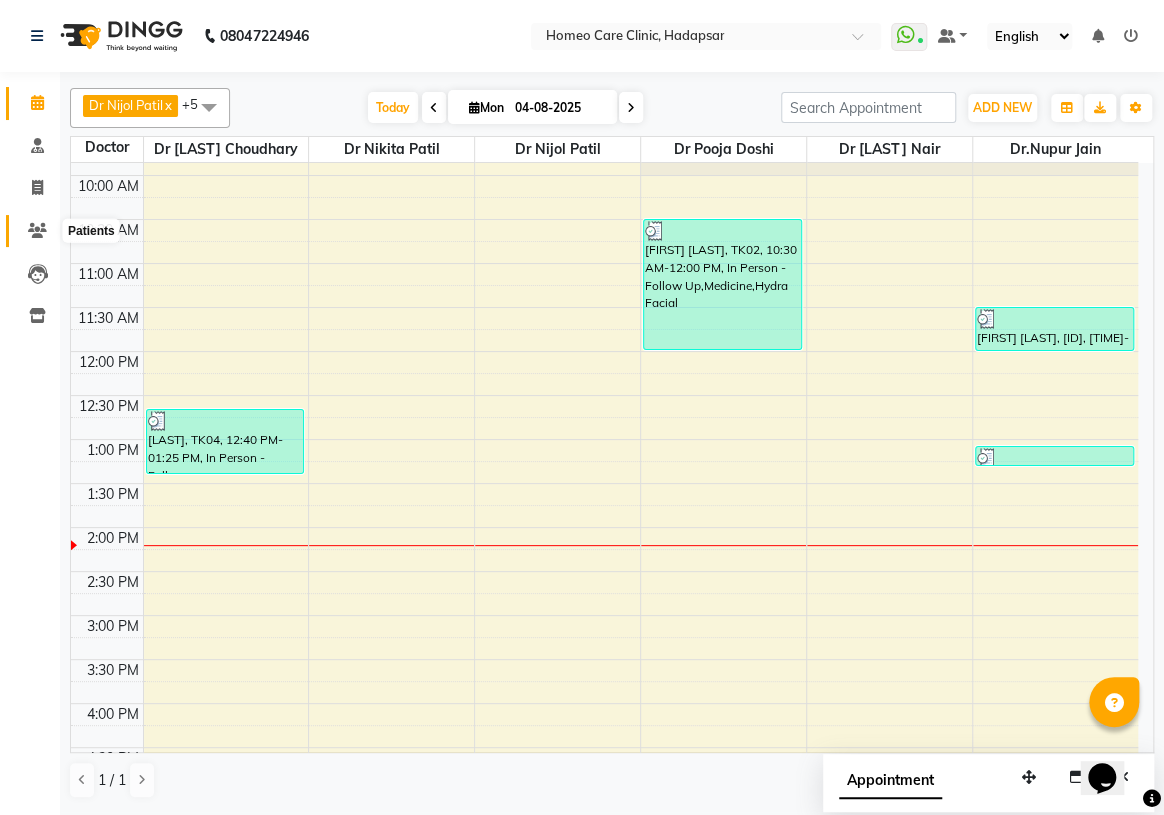 click 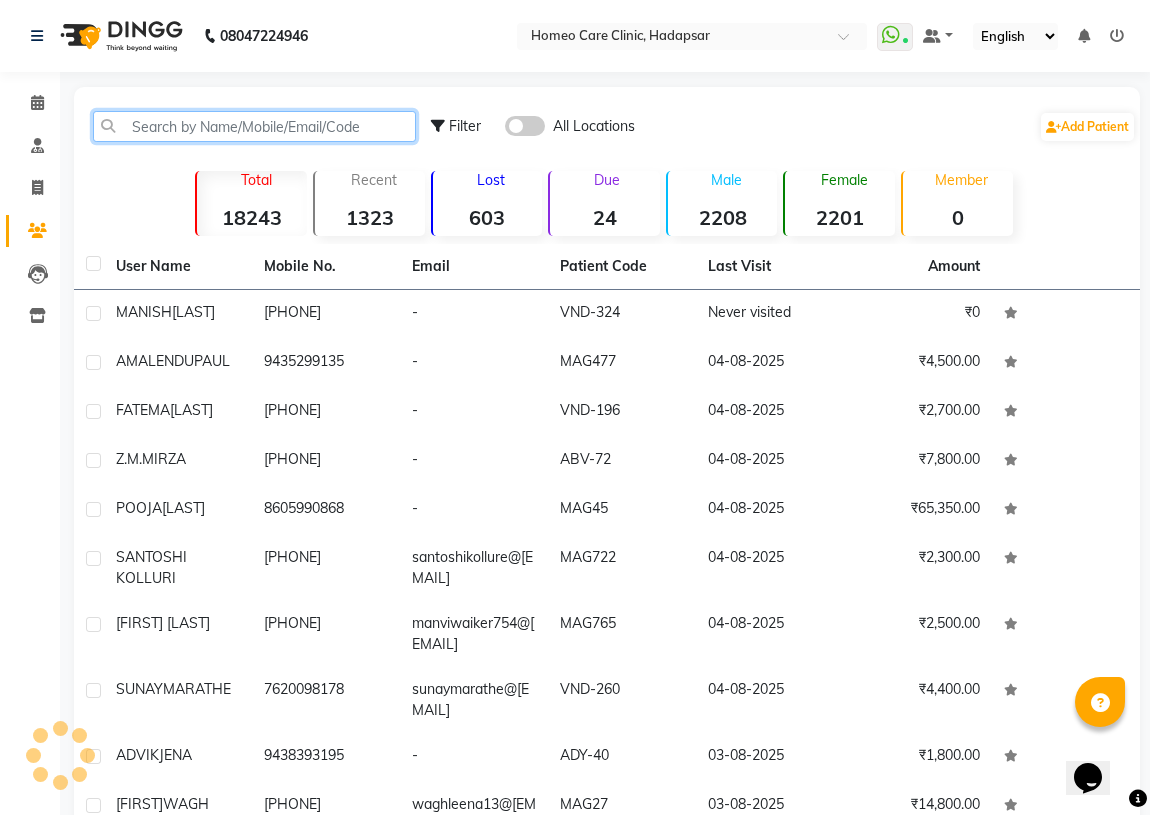 click 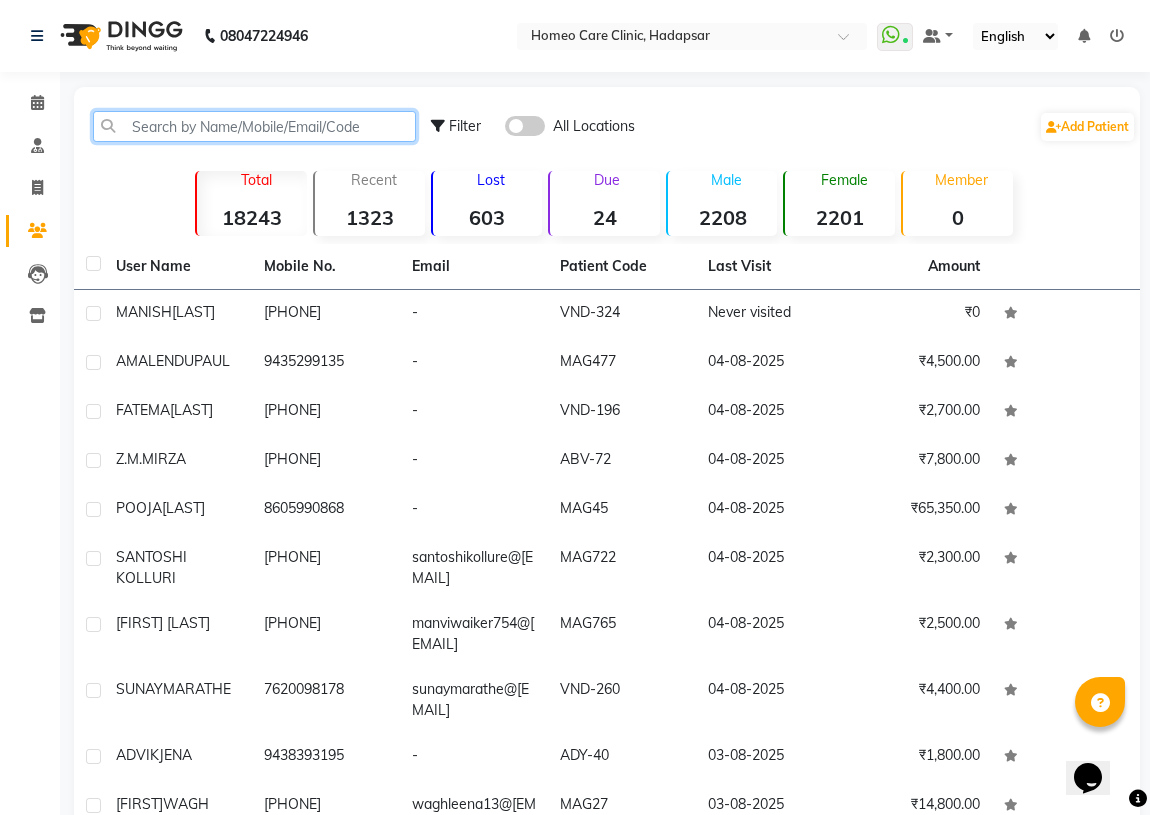 type on "V" 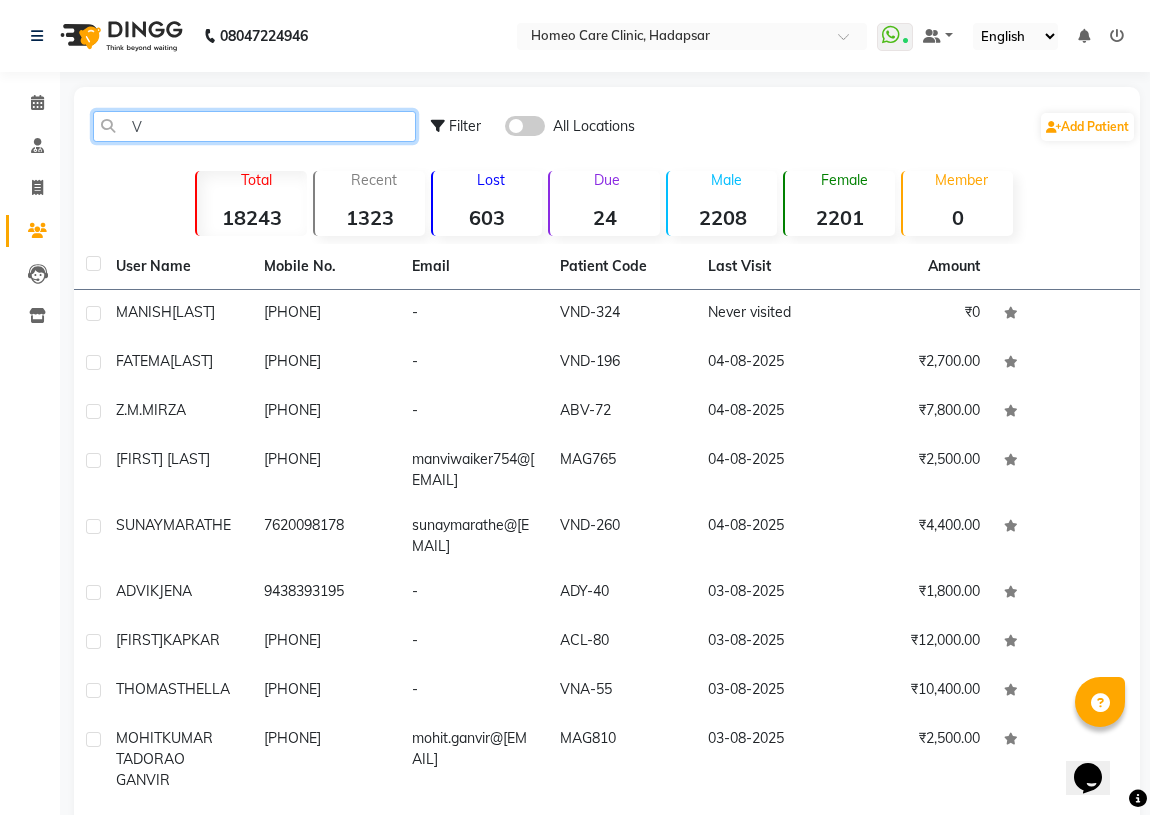 type 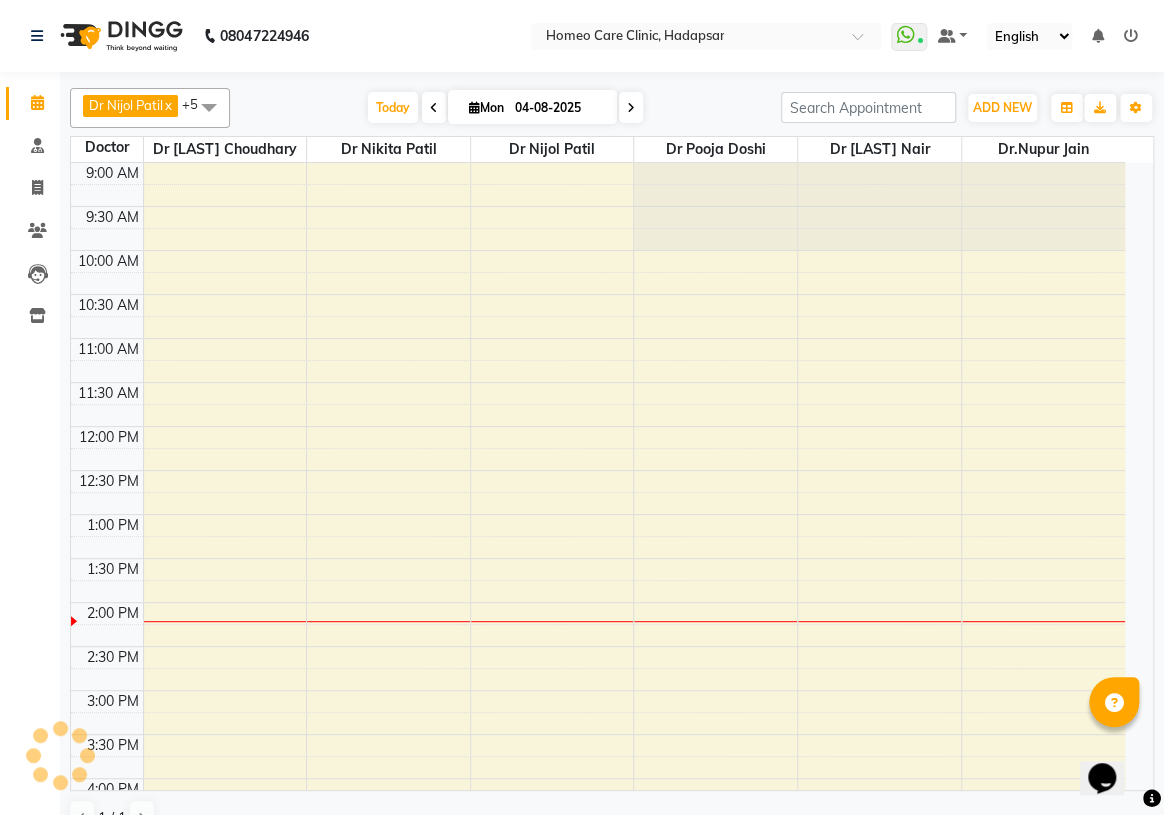 scroll, scrollTop: 439, scrollLeft: 0, axis: vertical 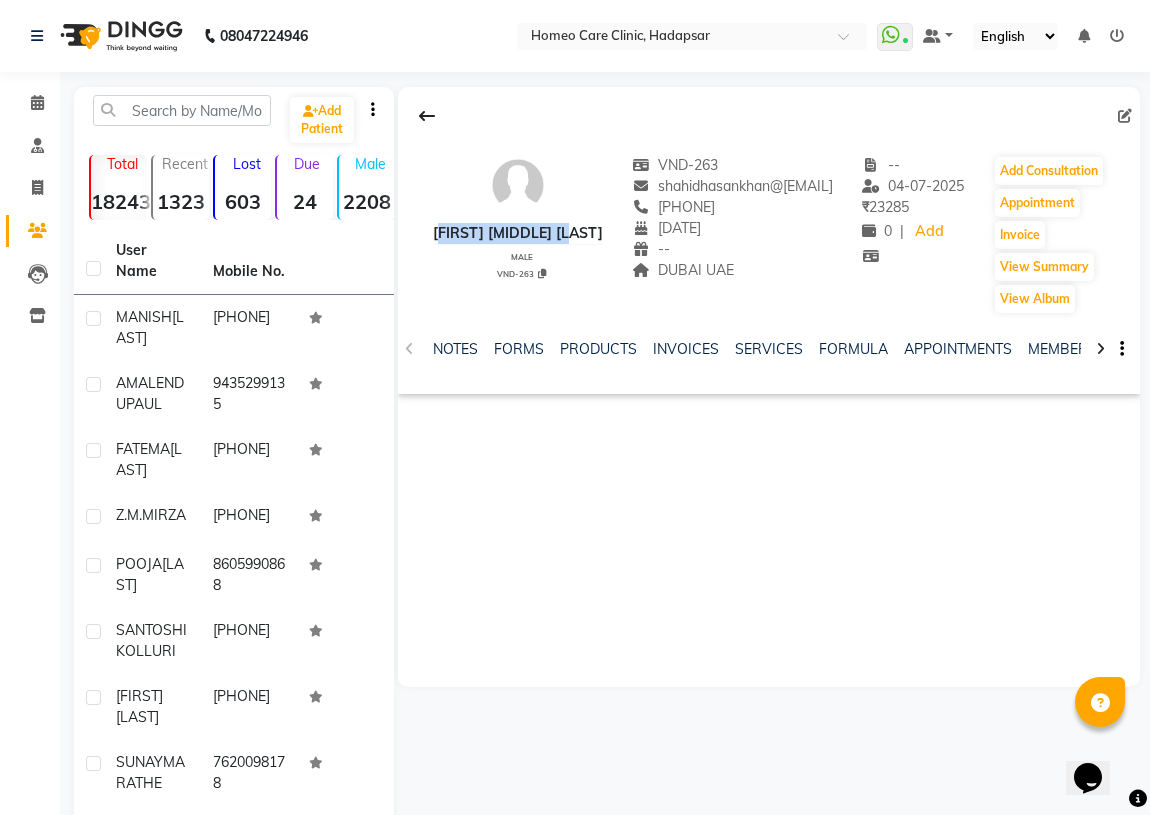 drag, startPoint x: 429, startPoint y: 232, endPoint x: 601, endPoint y: 217, distance: 172.65283 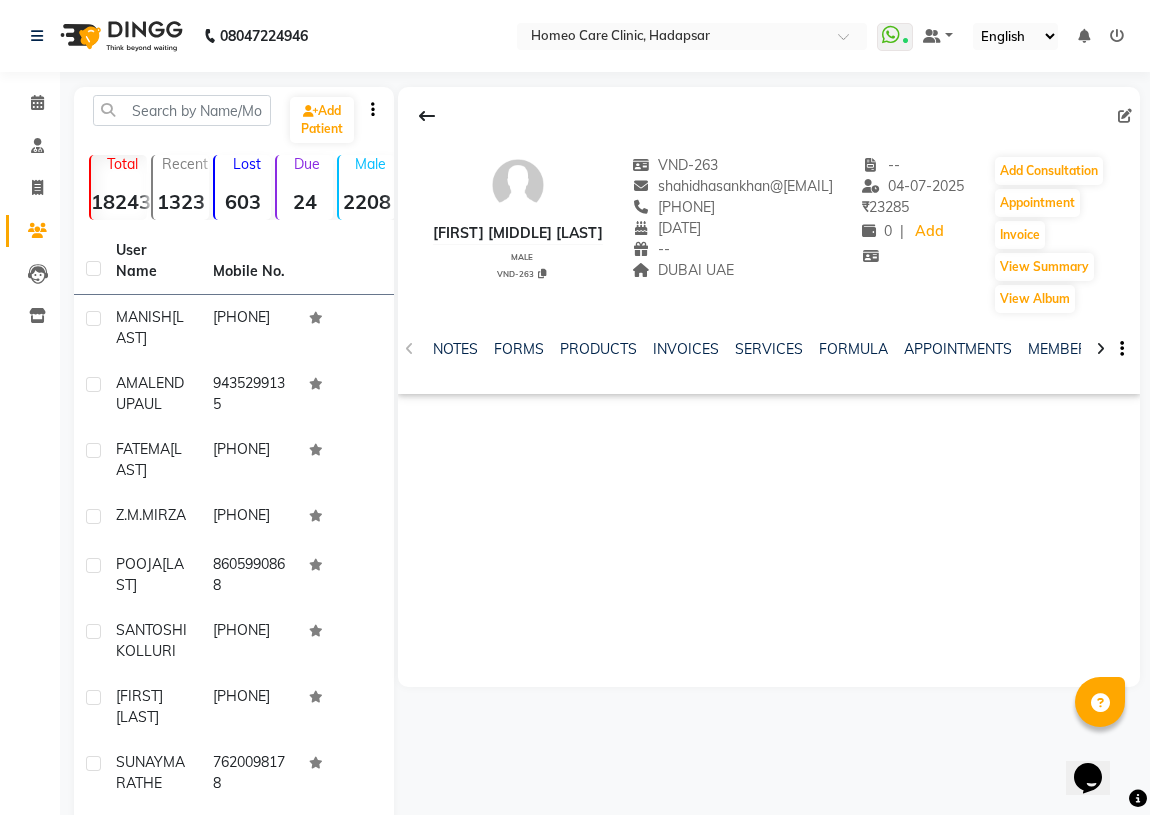 click on "[FIRST] [LAST]   male  VND-263   VND-263   shahidhasankhan@[EMAIL]  +[COUNTRY_CODE]  [PHONE]  [DATE]  --  DUBAI [CITY]  -- [DATE] ₹    [PRICE] 0 |  Add   Add Consultation   Appointment   Invoice  View Summary  View Album  NOTES FORMS PRODUCTS INVOICES SERVICES FORMULA APPOINTMENTS MEMBERSHIP PACKAGES VOUCHERS GIFTCARDS POINTS FAMILY CARDS WALLET" 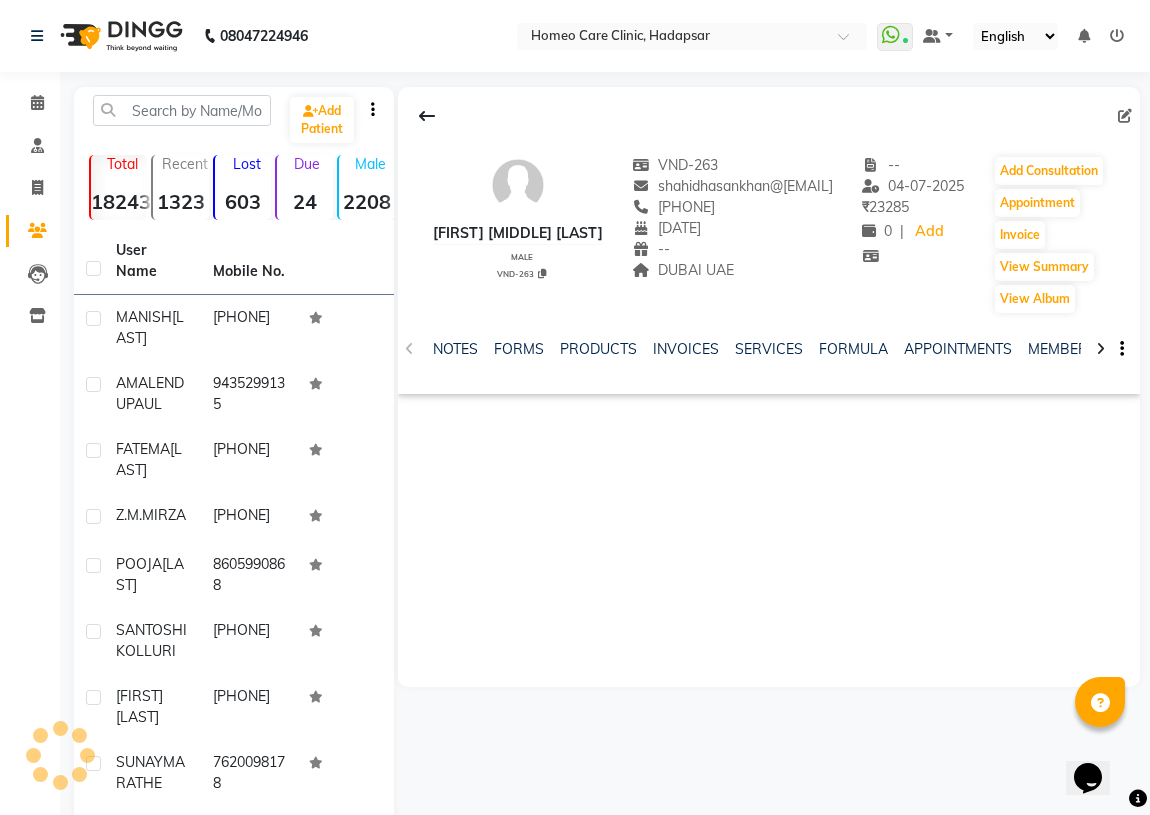 click on "[FIRST] [LAST]   male  VND-263   VND-263   shahidhasankhan@[EMAIL]  +[COUNTRY_CODE]  [PHONE]  [DATE]  --  DUBAI [CITY]  -- [DATE] ₹    [PRICE] 0 |  Add   Add Consultation   Appointment   Invoice  View Summary  View Album  NOTES FORMS PRODUCTS INVOICES SERVICES FORMULA APPOINTMENTS MEMBERSHIP PACKAGES VOUCHERS GIFTCARDS POINTS FAMILY CARDS WALLET" 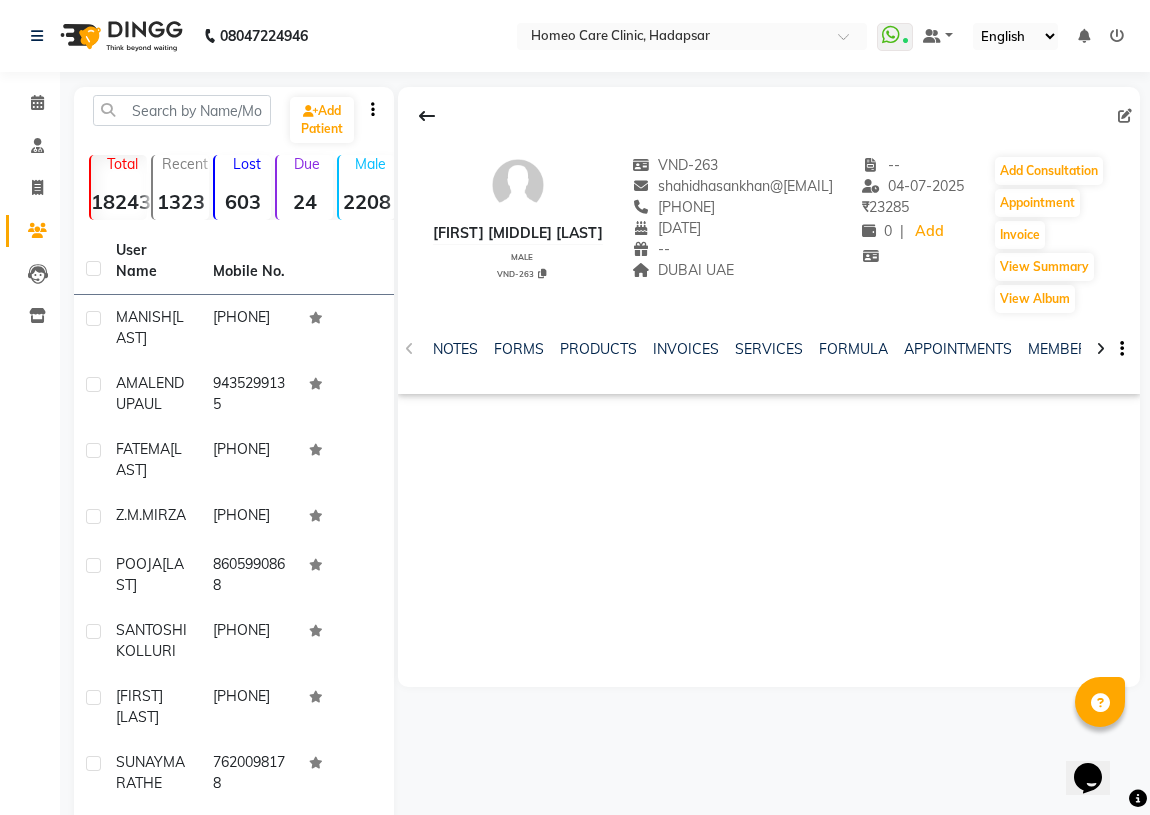 drag, startPoint x: 649, startPoint y: 202, endPoint x: 829, endPoint y: 203, distance: 180.00278 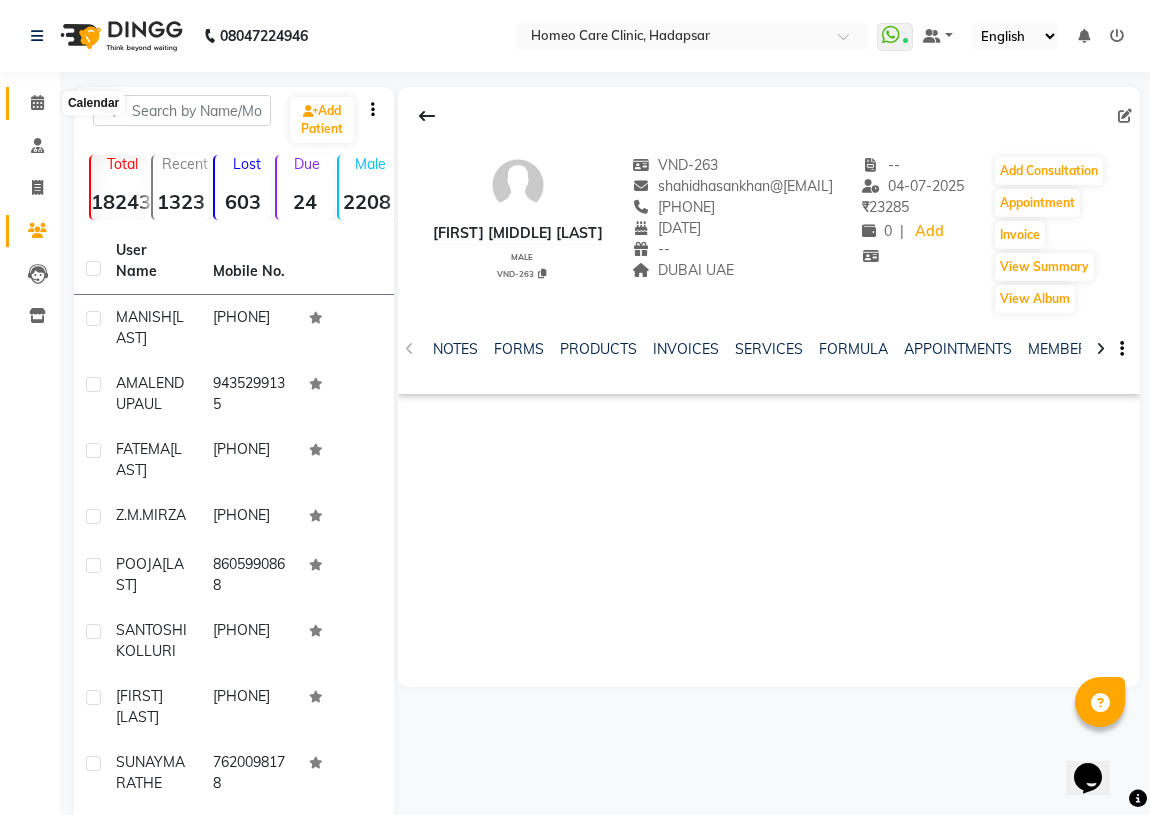 click 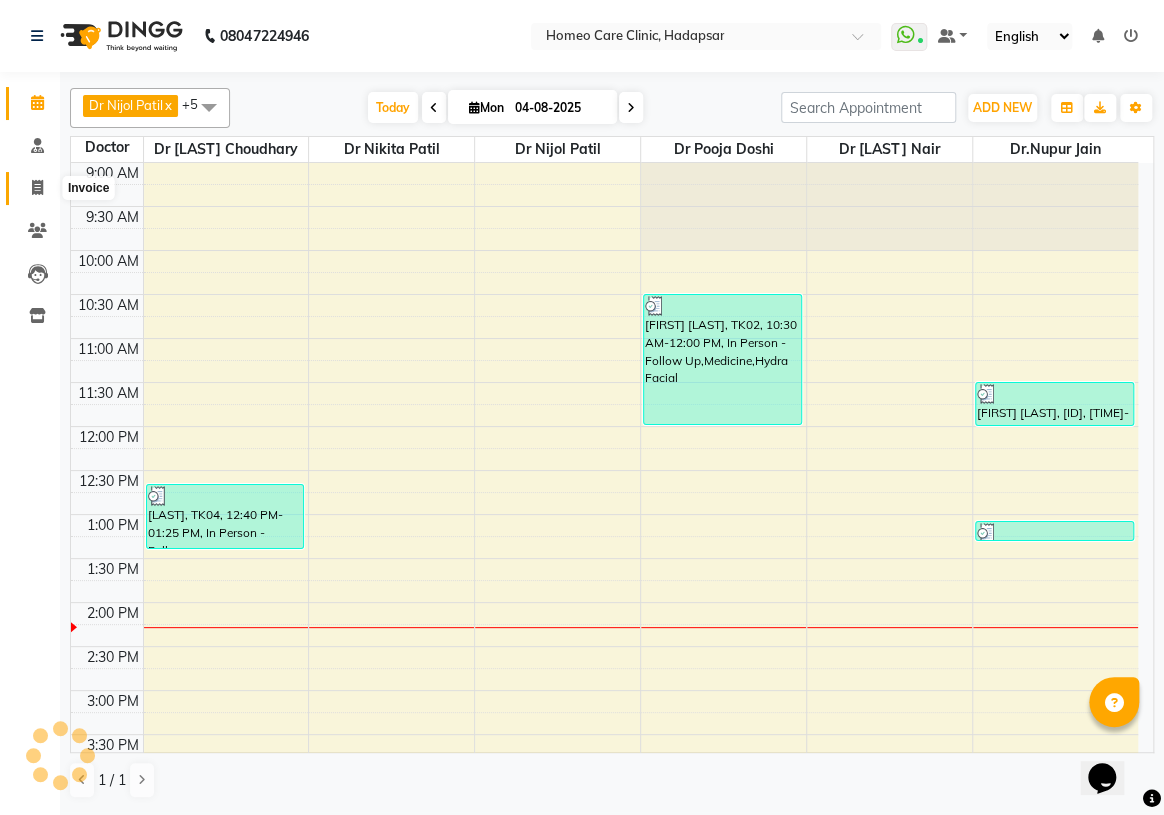 scroll, scrollTop: 439, scrollLeft: 0, axis: vertical 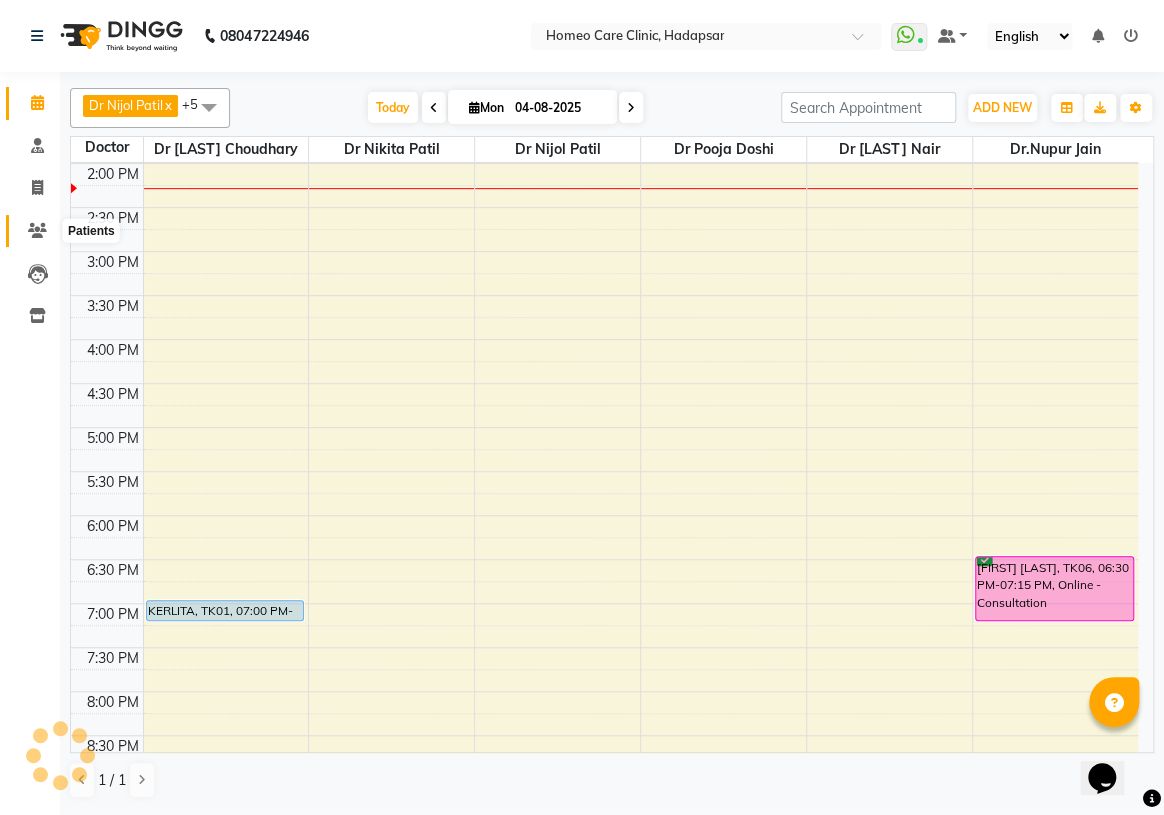 click 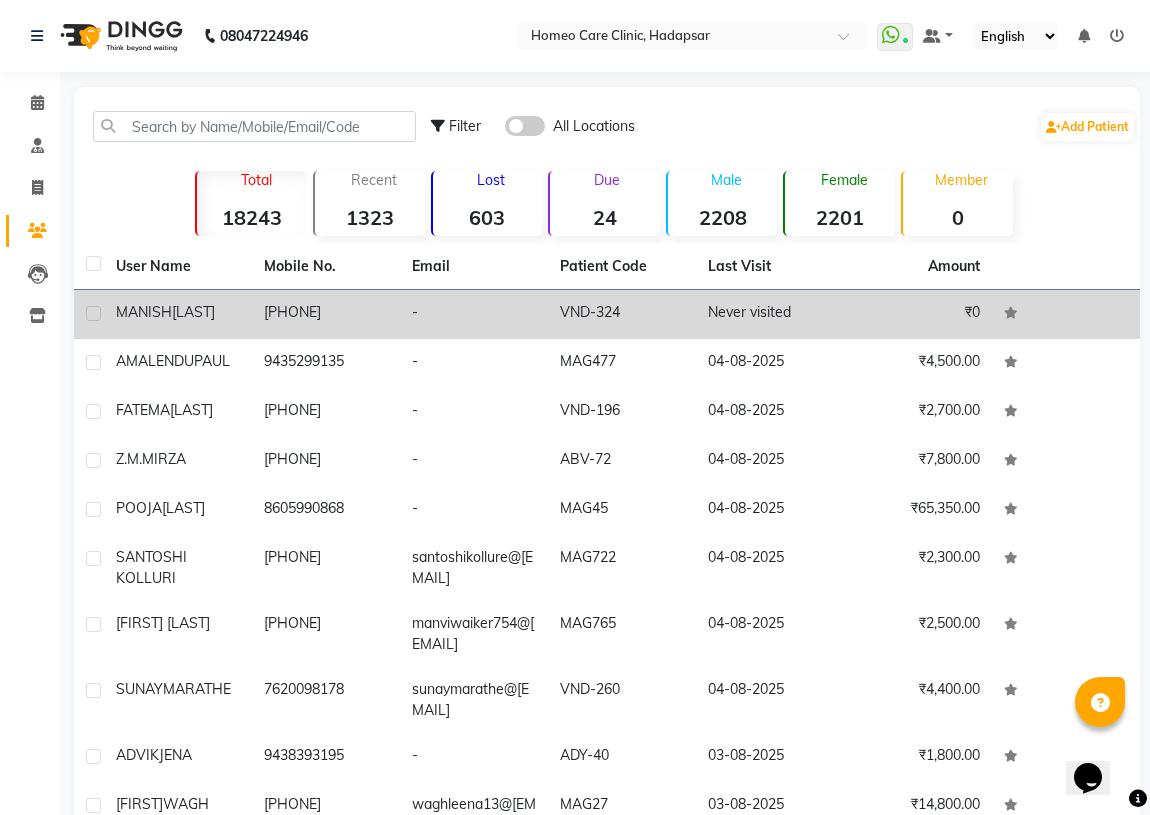 click on "[LAST]" 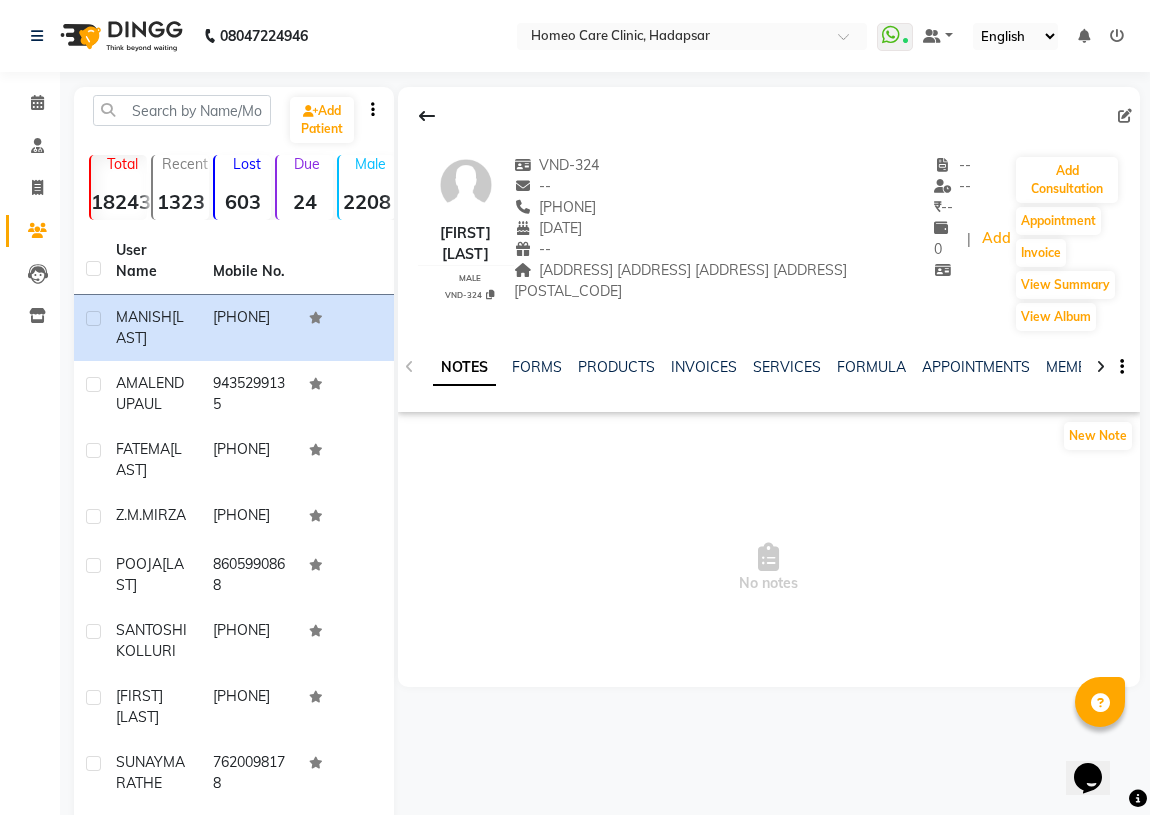 click 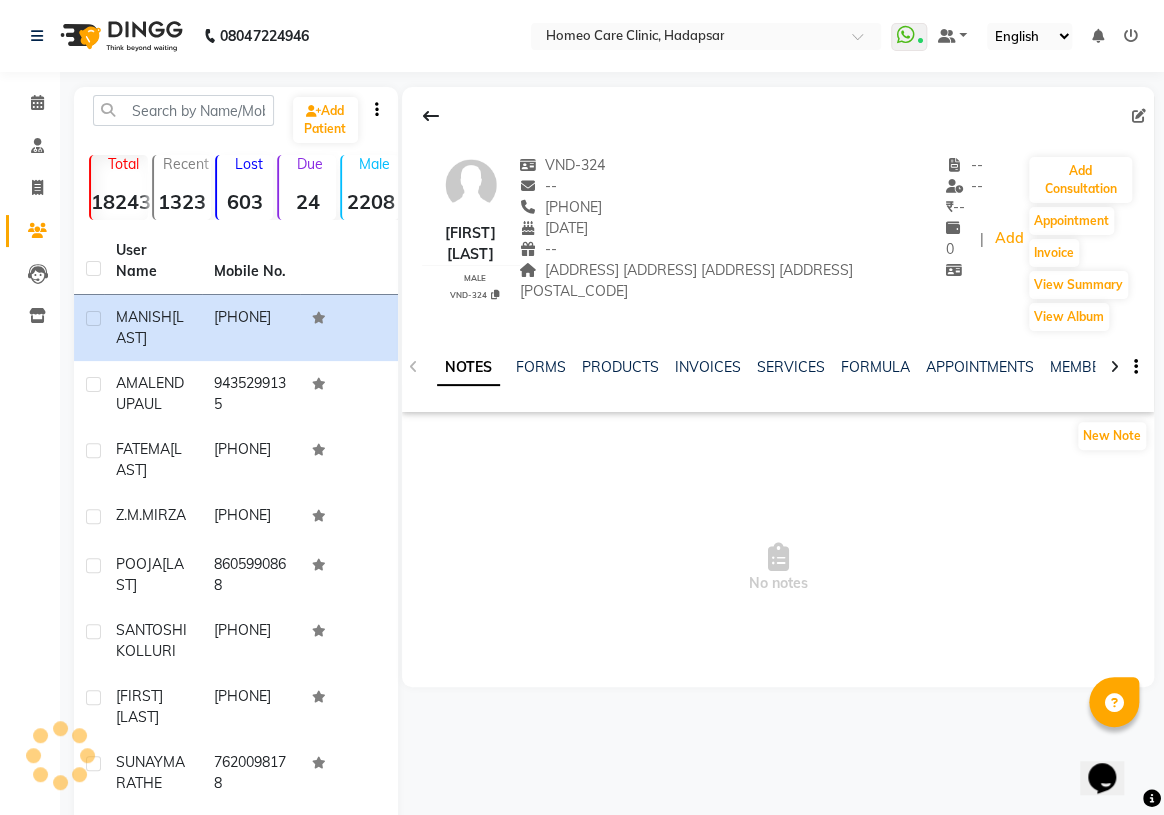 select on "27" 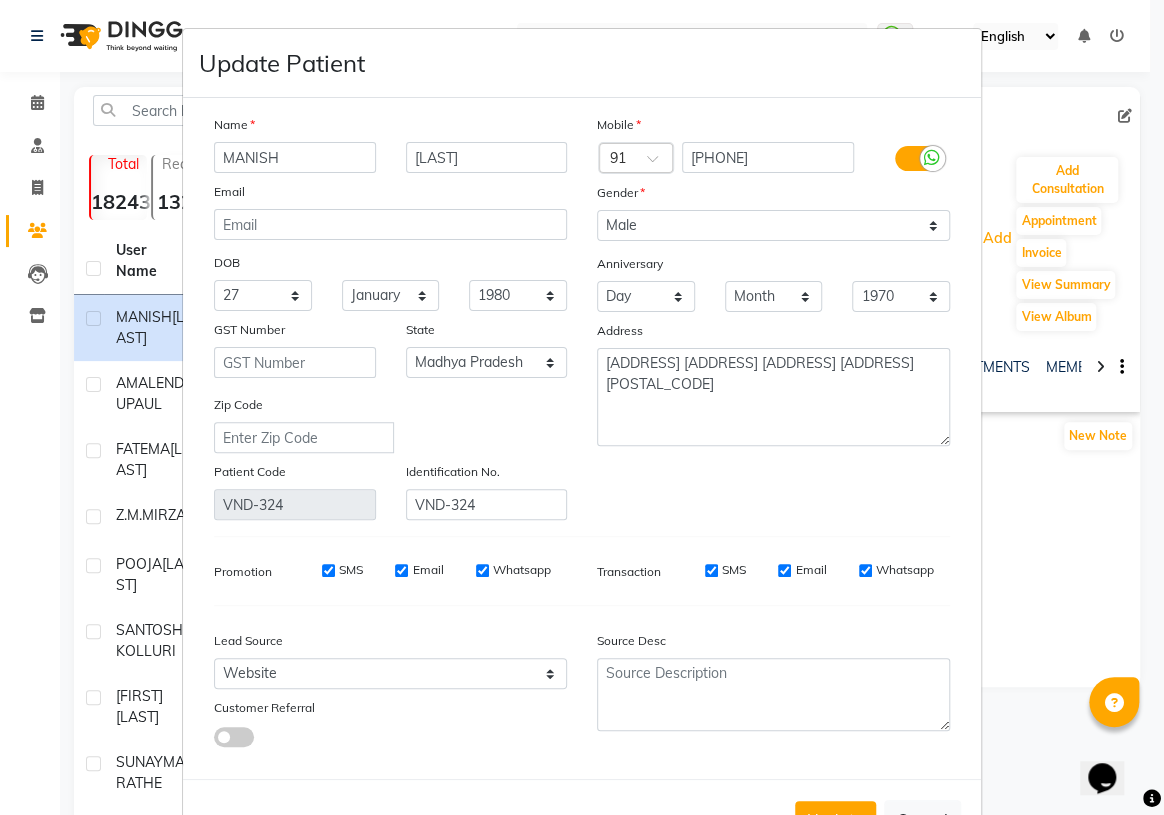 click on "Name [FIRST] [LAST] Email DOB Day 01 02 03 04 05 06 07 08 09 10 11 12 13 14 15 16 17 18 19 20 21 22 23 24 25 26 27 28 29 30 31 Month January February March April May June July August September October November December 1940 1941 1942 1943 1944 1945 1946 1947 1948 1949 1950 1951 1952 1953 1954 1955 1956 1957 1958 1959 1960 1961 1962 1963 1964 1965 1966 1967 1968 1969 1970 1971 1972 1973 1974 1975 1976 1977 1978 1979 1980 1981 1982 1983 1984 1985 1986 1987 1988 1989 1990 1991 1992 1993 1994 1995 1996 1997 1998 1999 2000 2001 2002 2003 2004 2005 2006 2007 2008 2009 2010 2011 2012 2013 2014 2015 2016 2017 2018 2019 2020 2021 2022 2023 2024 GST Number State Select Andaman and Nicobar Islands Andhra Pradesh Arunachal Pradesh Assam Bihar Chandigarh Chhattisgarh Dadra and Nagar Haveli Daman and Diu Delhi Goa Gujarat Haryana Himachal Pradesh Jammu and Kashmir Jharkhand Karnataka Kerala Lakshadweep Madhya Pradesh Maharashtra Manipur Meghalaya Mizoram Nagaland Odisha Pondicherry Punjab Rajasthan Sikkim Tamil Nadu Tripura" at bounding box center (390, 317) 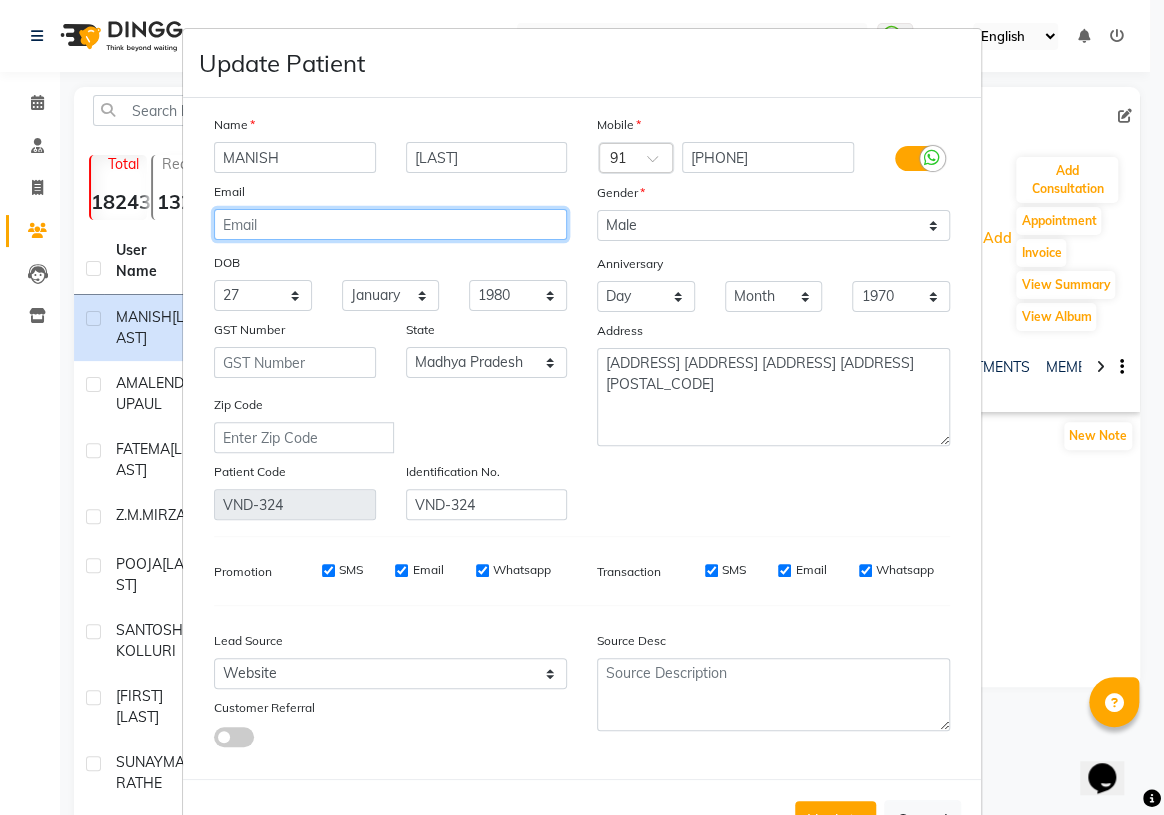 click at bounding box center [390, 224] 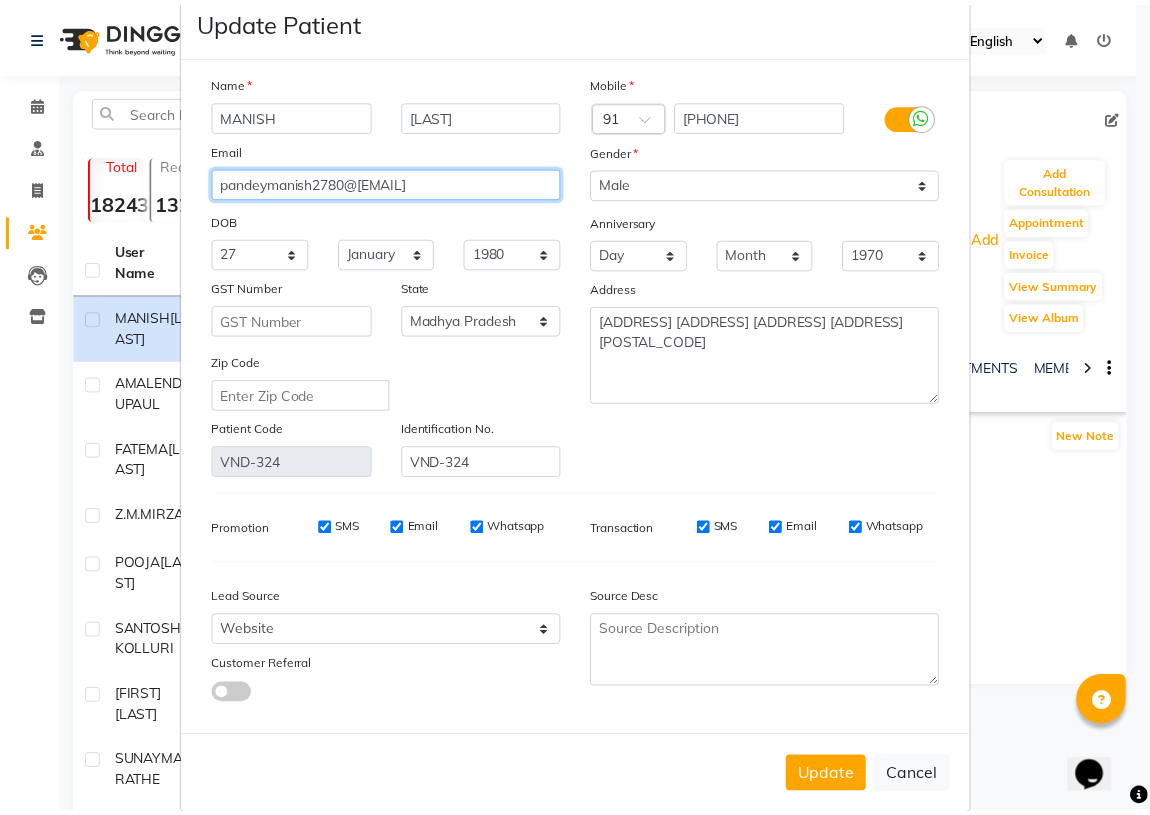 scroll, scrollTop: 78, scrollLeft: 0, axis: vertical 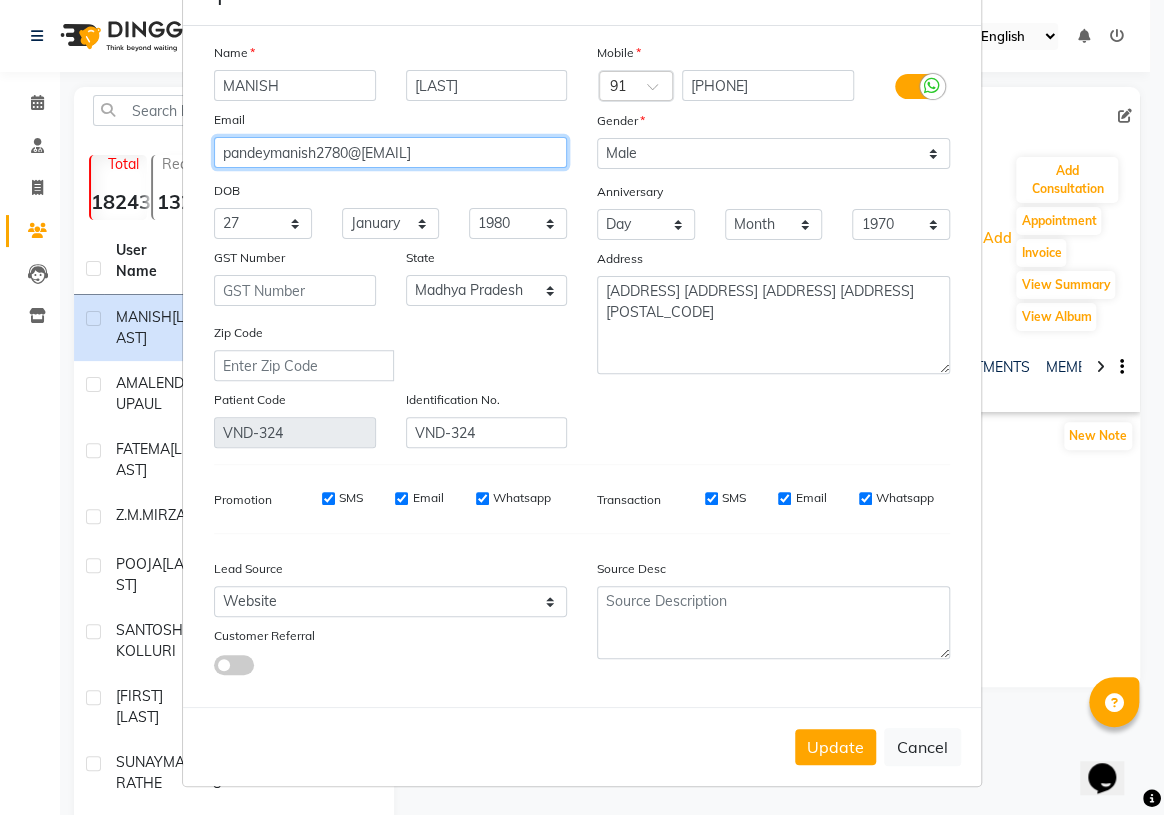 type on "pandeymanish2780@[EMAIL]" 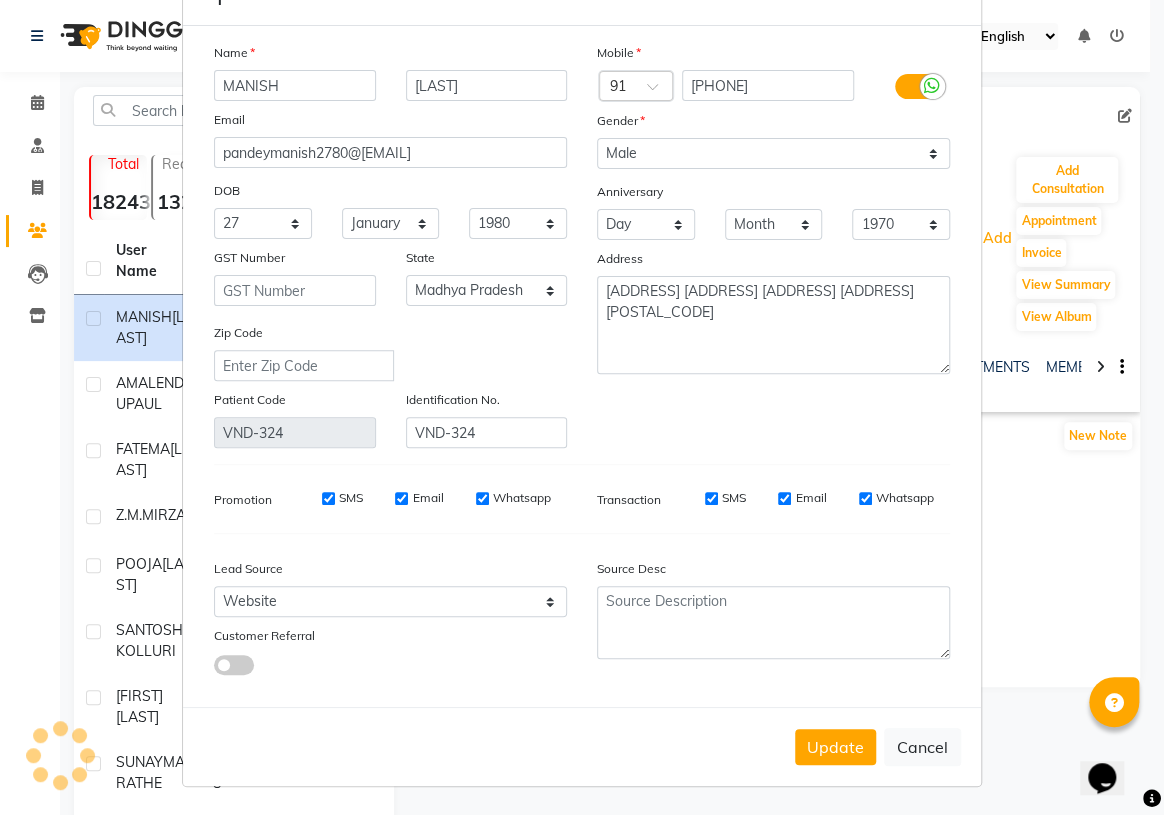 click on "Update   Cancel" at bounding box center (582, 746) 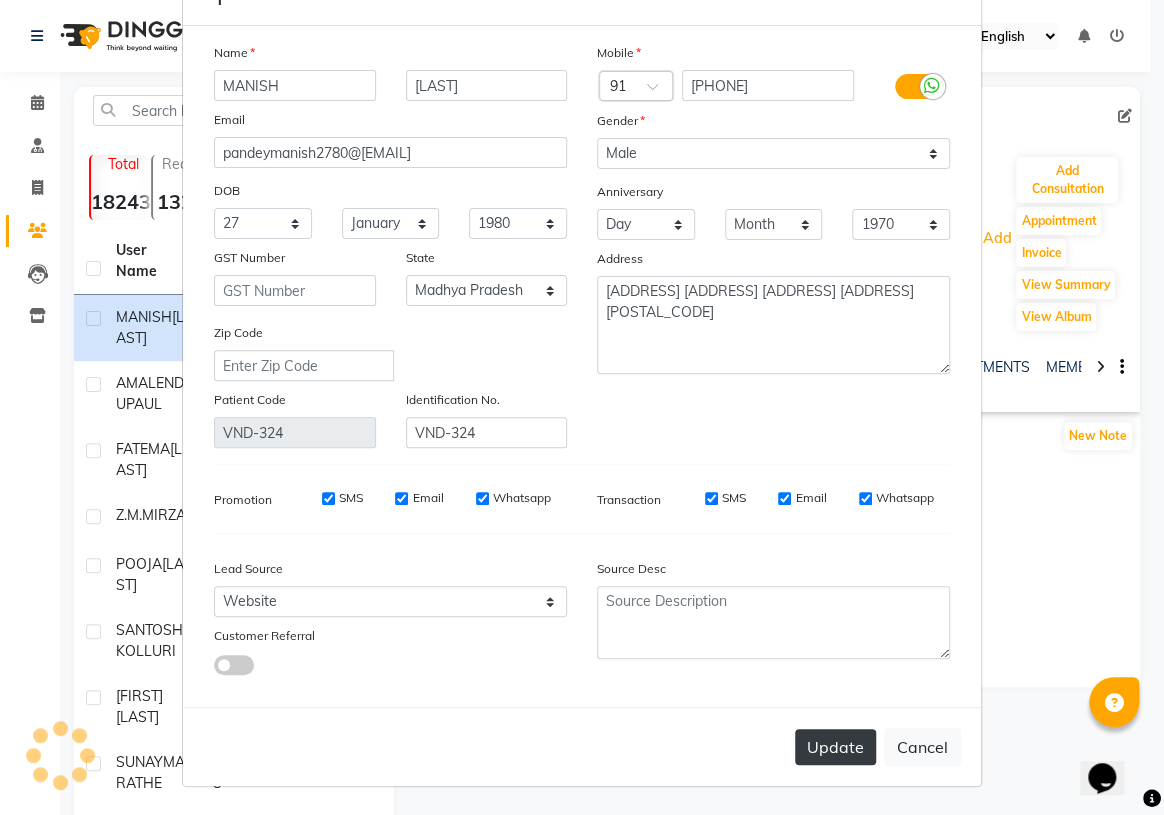 click on "Update" at bounding box center [835, 747] 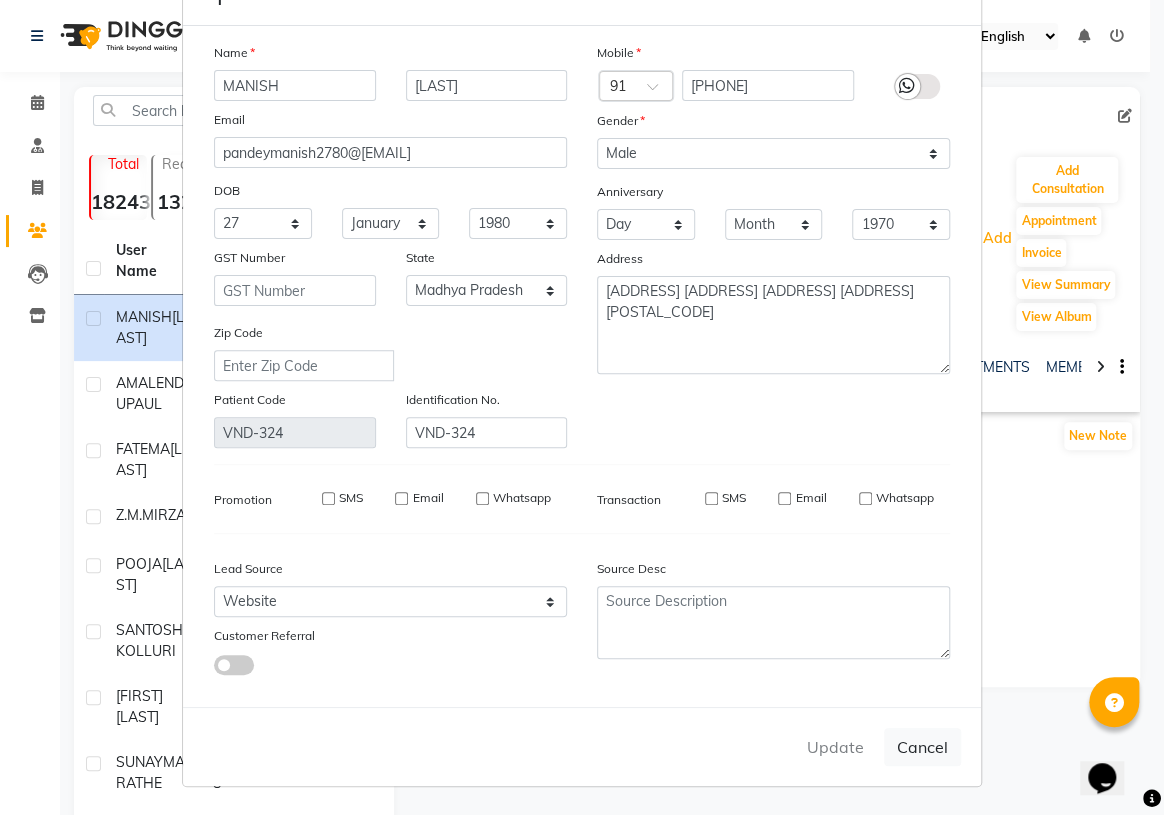 type 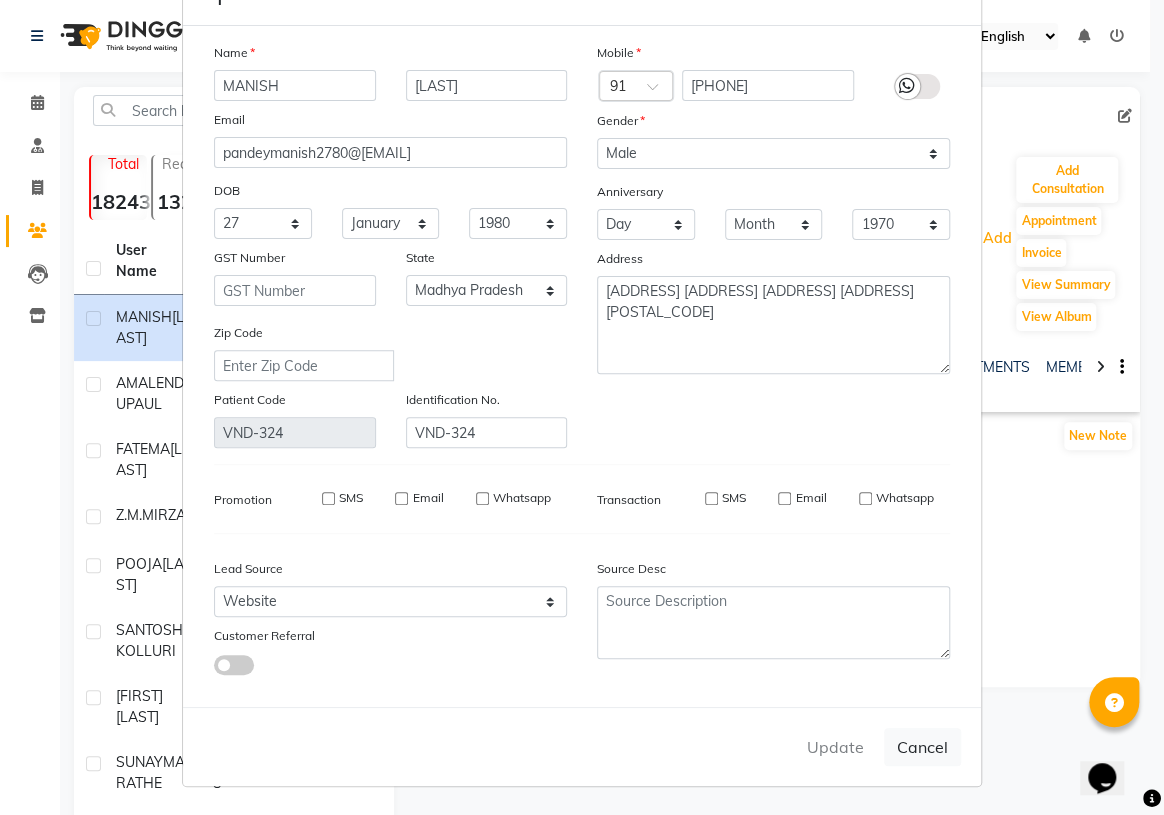 type 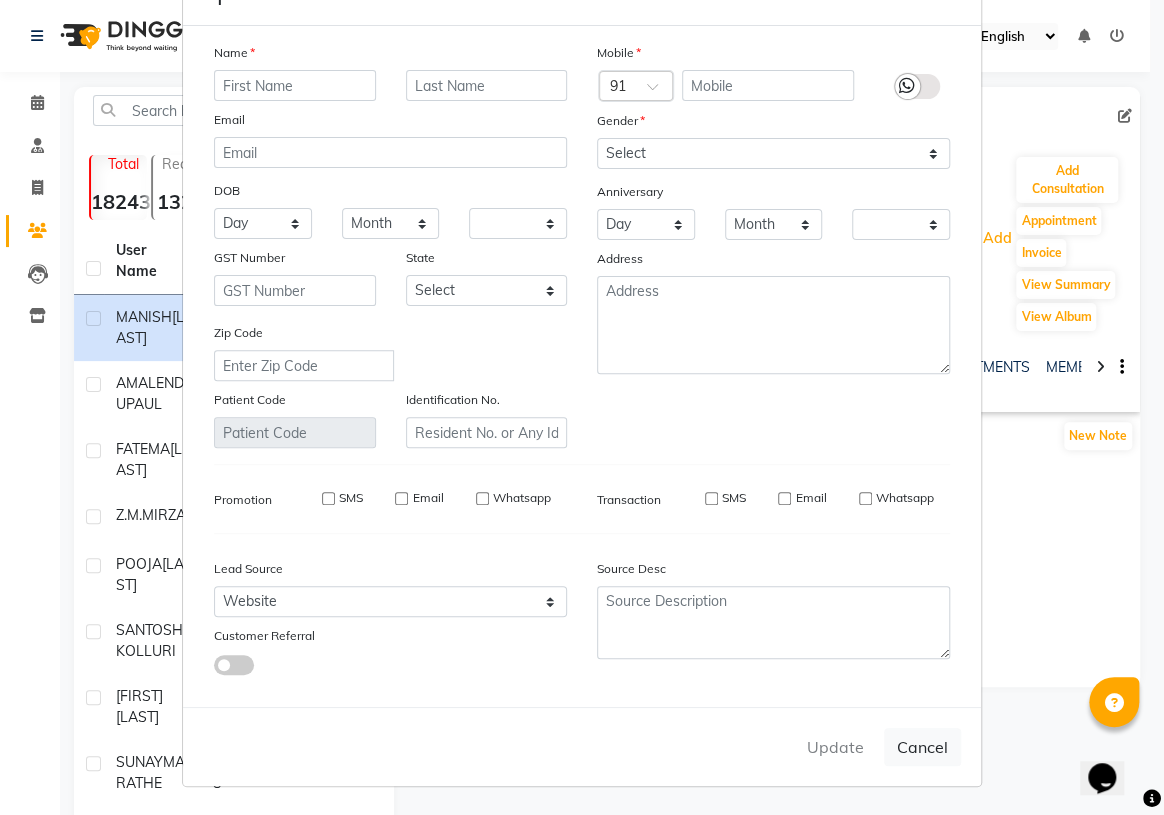 checkbox on "false" 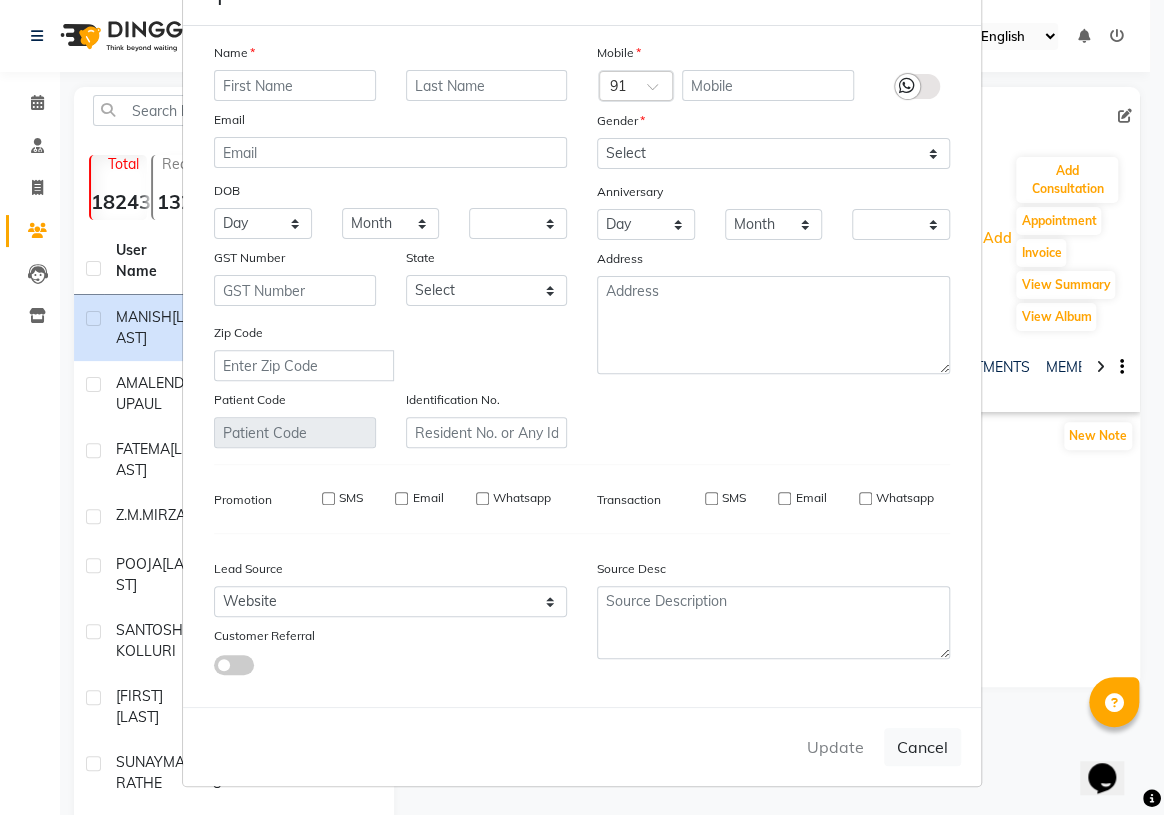 checkbox on "false" 